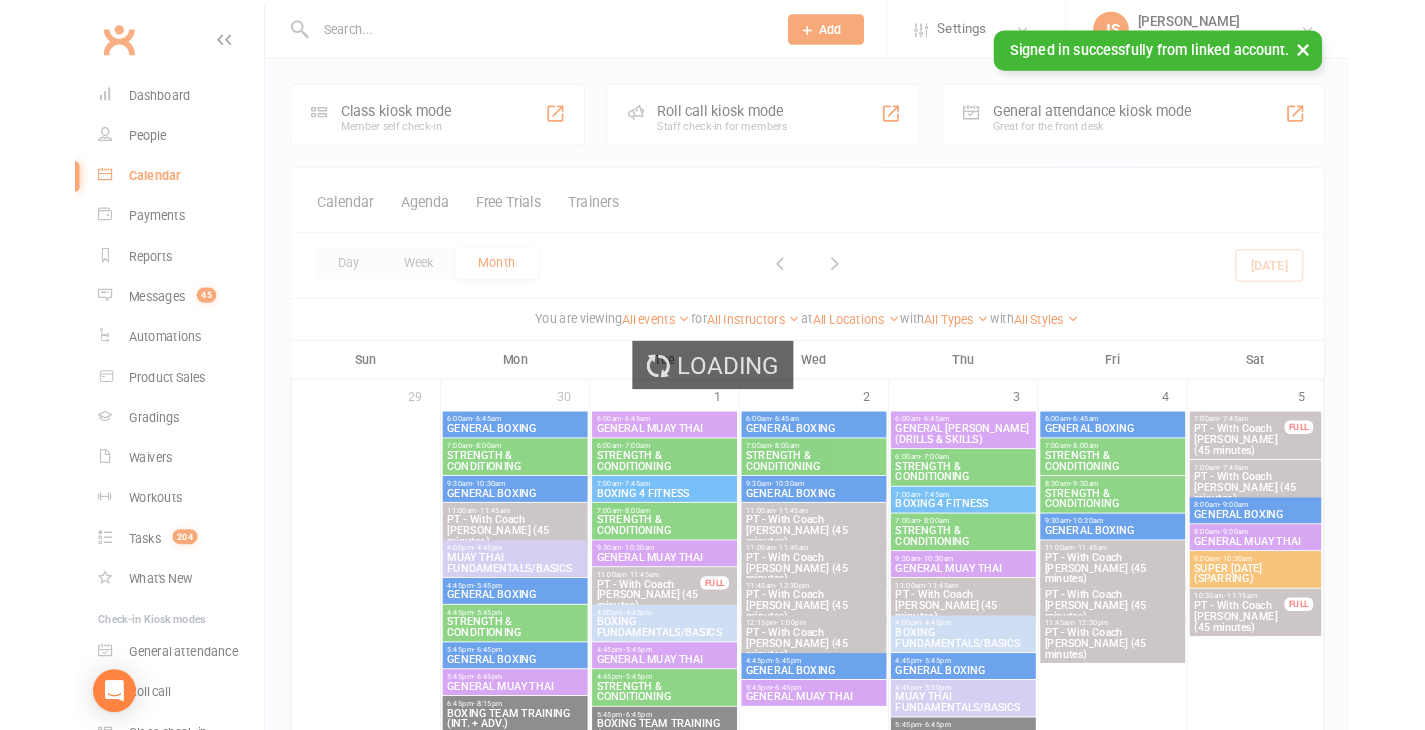 scroll, scrollTop: 0, scrollLeft: 0, axis: both 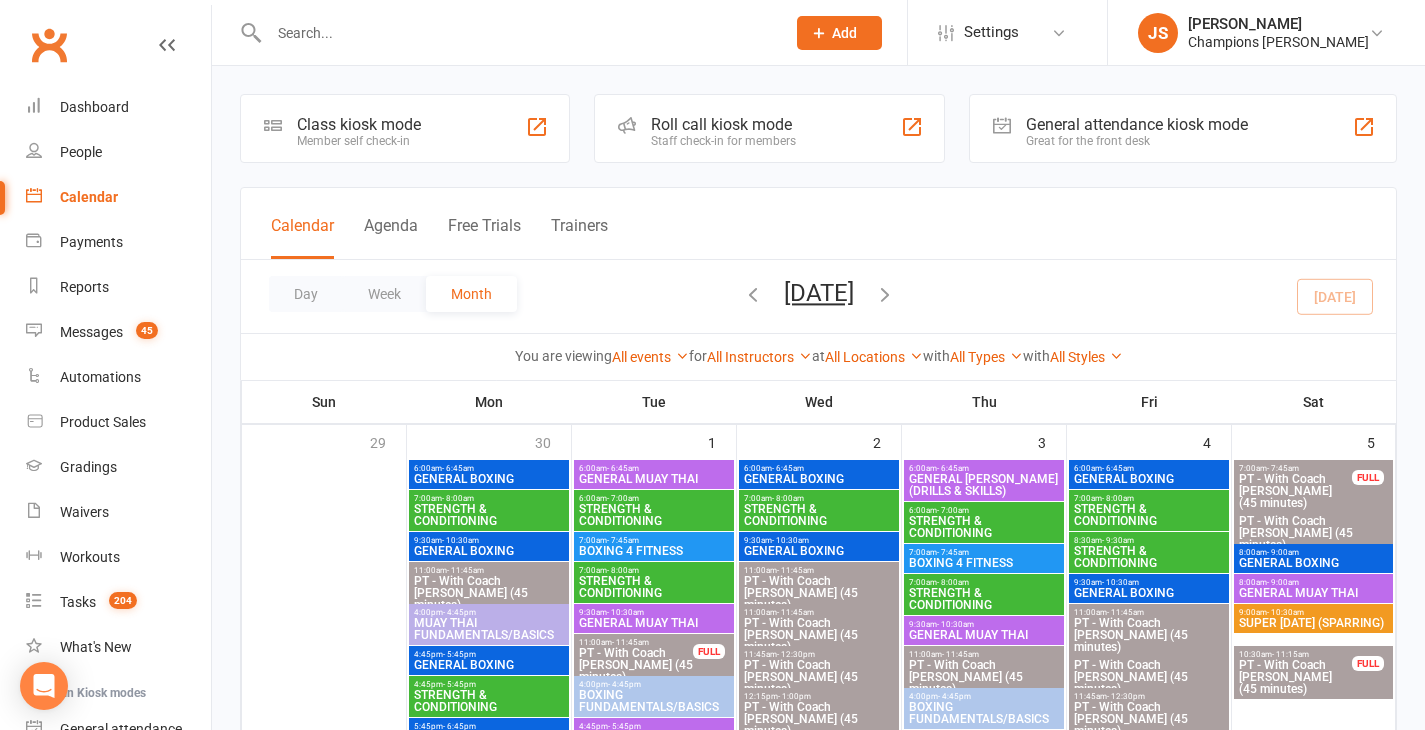 click at bounding box center (505, 32) 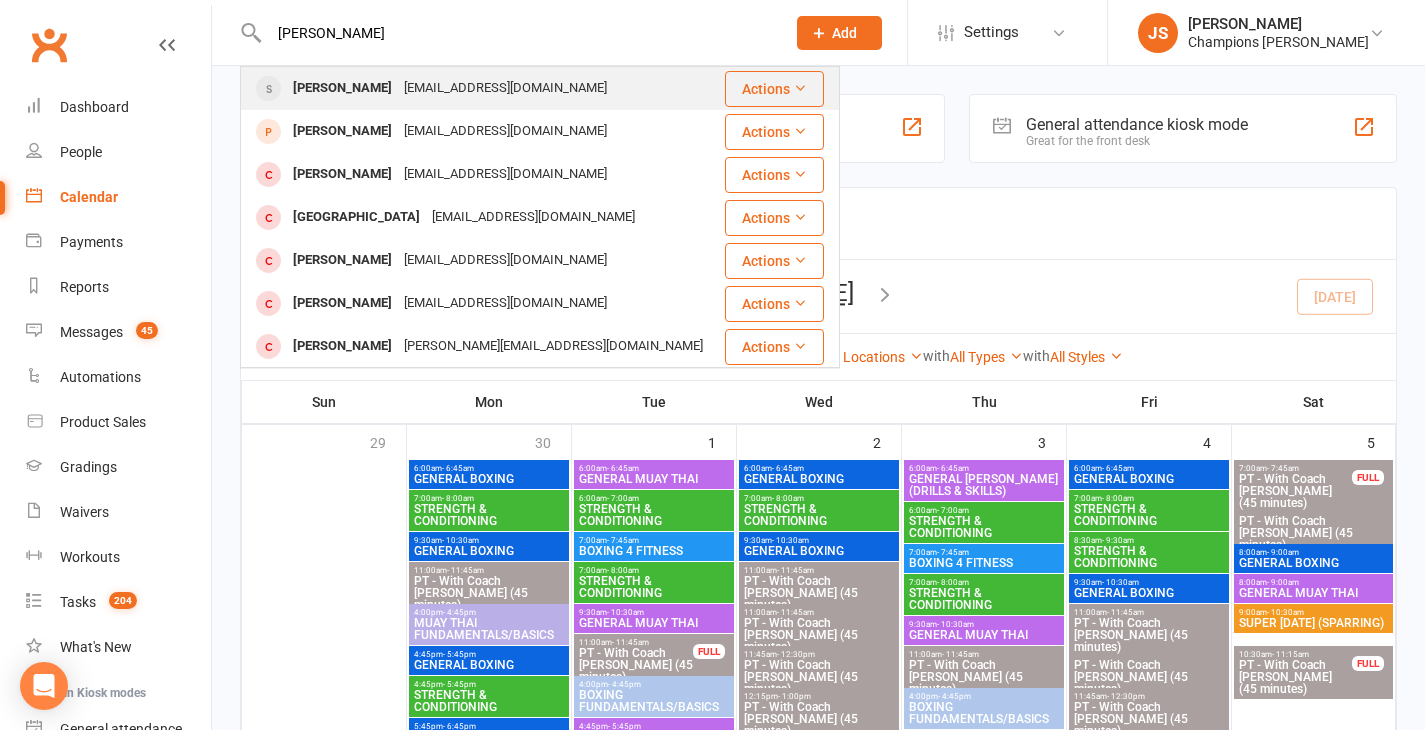 type on "[PERSON_NAME]" 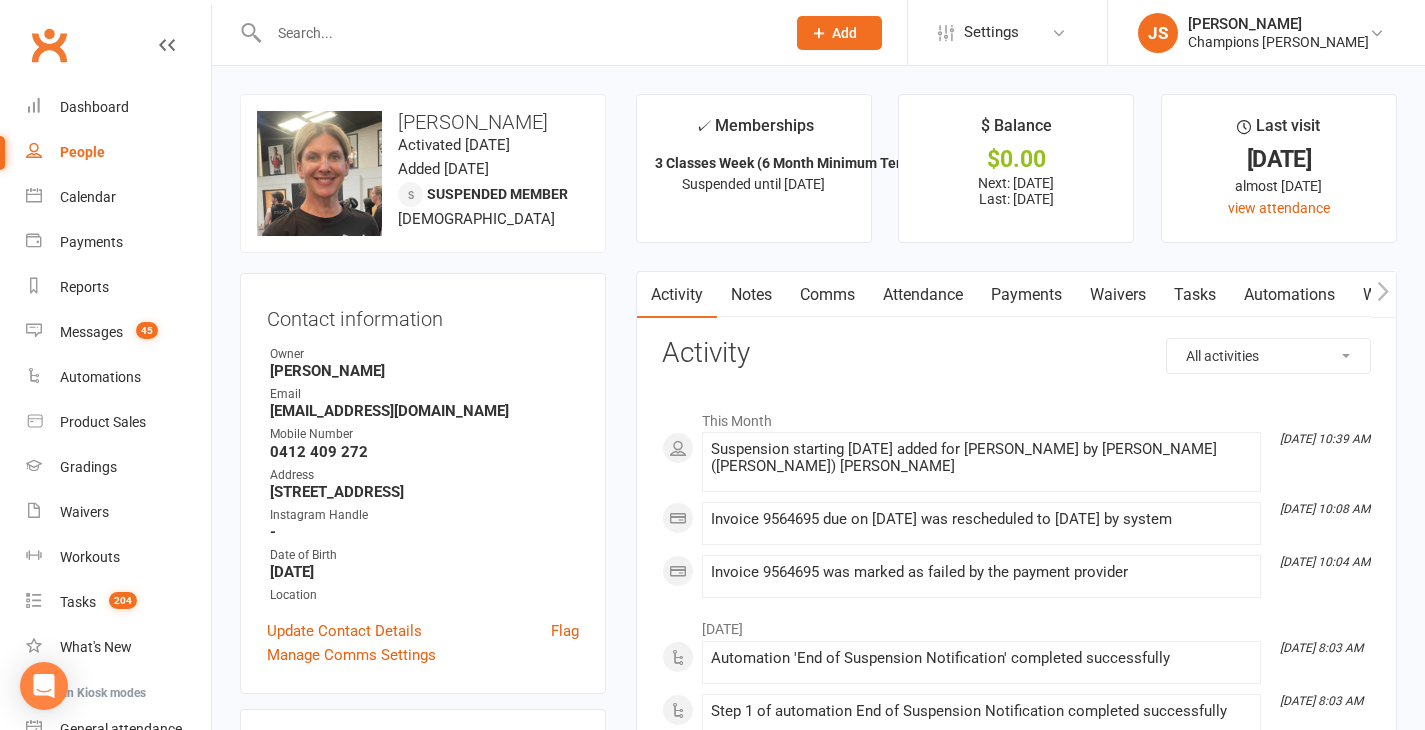 click on "Attendance" at bounding box center [923, 295] 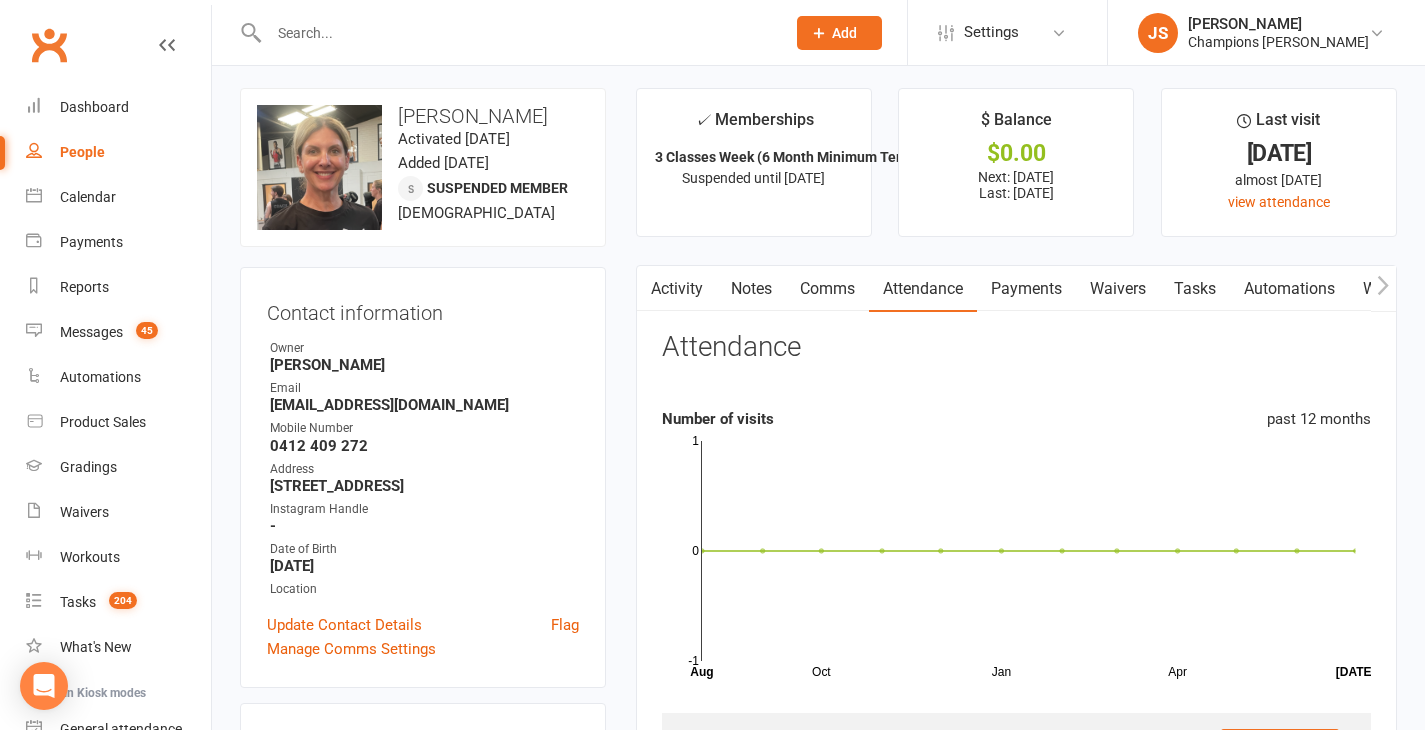scroll, scrollTop: 0, scrollLeft: 0, axis: both 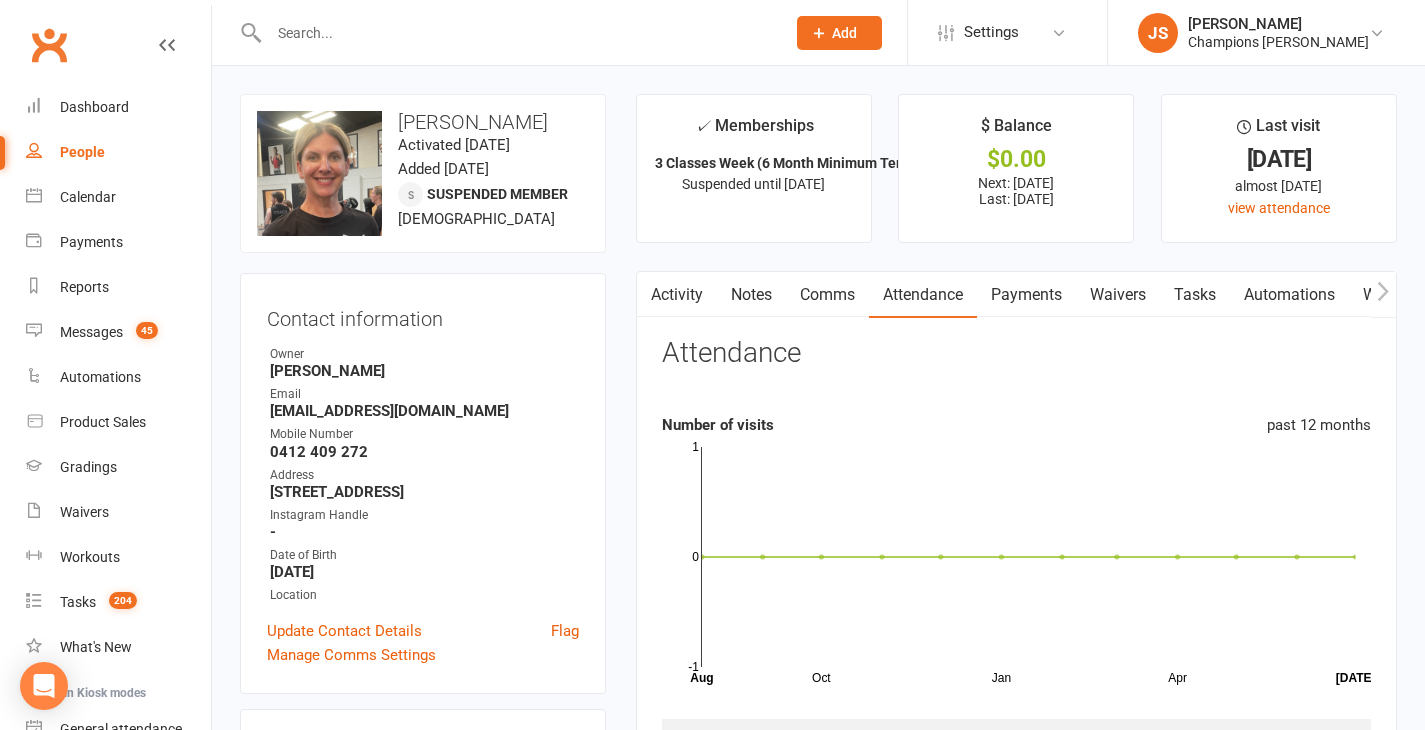 click at bounding box center (517, 33) 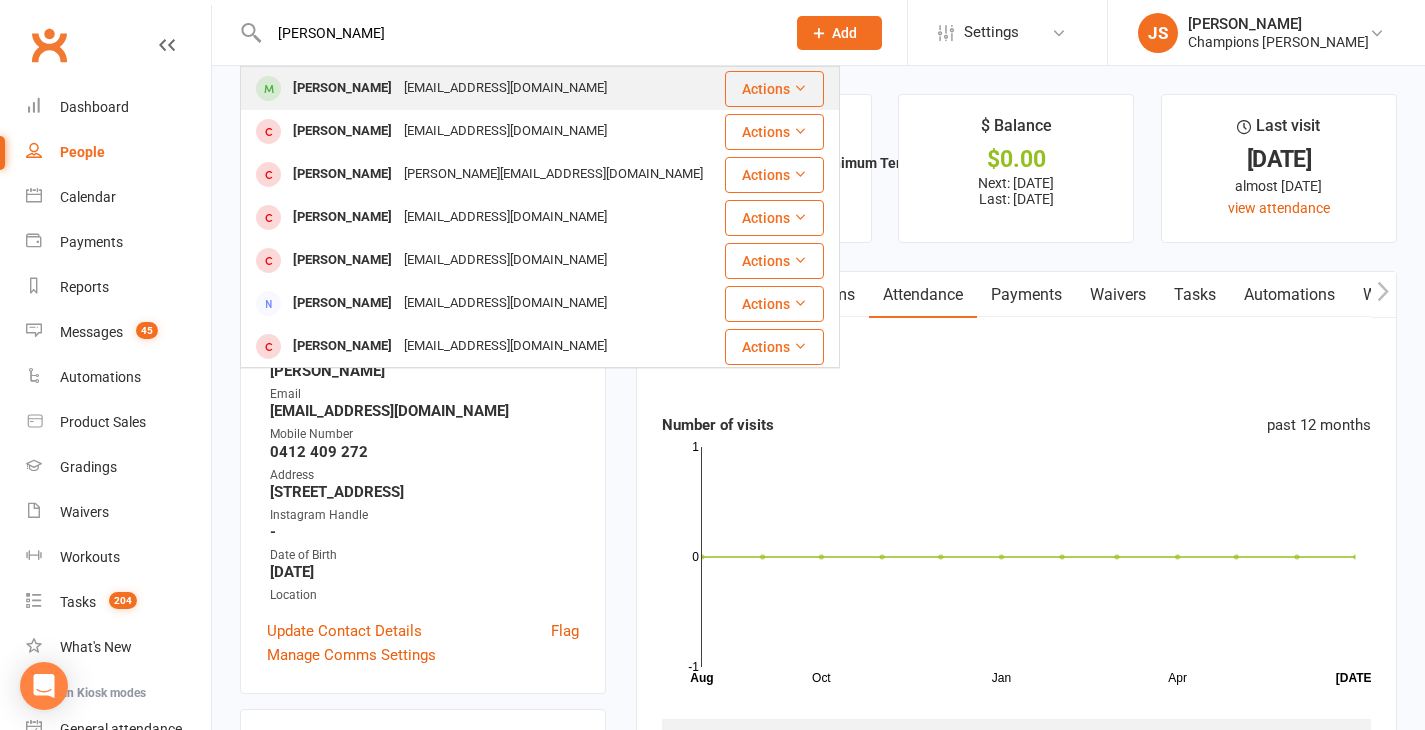 type on "[PERSON_NAME]" 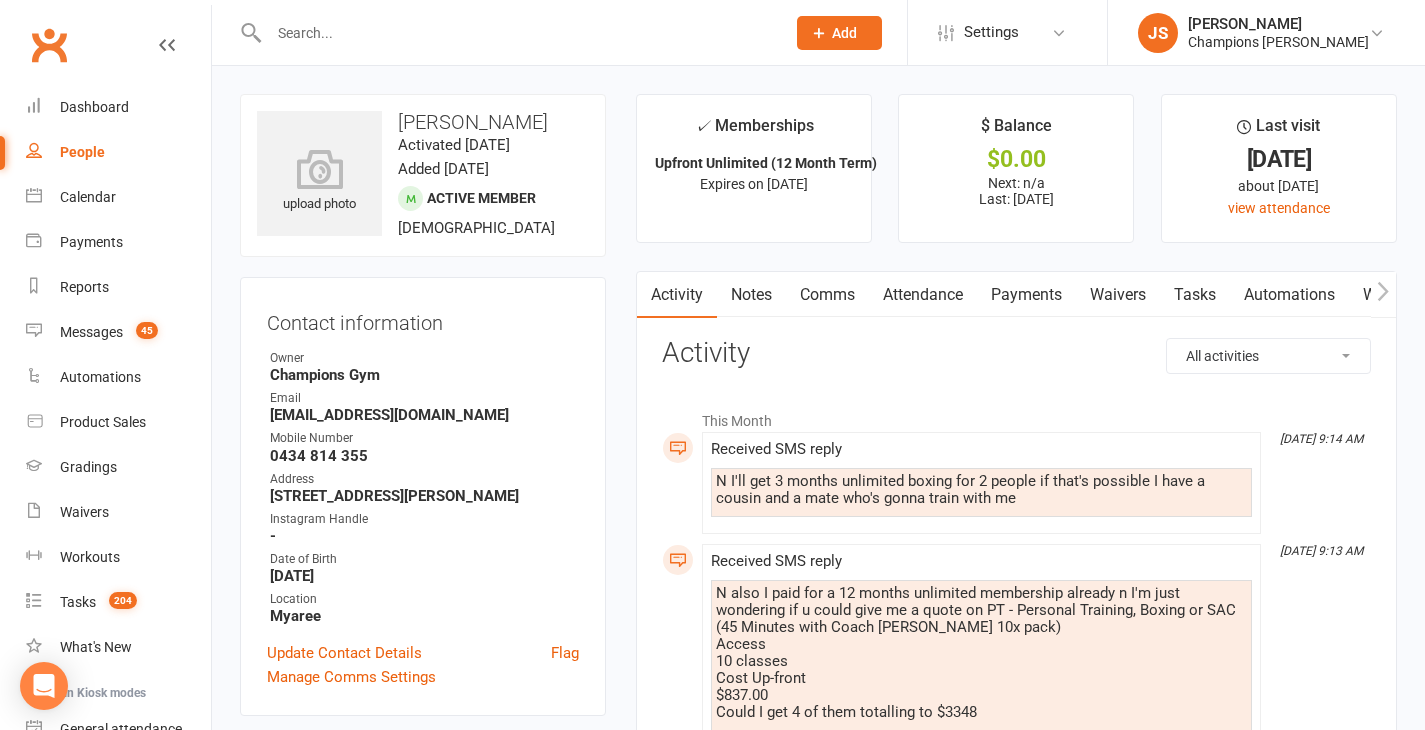 click on "Attendance" at bounding box center [923, 295] 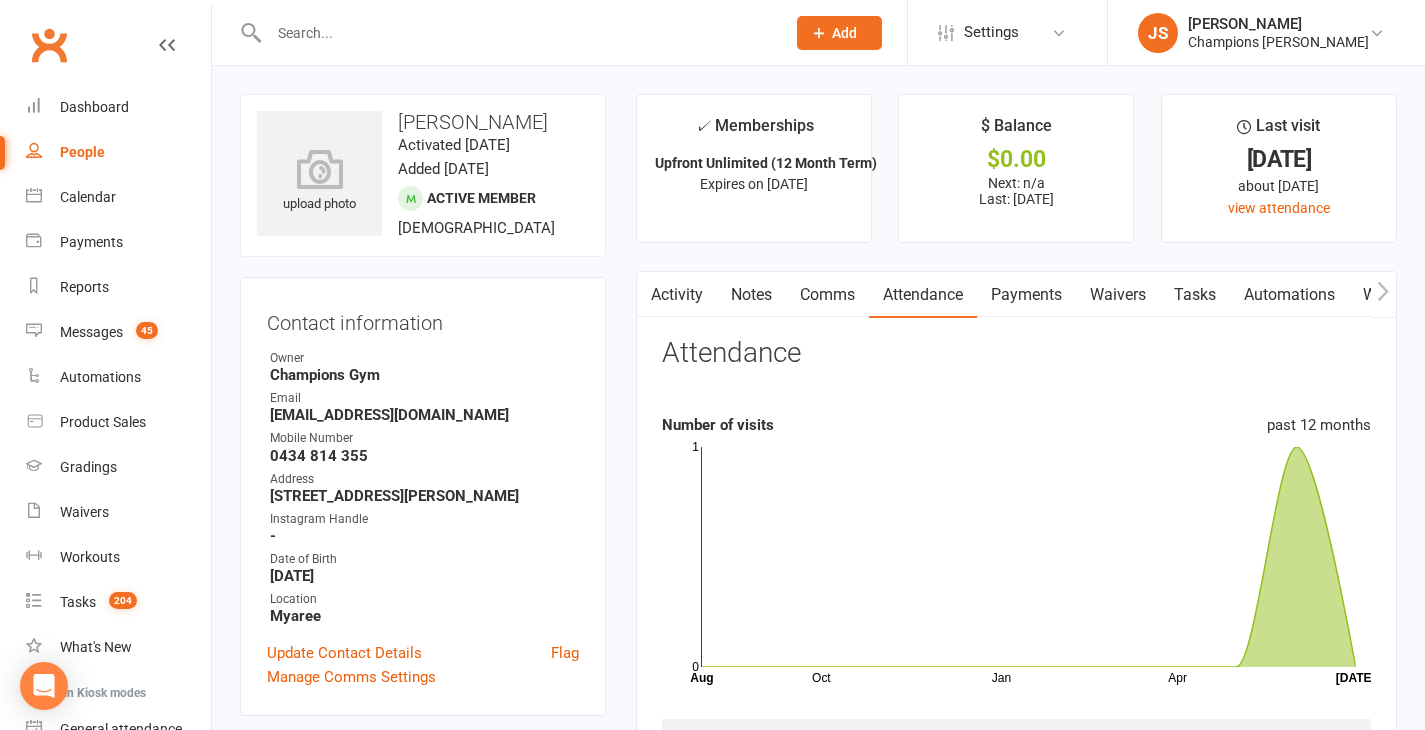 click on "Comms" at bounding box center [827, 295] 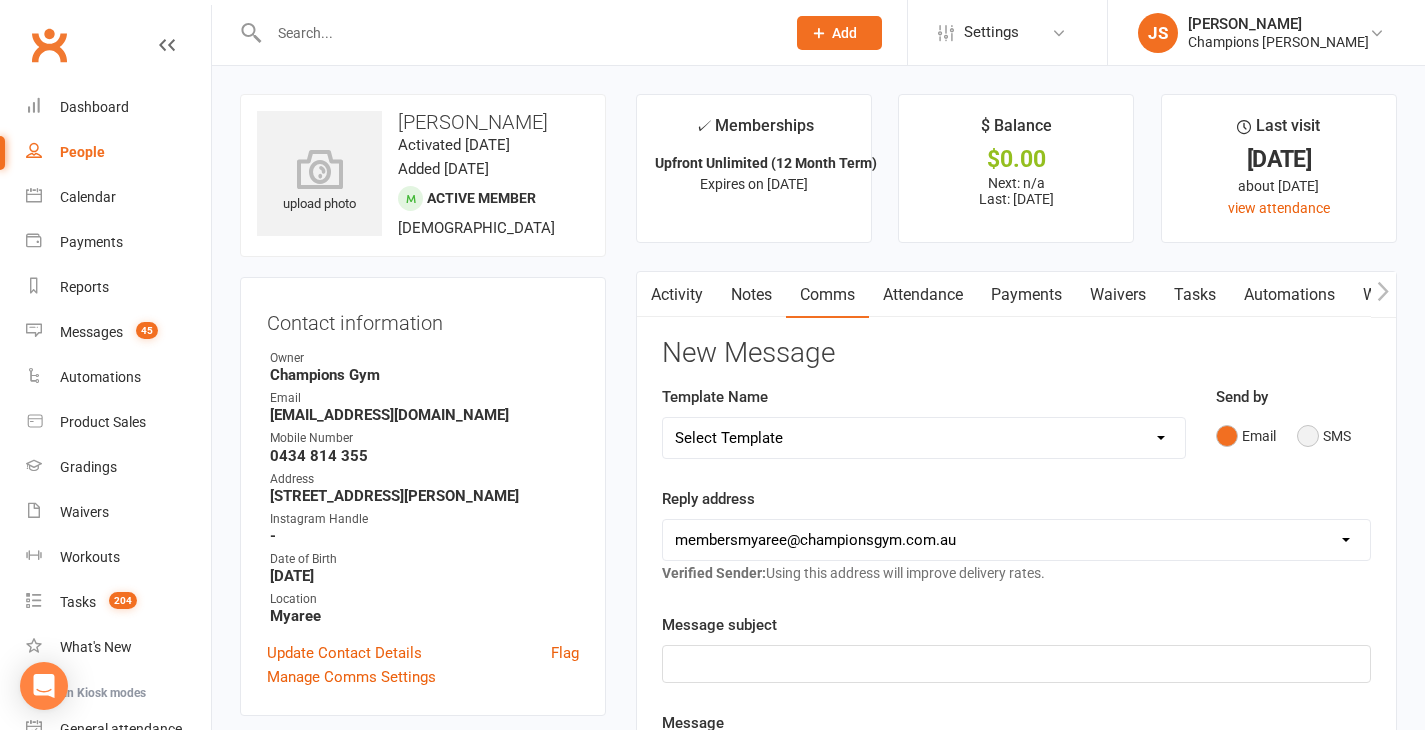 click on "SMS" at bounding box center (1324, 436) 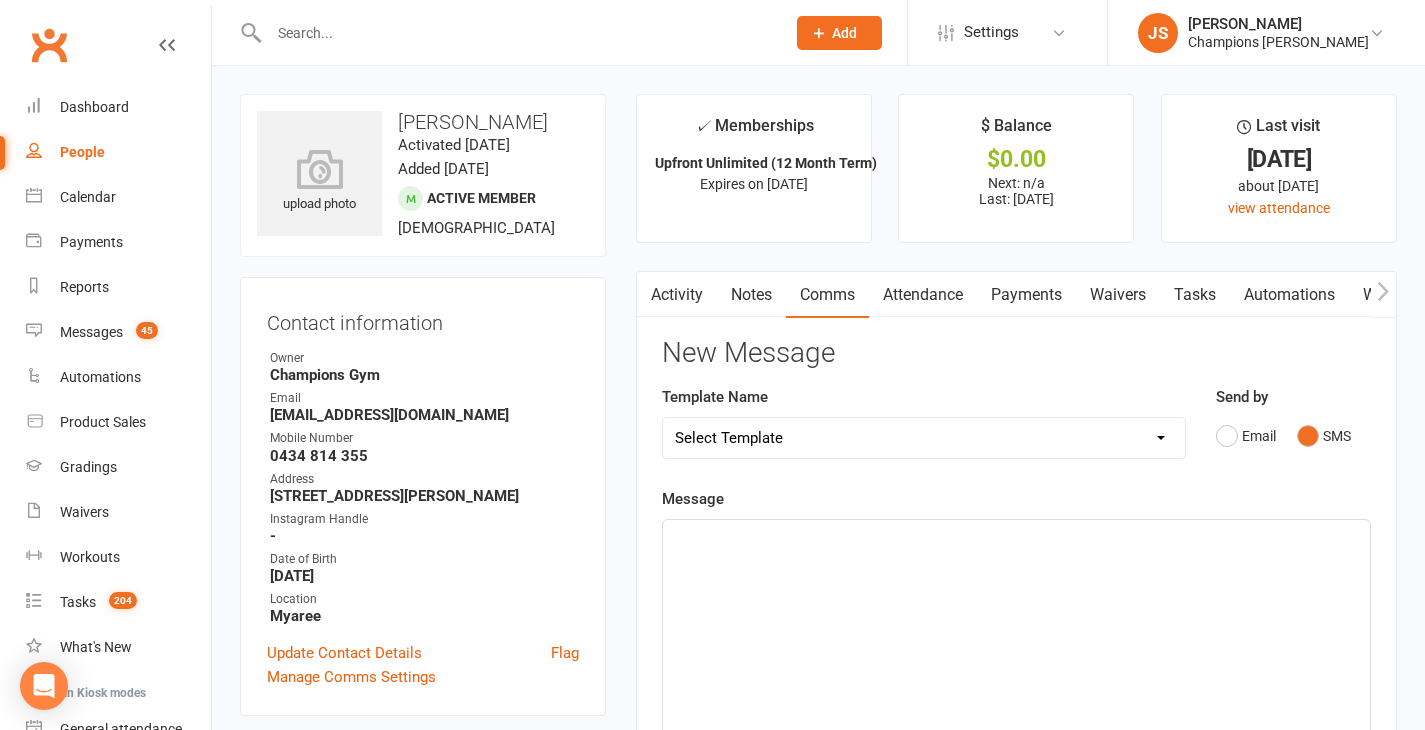 click on "﻿" 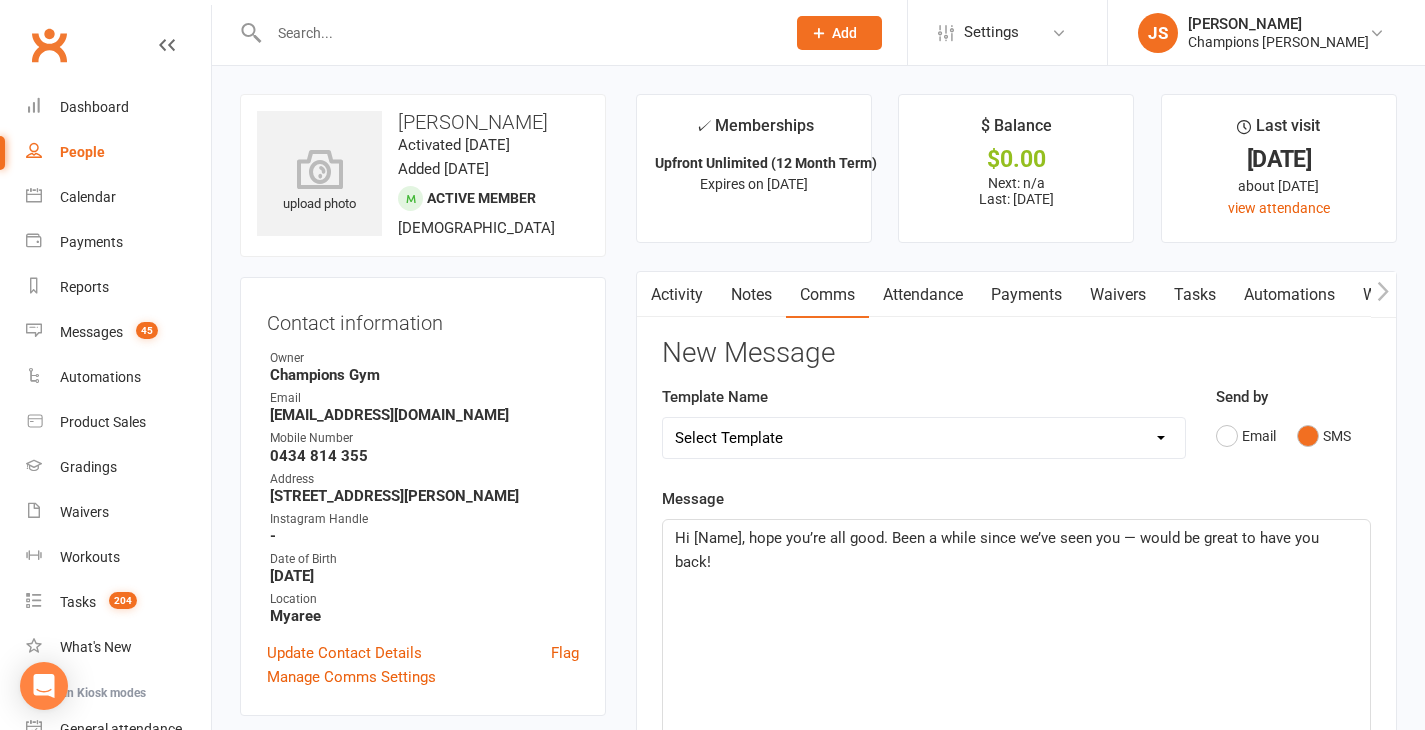 click on "Hi [Name], hope you’re all good. Been a while since we’ve seen you — would be great to have you back!" 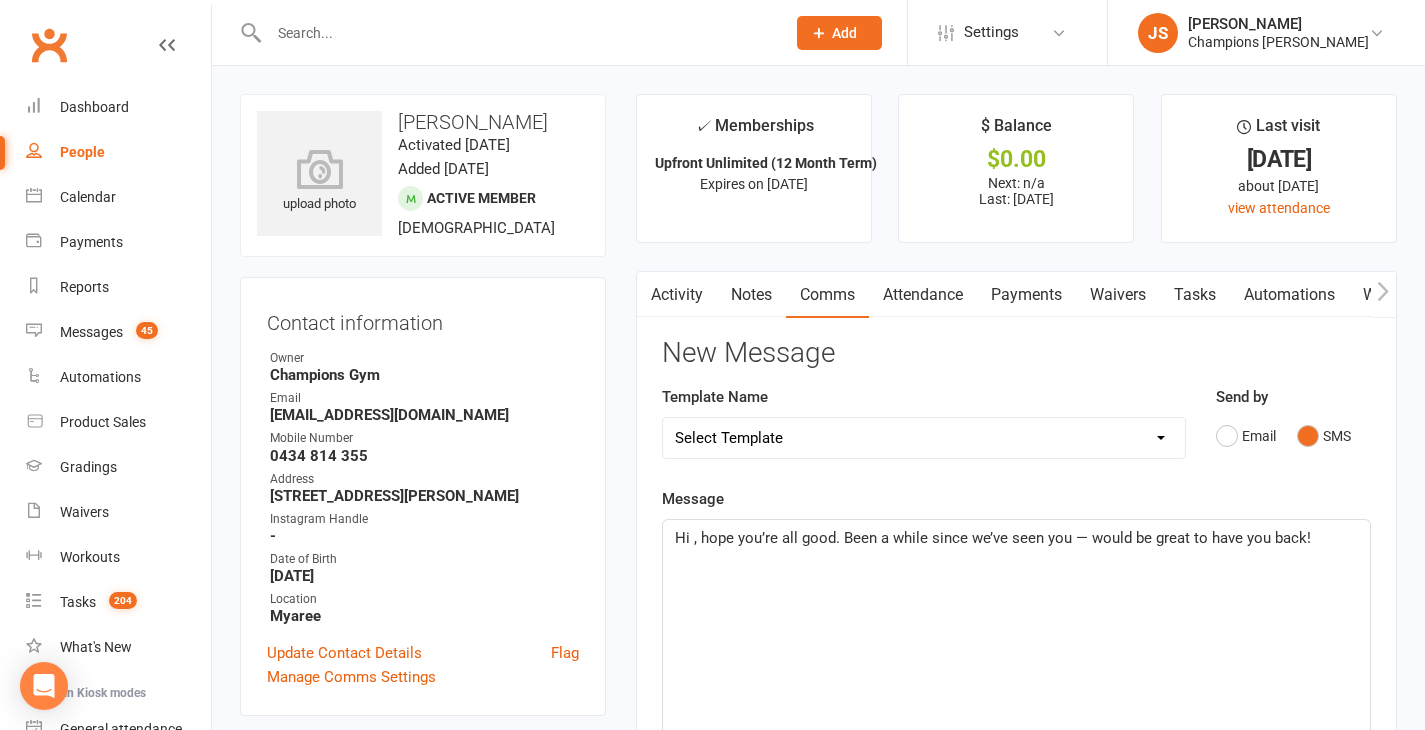 type 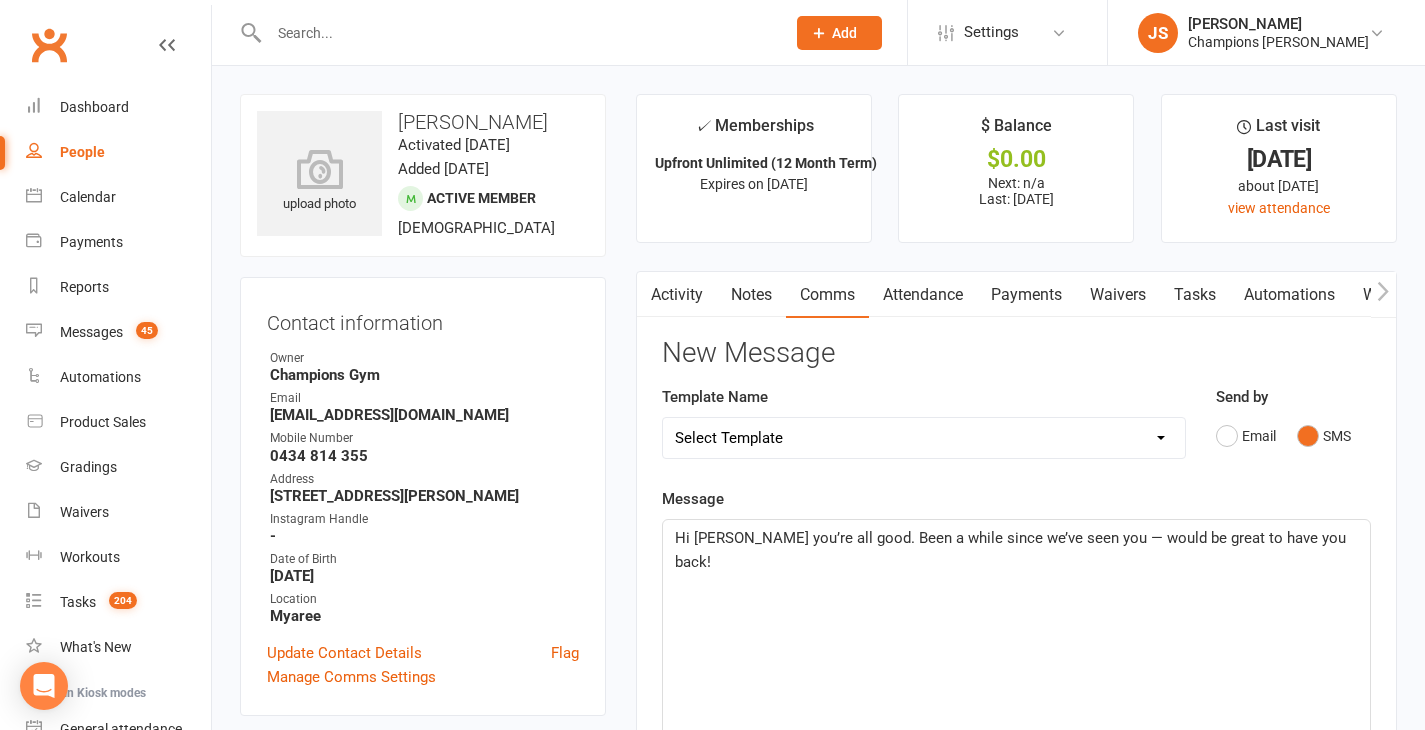 click on "Hi [PERSON_NAME] you’re all good. Been a while since we’ve seen you — would be great to have you back!" 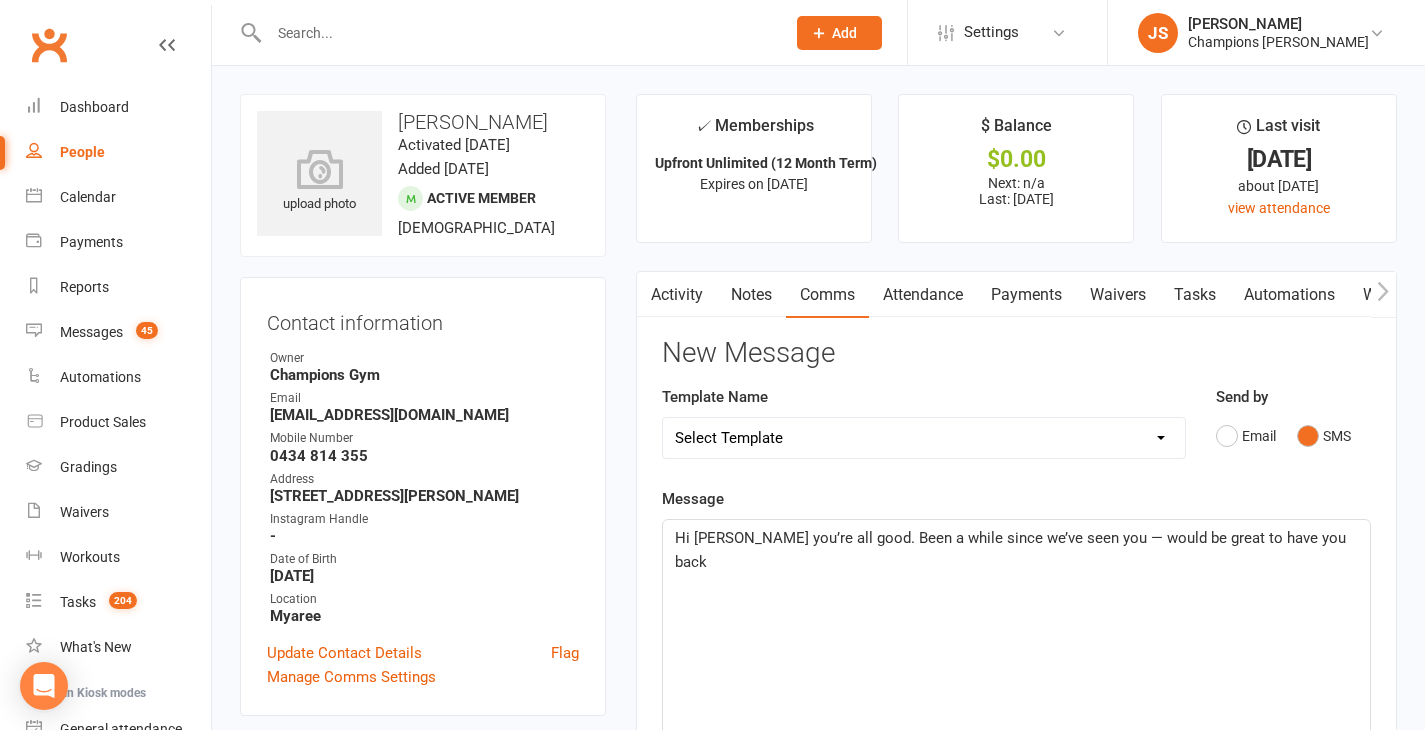 click on "Hi [PERSON_NAME] you’re all good. Been a while since we’ve seen you — would be great to have you back" 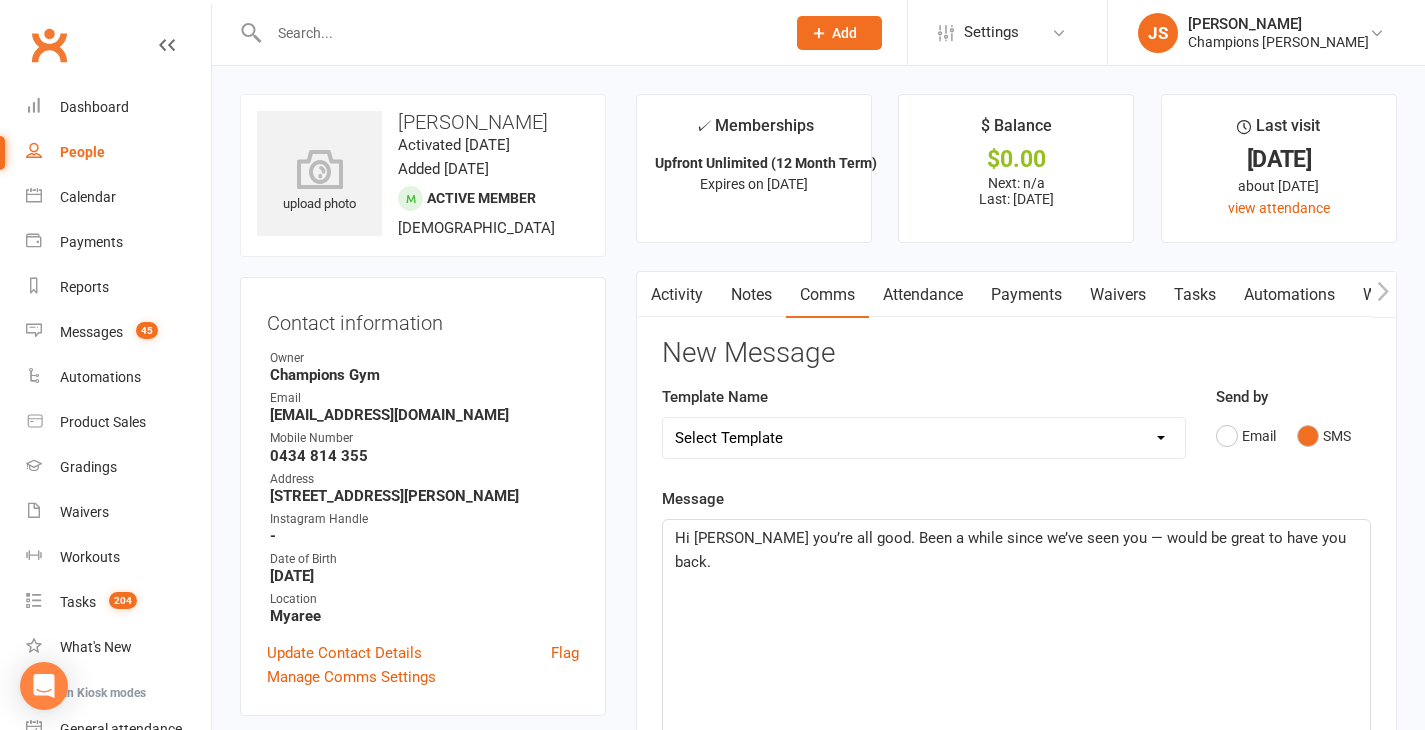 click on "Hi [PERSON_NAME] you’re all good. Been a while since we’ve seen you — would be great to have you back." 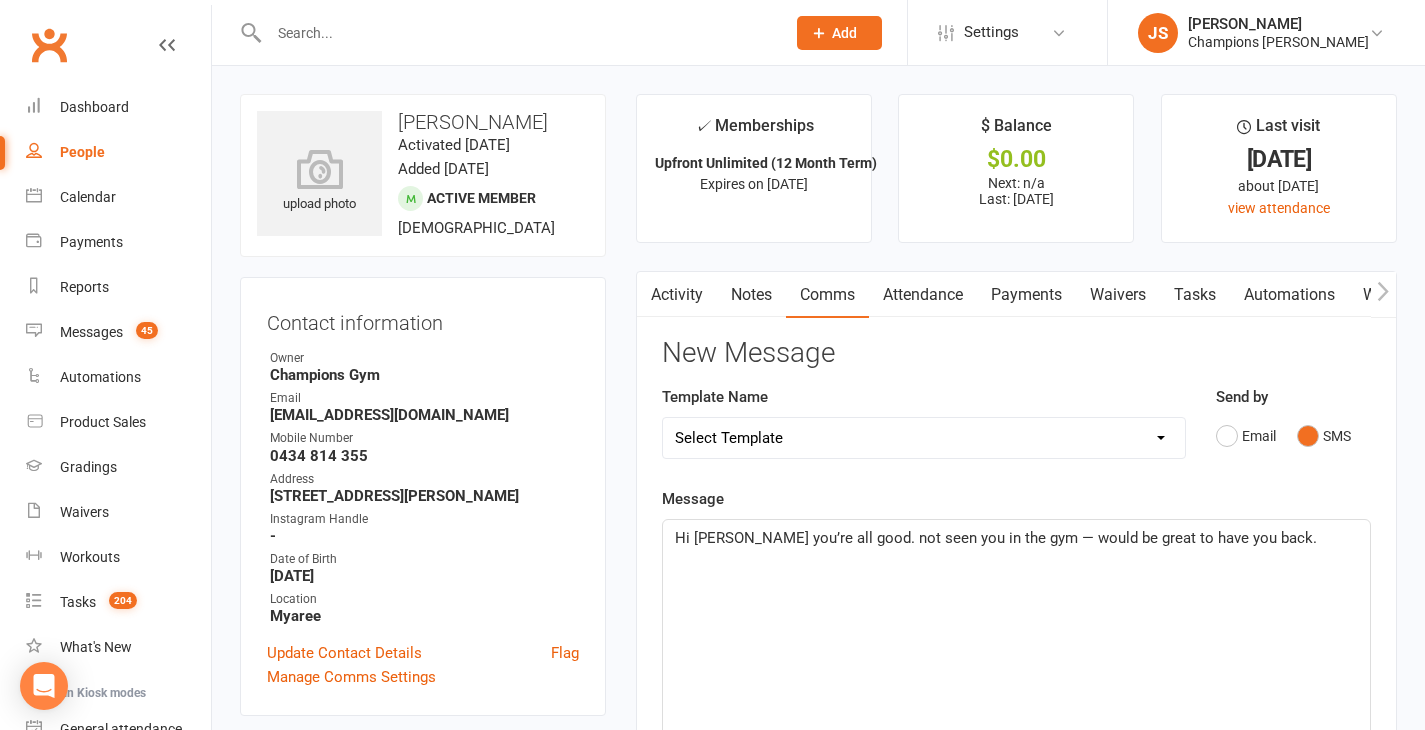 click on "Hi [PERSON_NAME] you’re all good. not seen you in the gym — would be great to have you back." 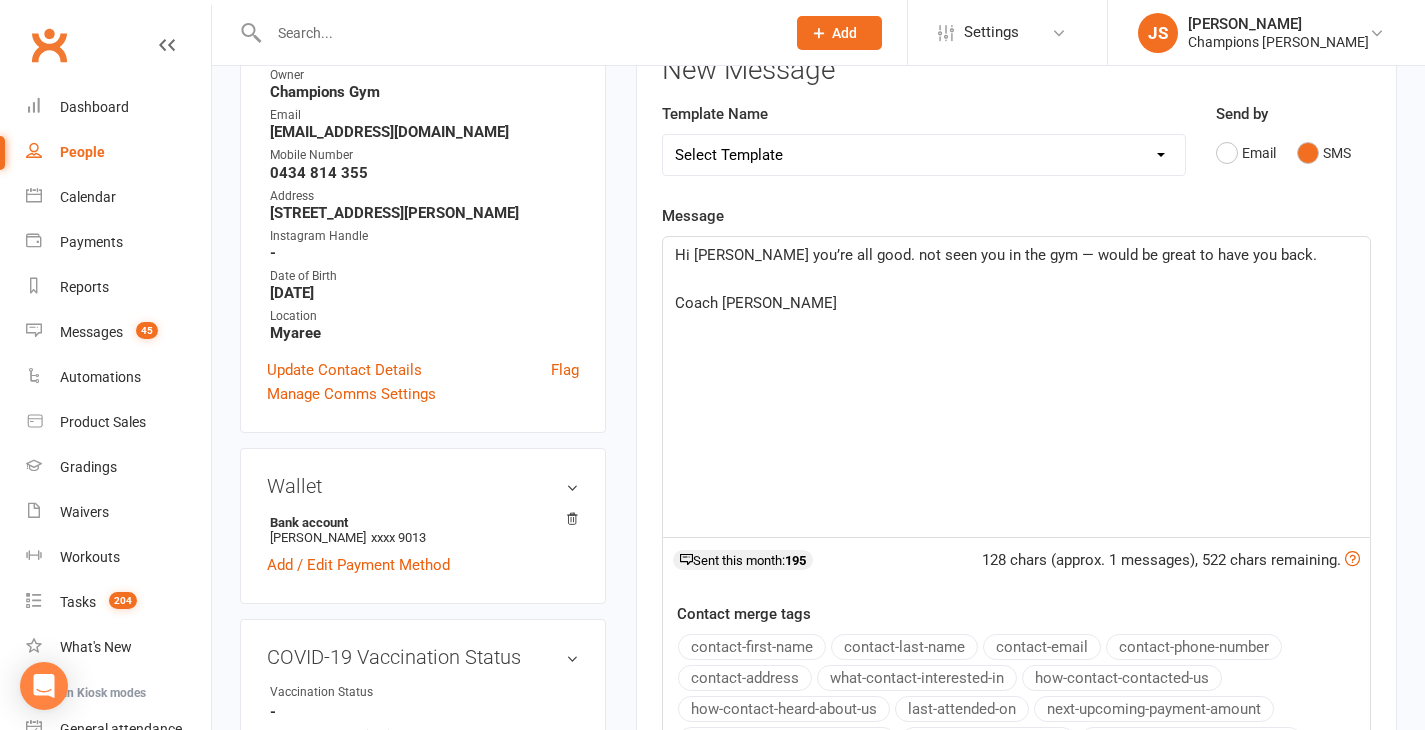 scroll, scrollTop: 264, scrollLeft: 0, axis: vertical 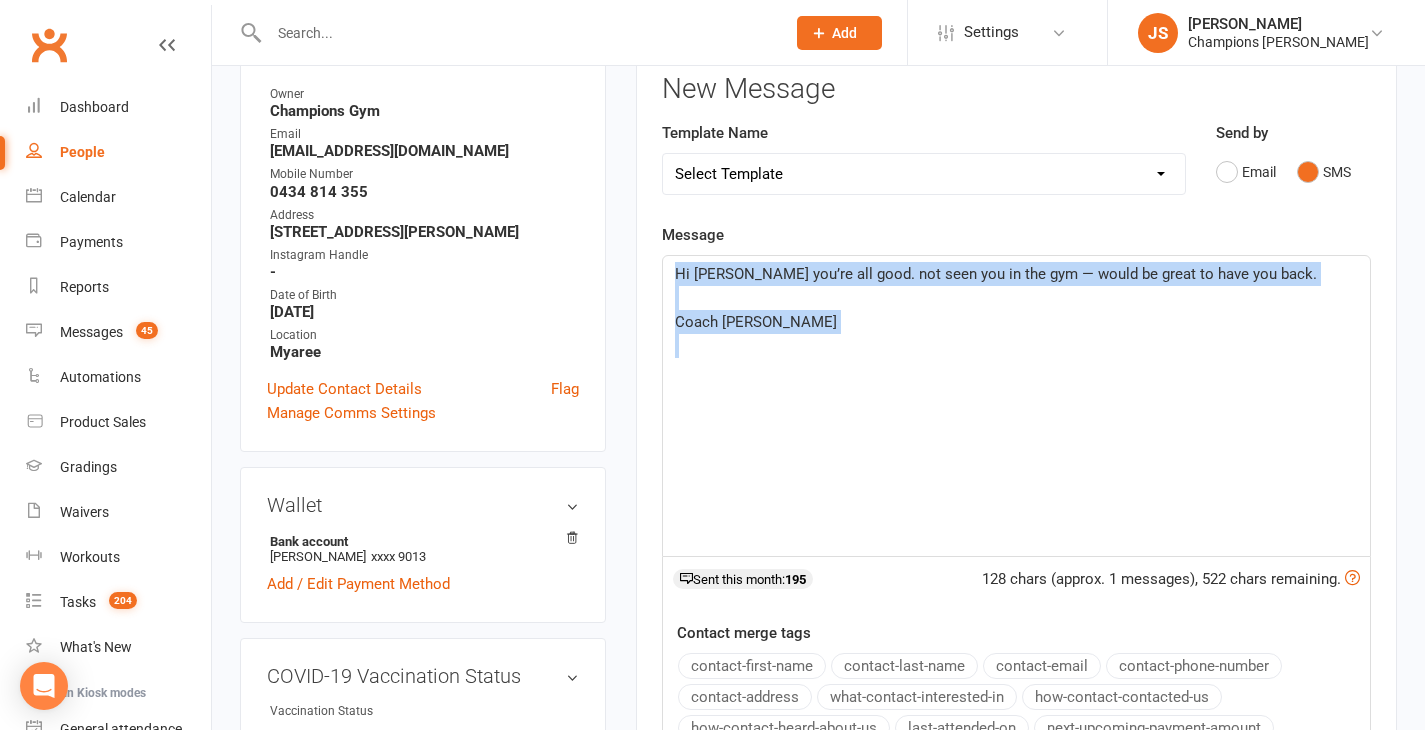 drag, startPoint x: 677, startPoint y: 287, endPoint x: 855, endPoint y: 375, distance: 198.56485 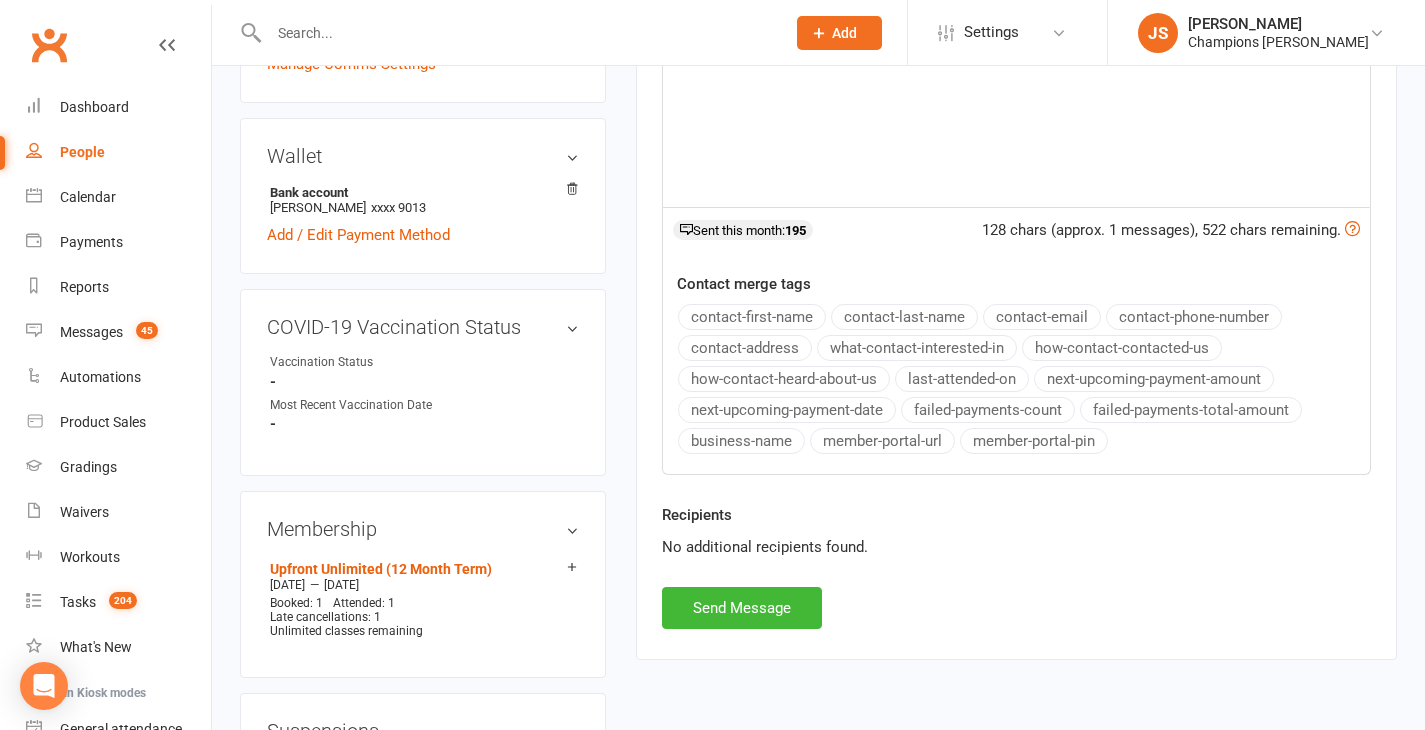 scroll, scrollTop: 615, scrollLeft: 0, axis: vertical 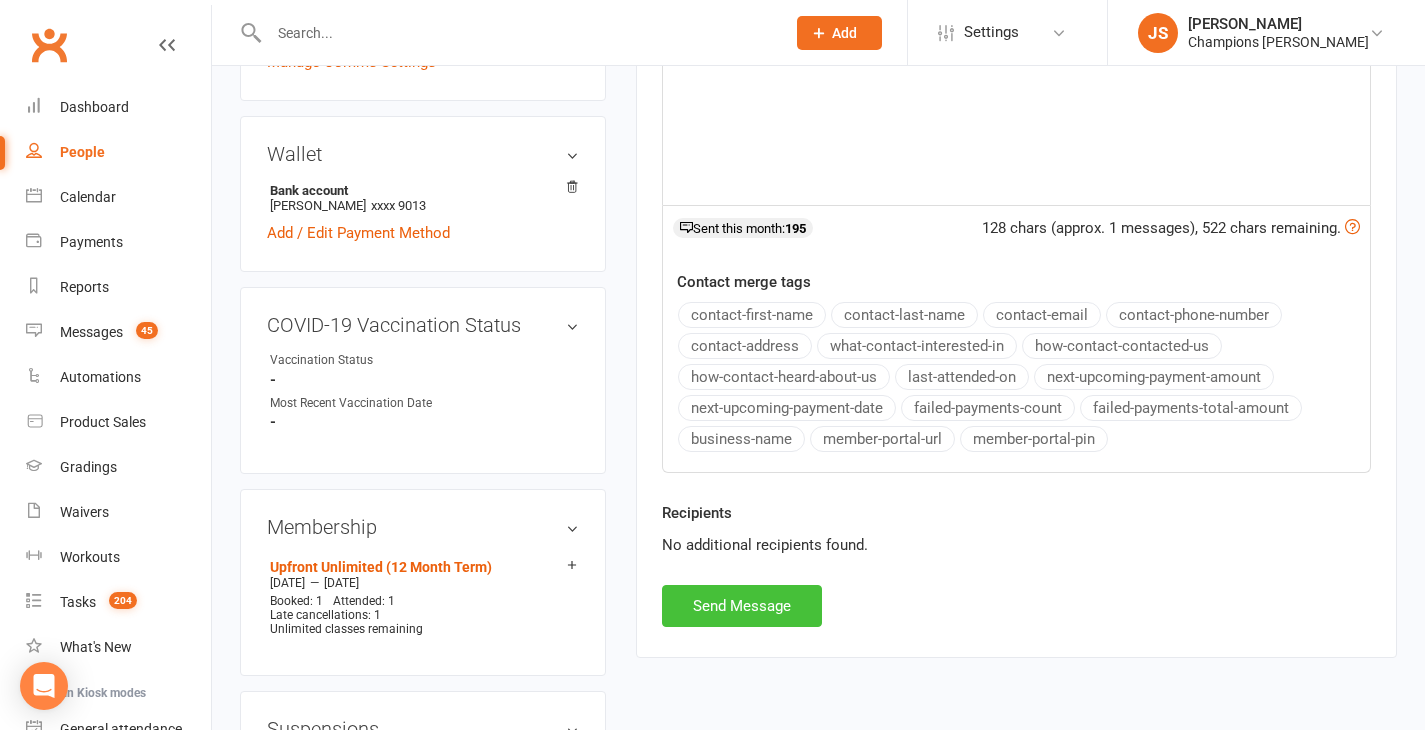 click on "Send Message" at bounding box center [742, 606] 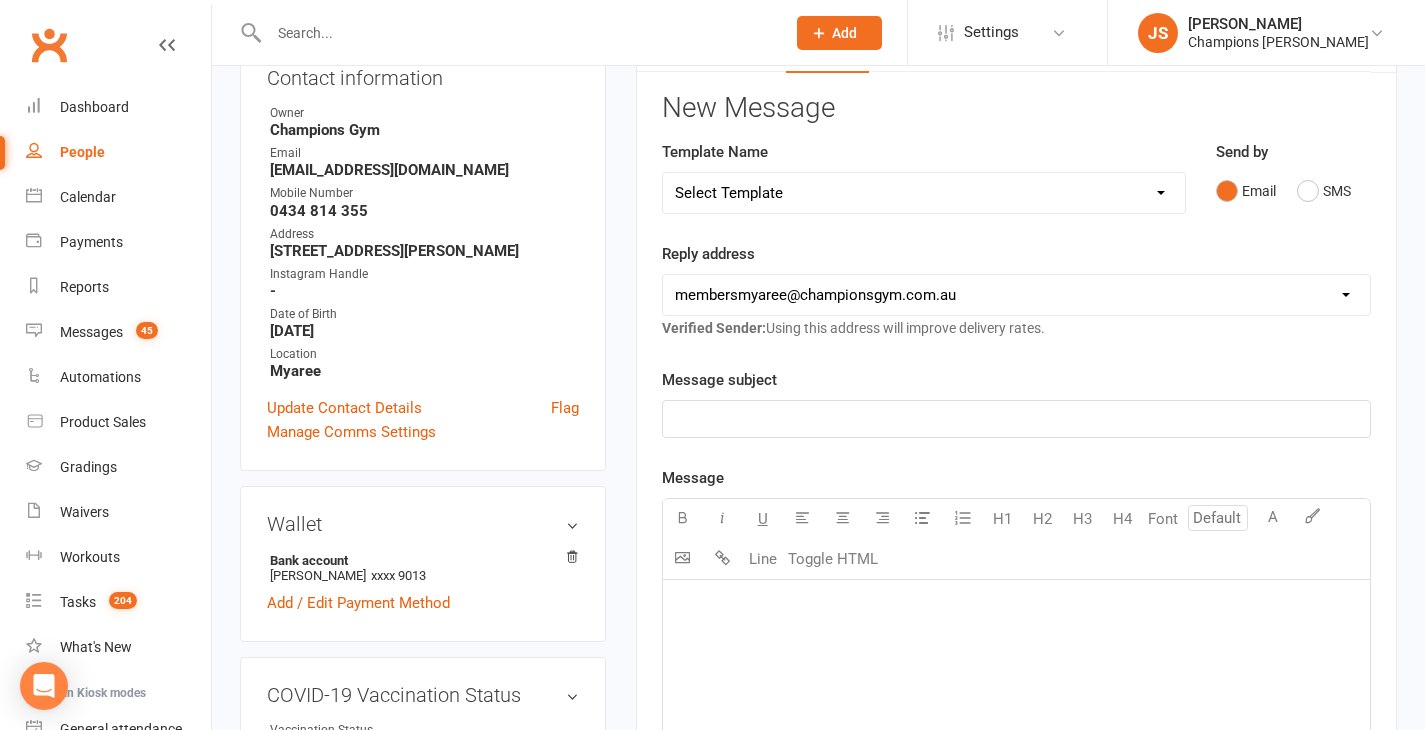 scroll, scrollTop: 0, scrollLeft: 0, axis: both 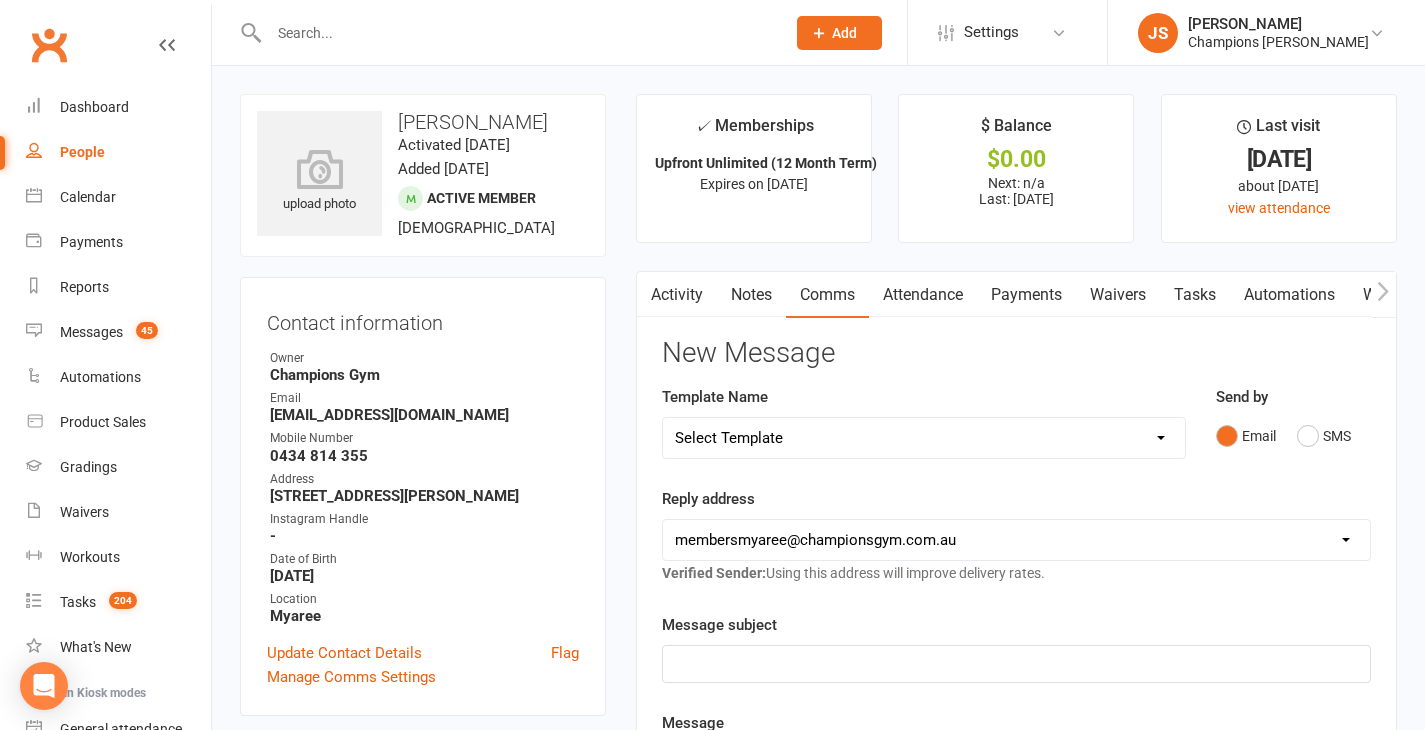 click at bounding box center (517, 33) 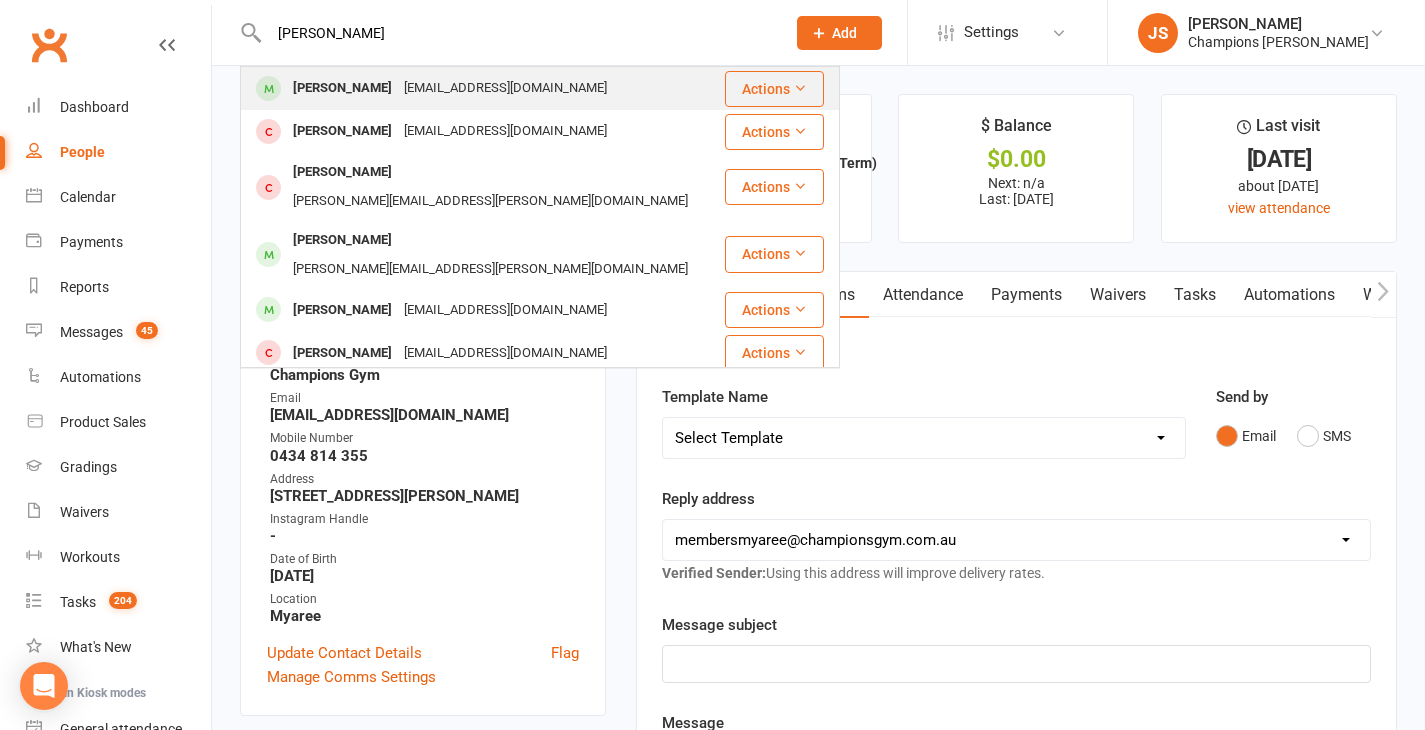 type on "[PERSON_NAME]" 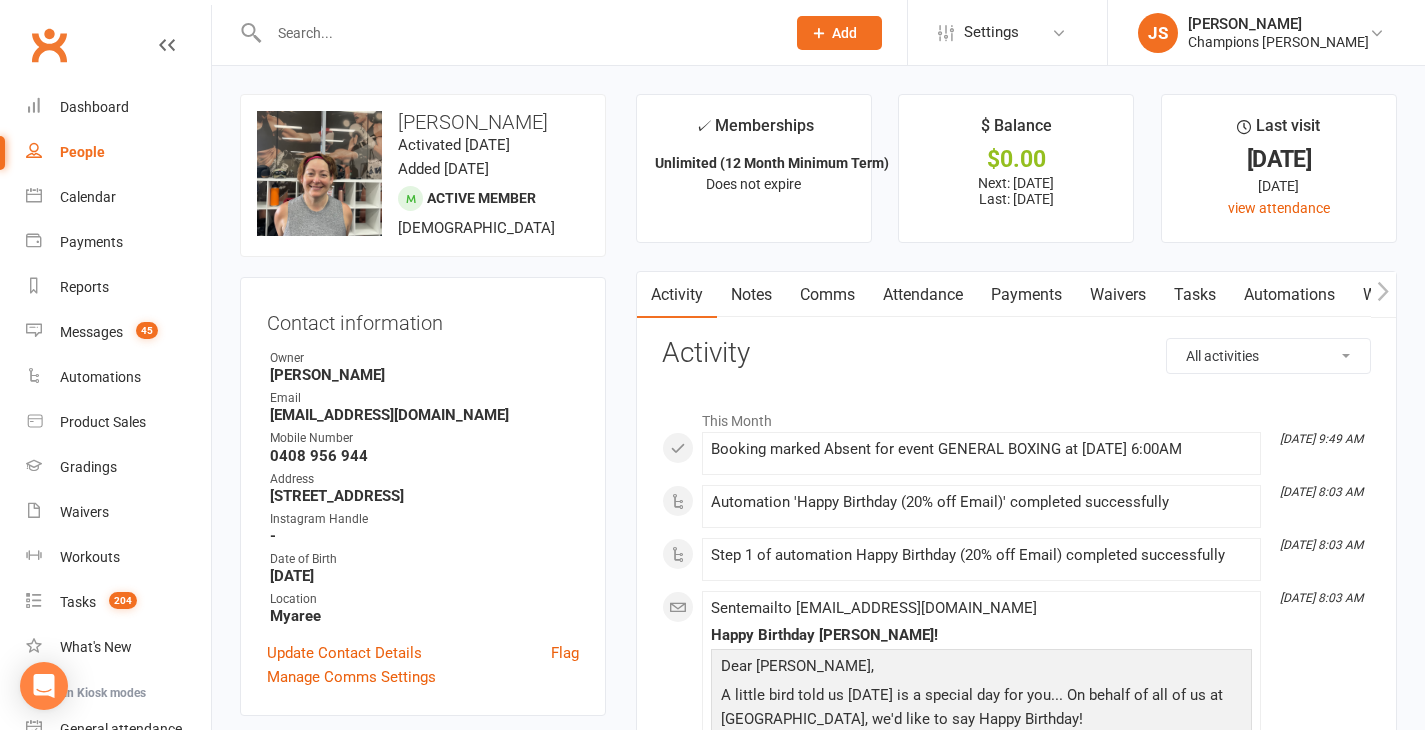 click on "Attendance" at bounding box center [923, 295] 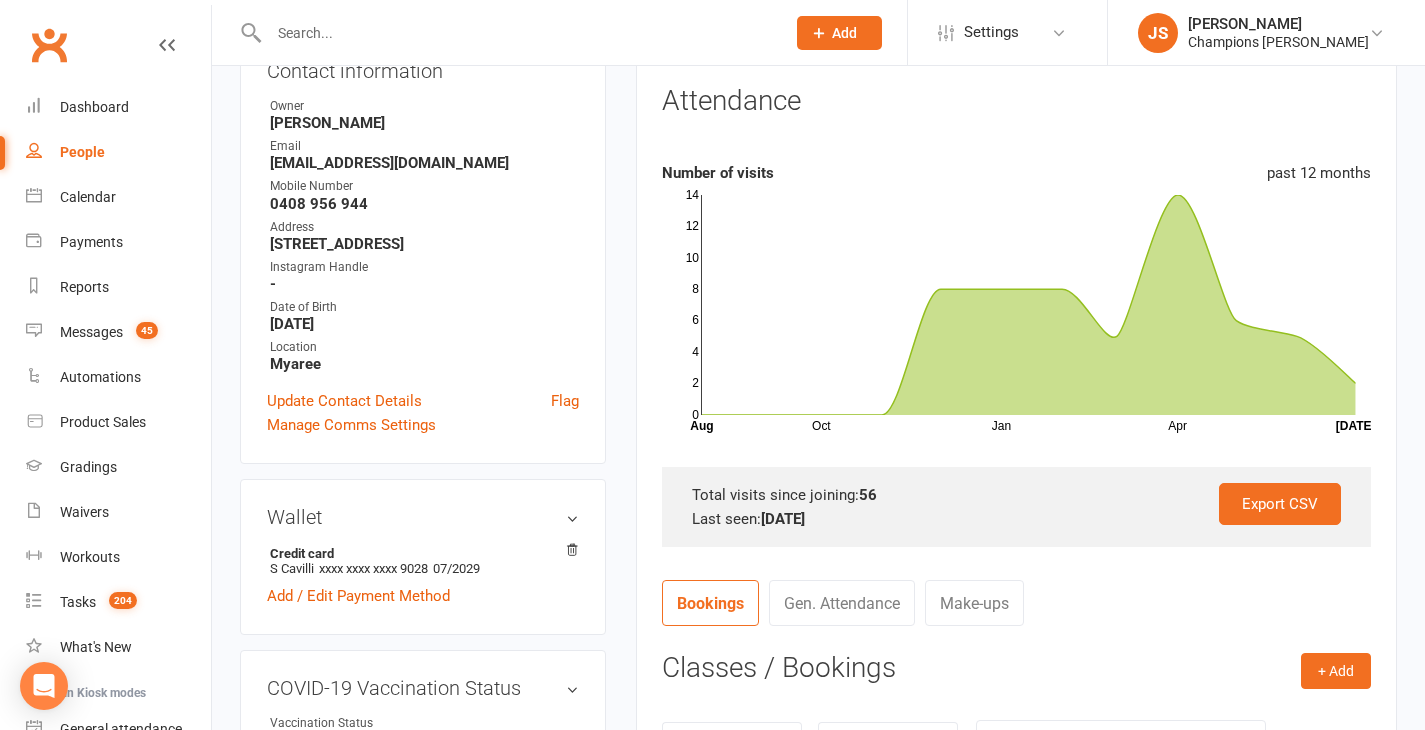 scroll, scrollTop: 0, scrollLeft: 0, axis: both 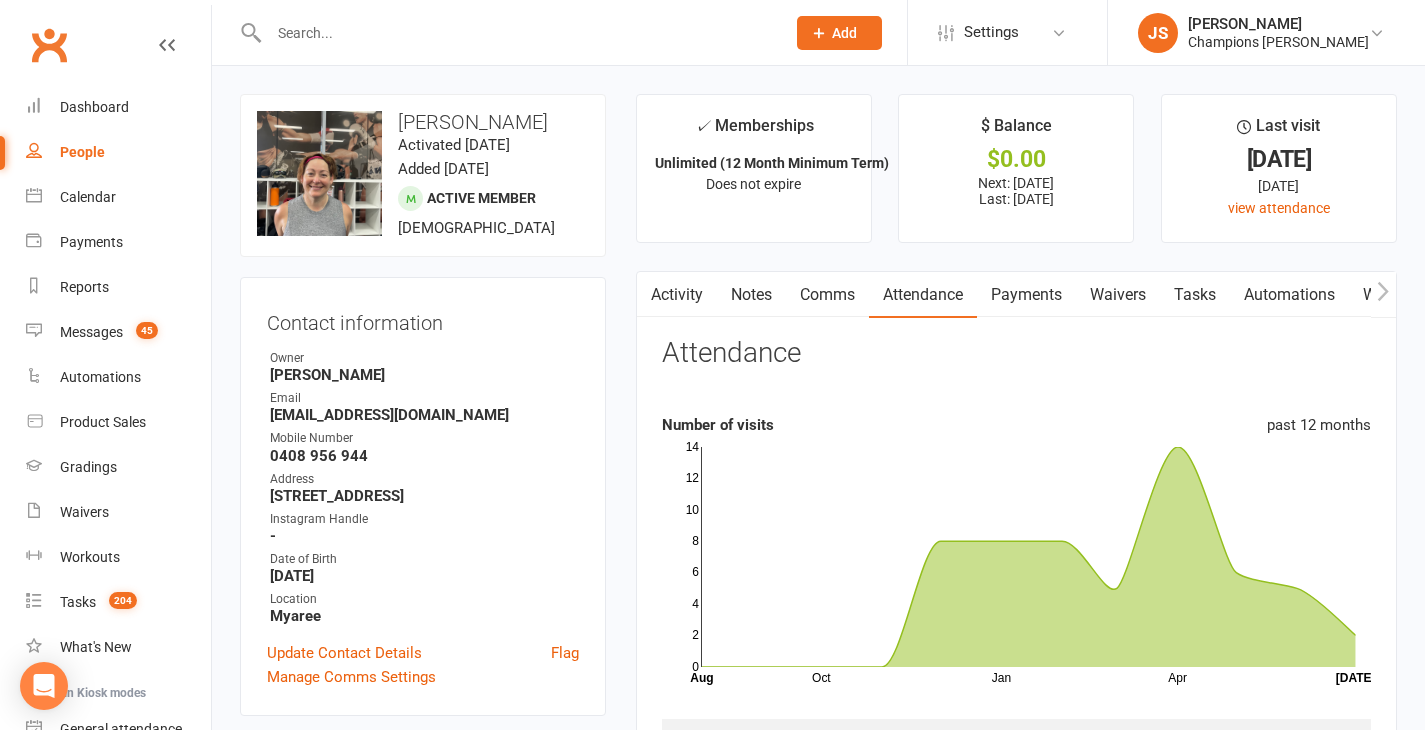 click on "Notes" at bounding box center (751, 295) 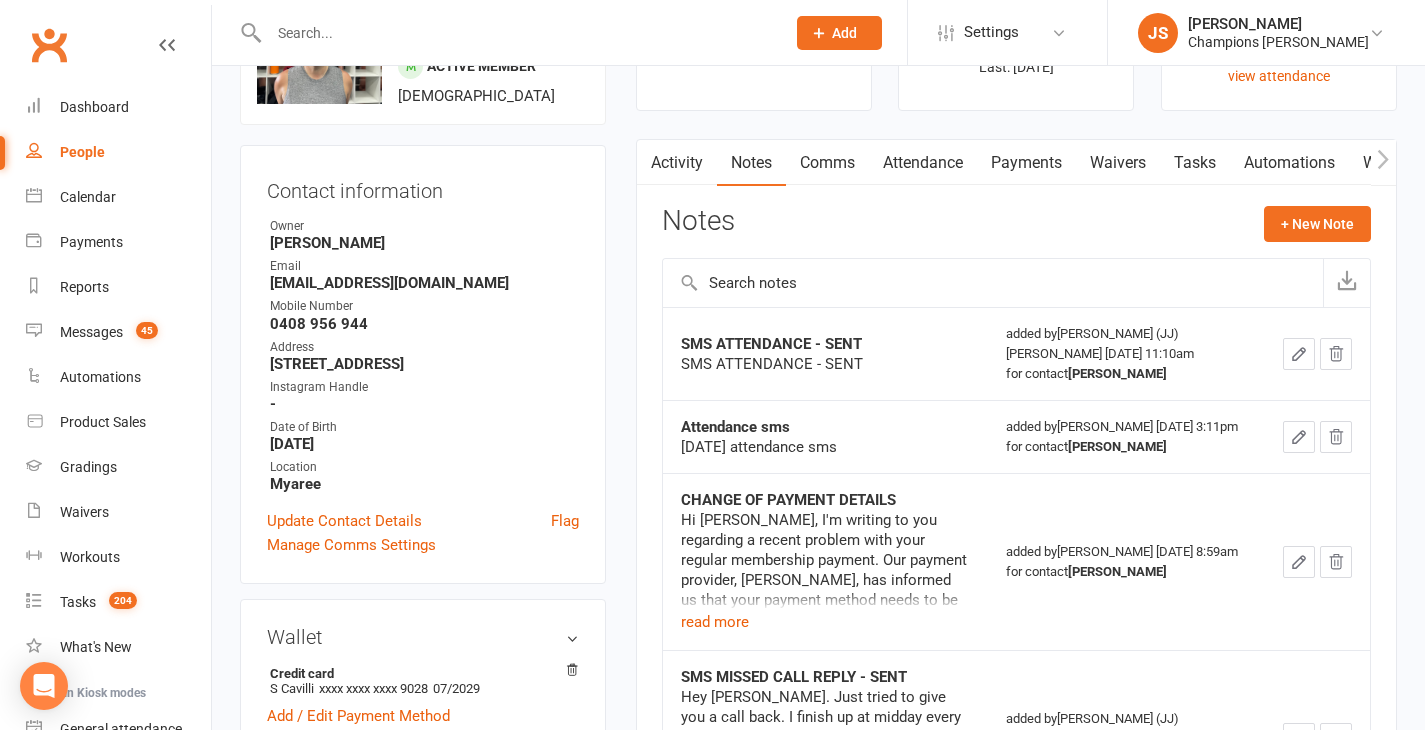 scroll, scrollTop: 129, scrollLeft: 0, axis: vertical 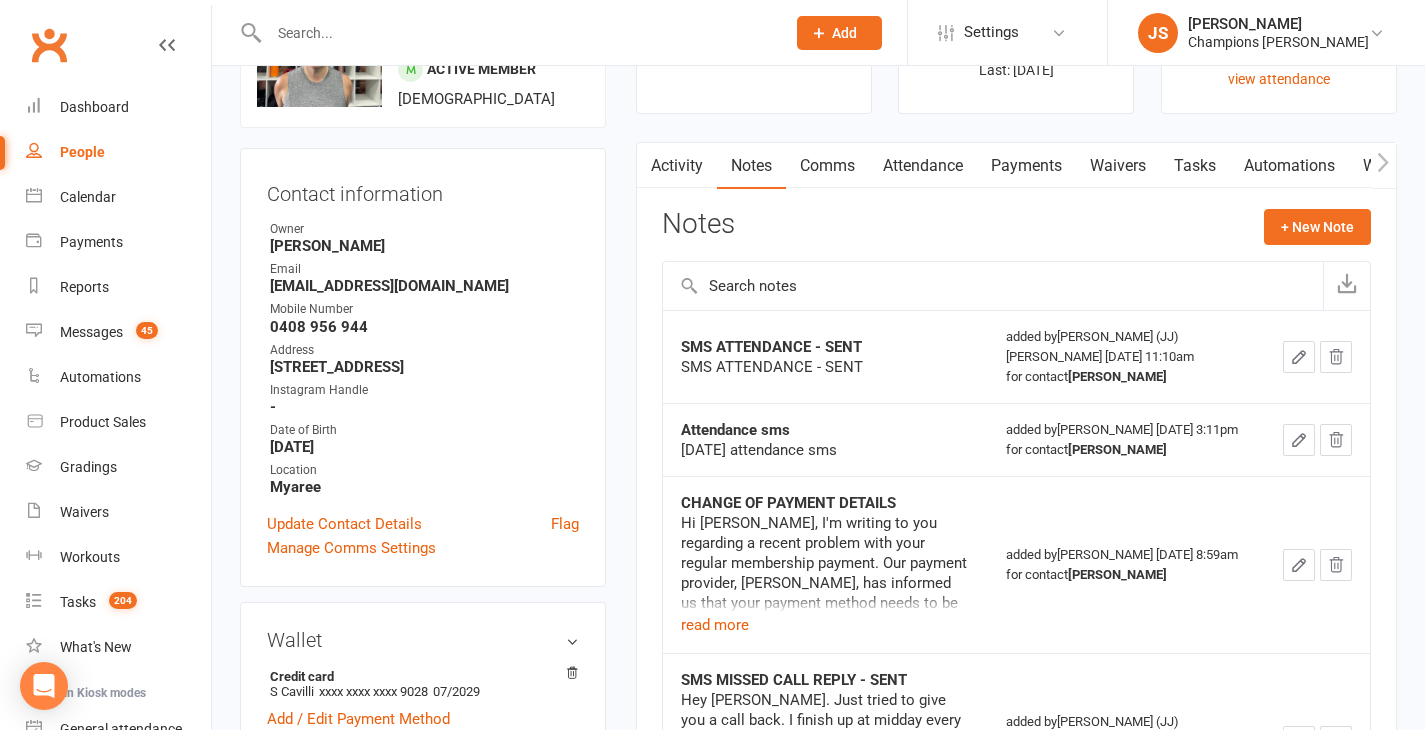 click on "Comms" at bounding box center [827, 166] 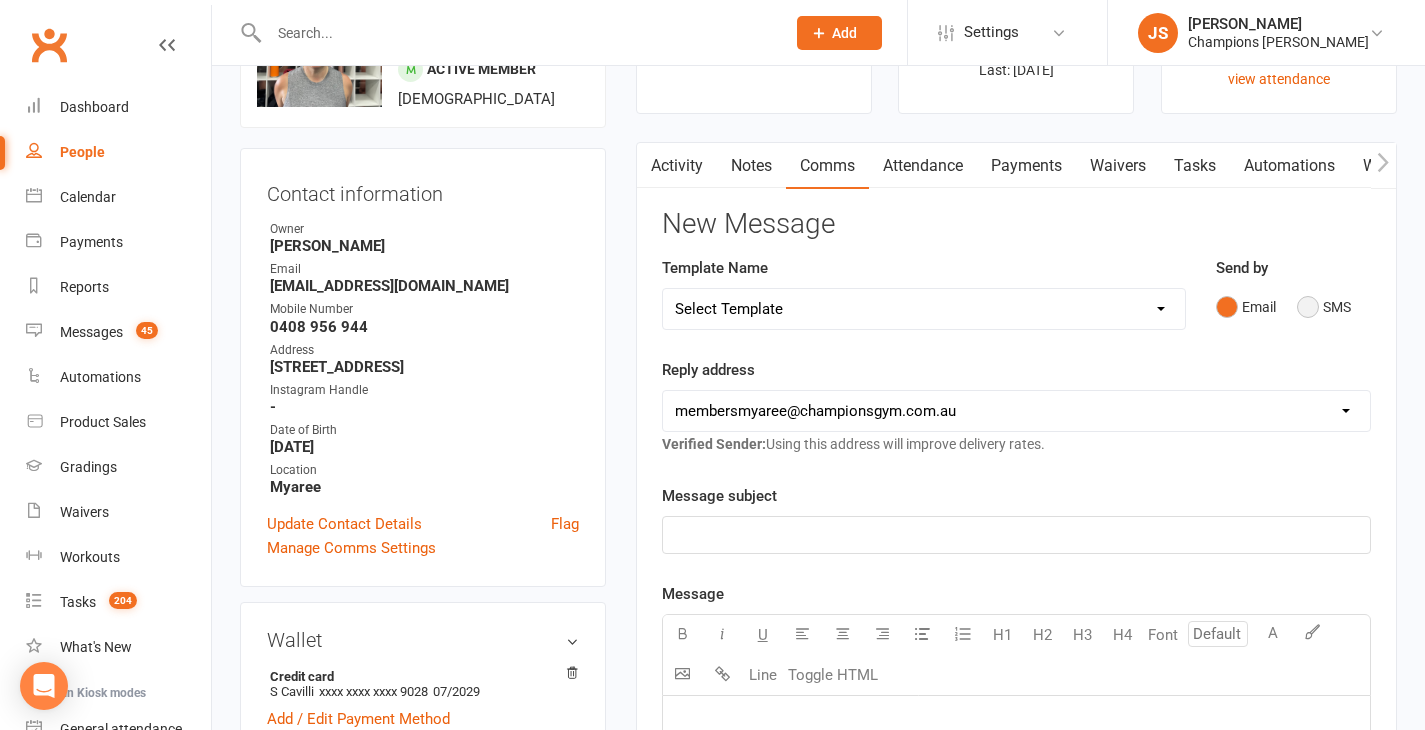 click on "SMS" at bounding box center [1324, 307] 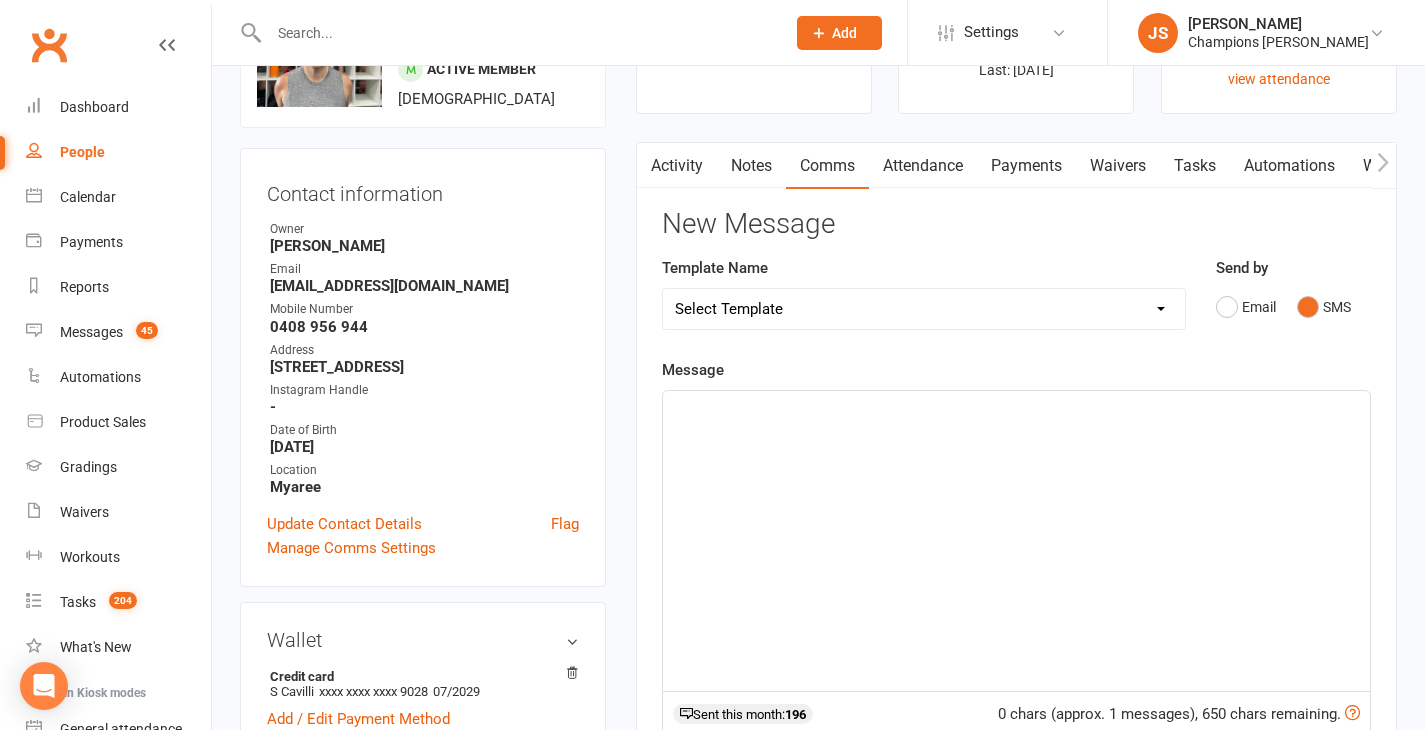 click on "﻿" 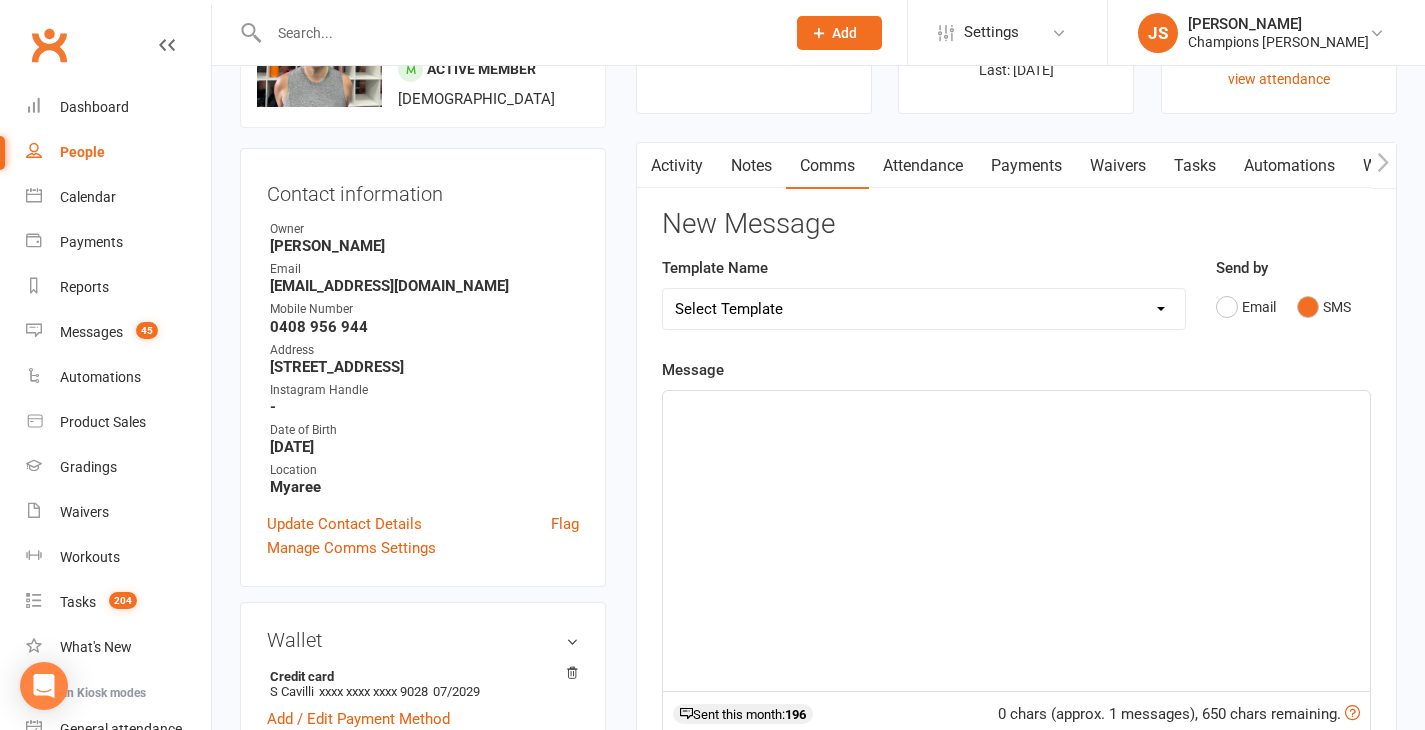click on "﻿" 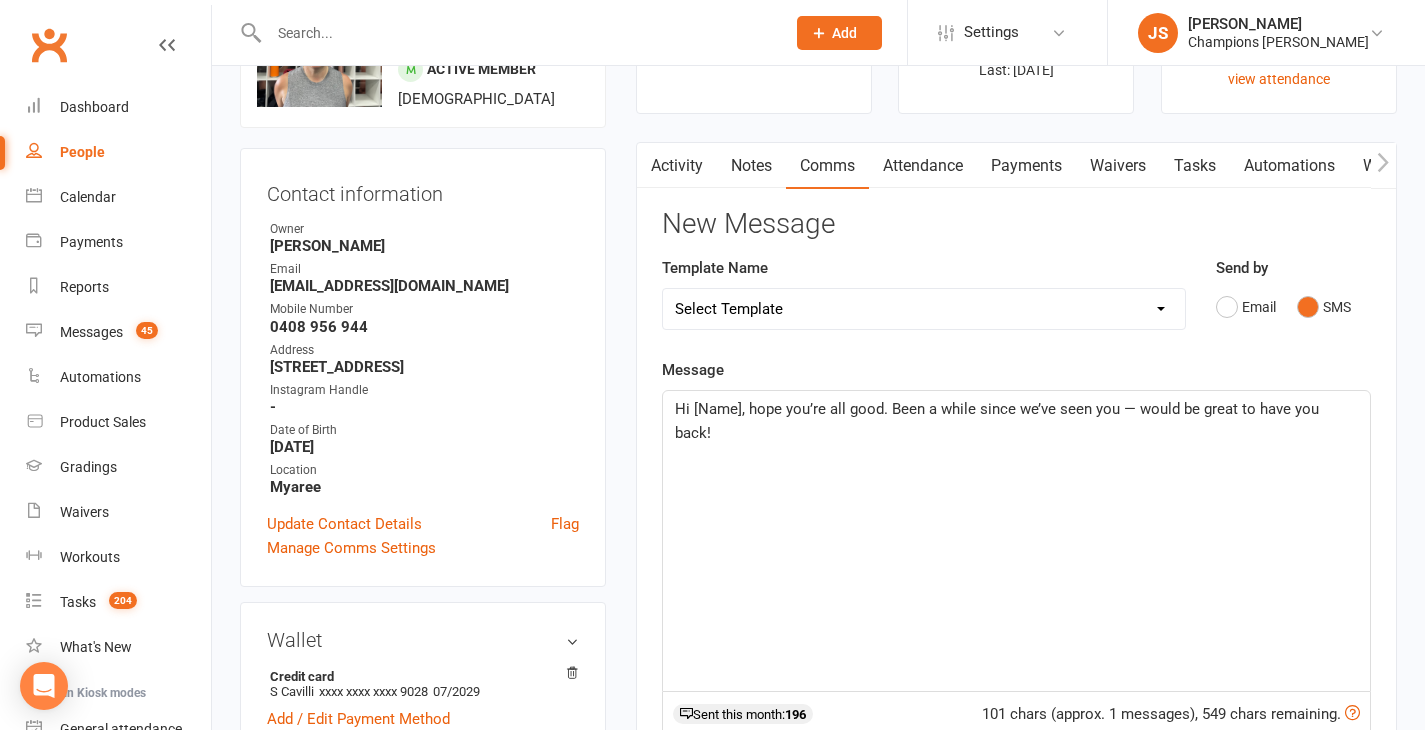 click on "Hi [Name], hope you’re all good. Been a while since we’ve seen you — would be great to have you back!" 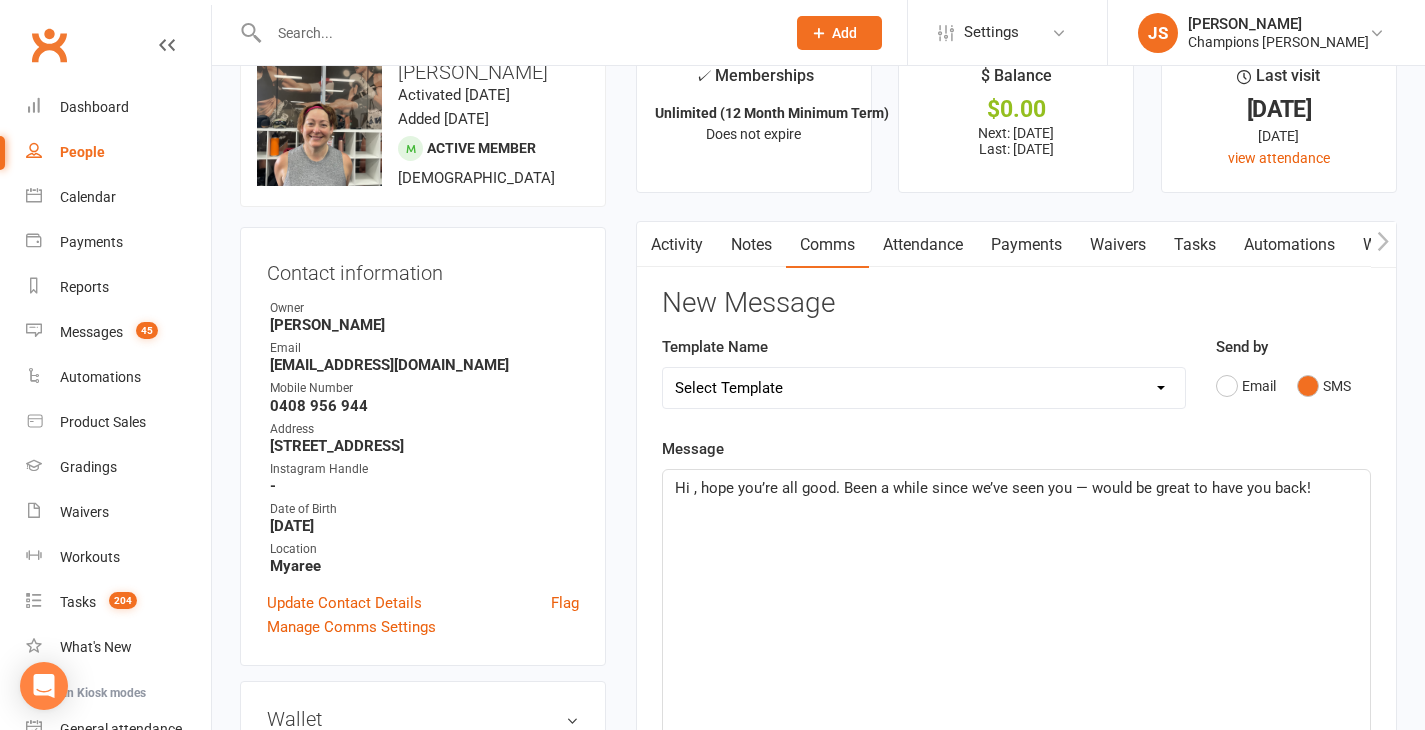 scroll, scrollTop: 49, scrollLeft: 0, axis: vertical 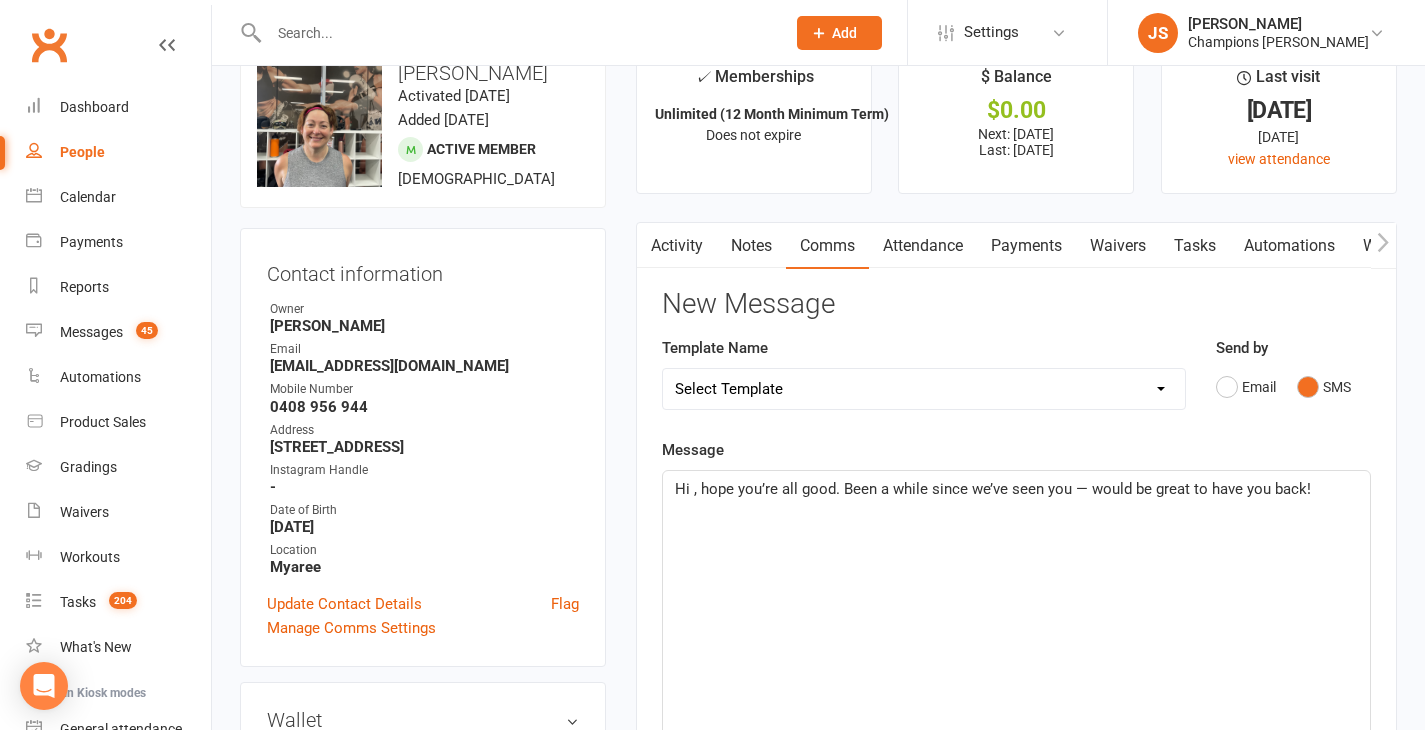 type 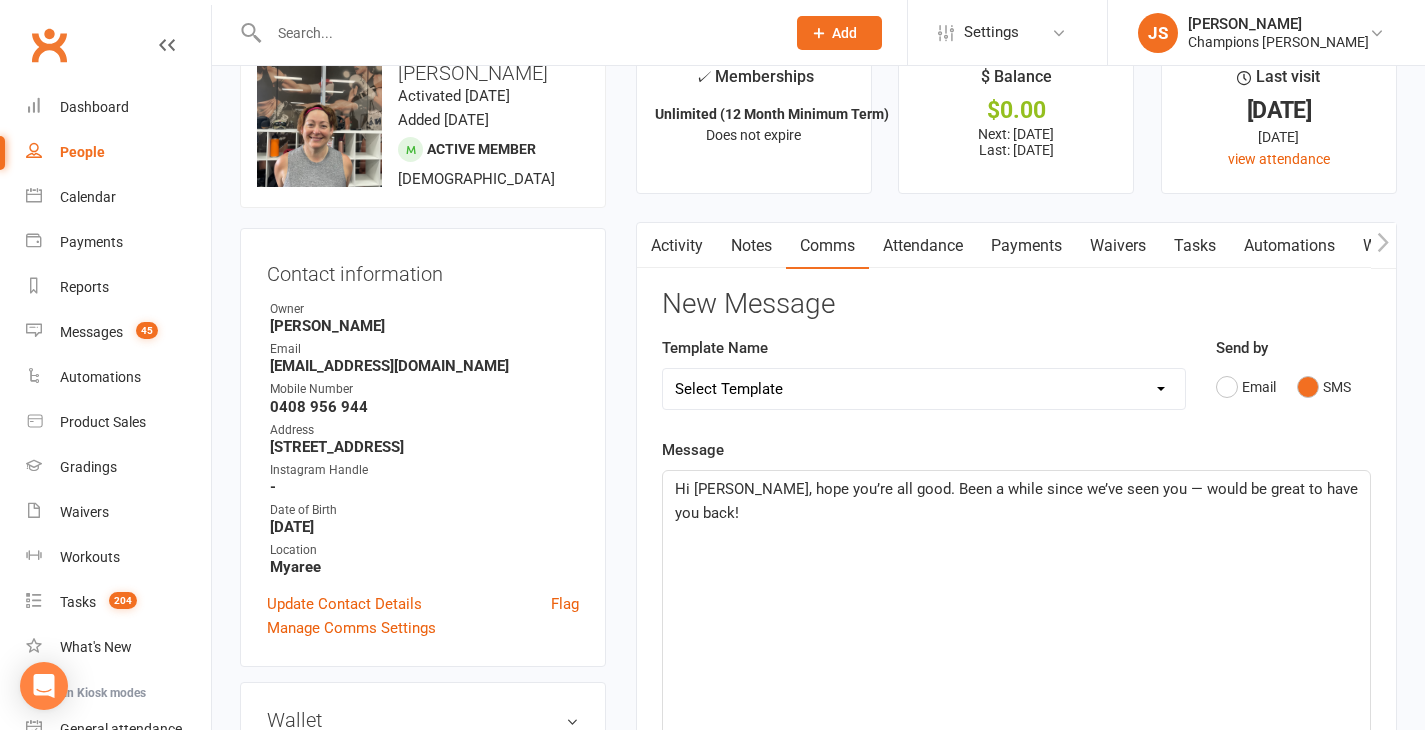 click on "Hi [PERSON_NAME], hope you’re all good. Been a while since we’ve seen you — would be great to have you back!" 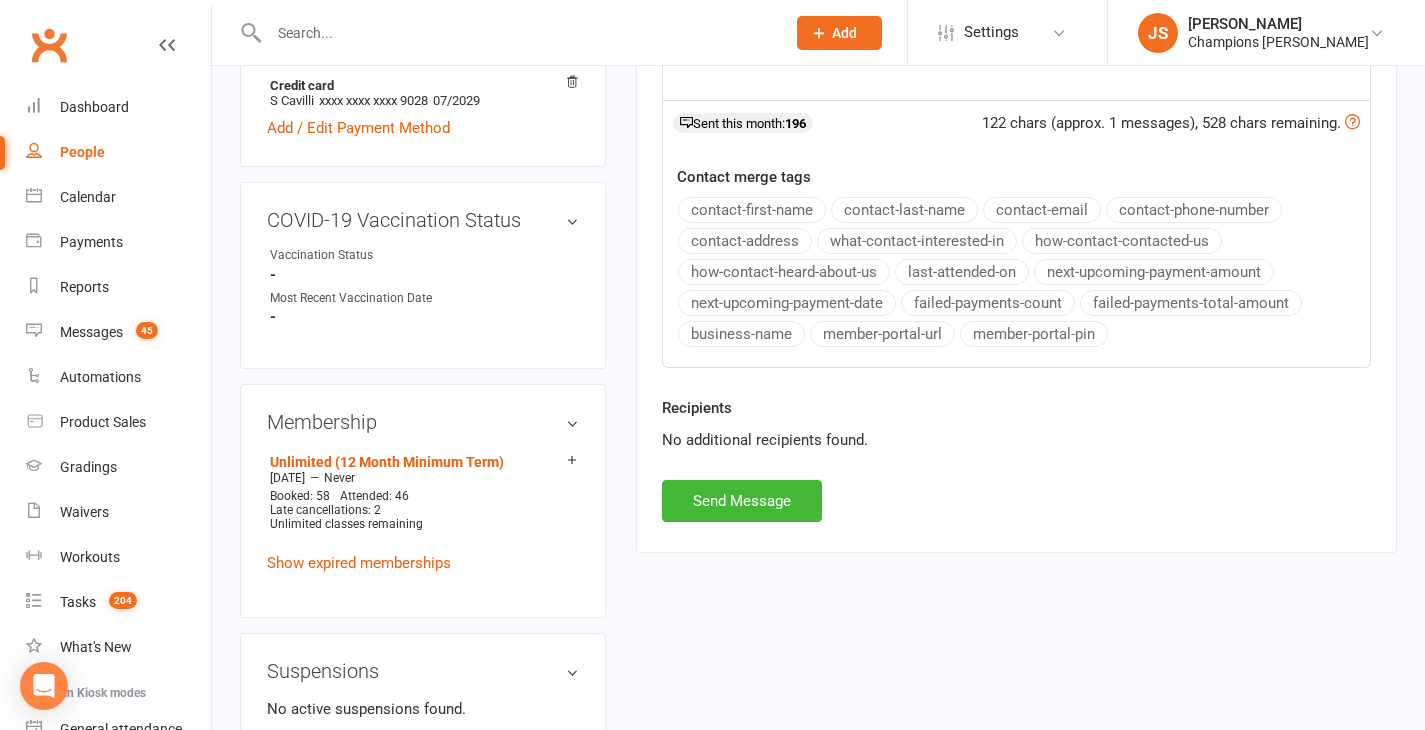 scroll, scrollTop: 751, scrollLeft: 0, axis: vertical 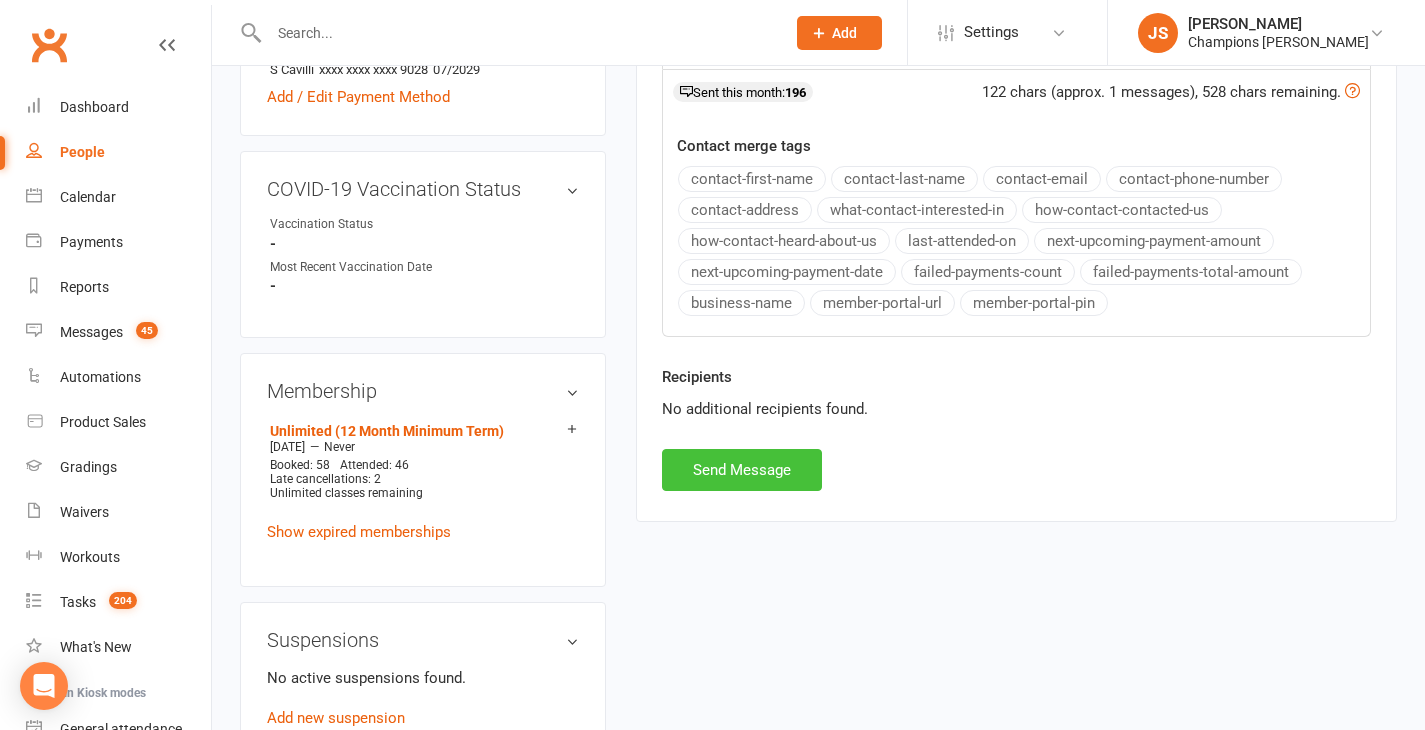 click on "Send Message" at bounding box center [742, 470] 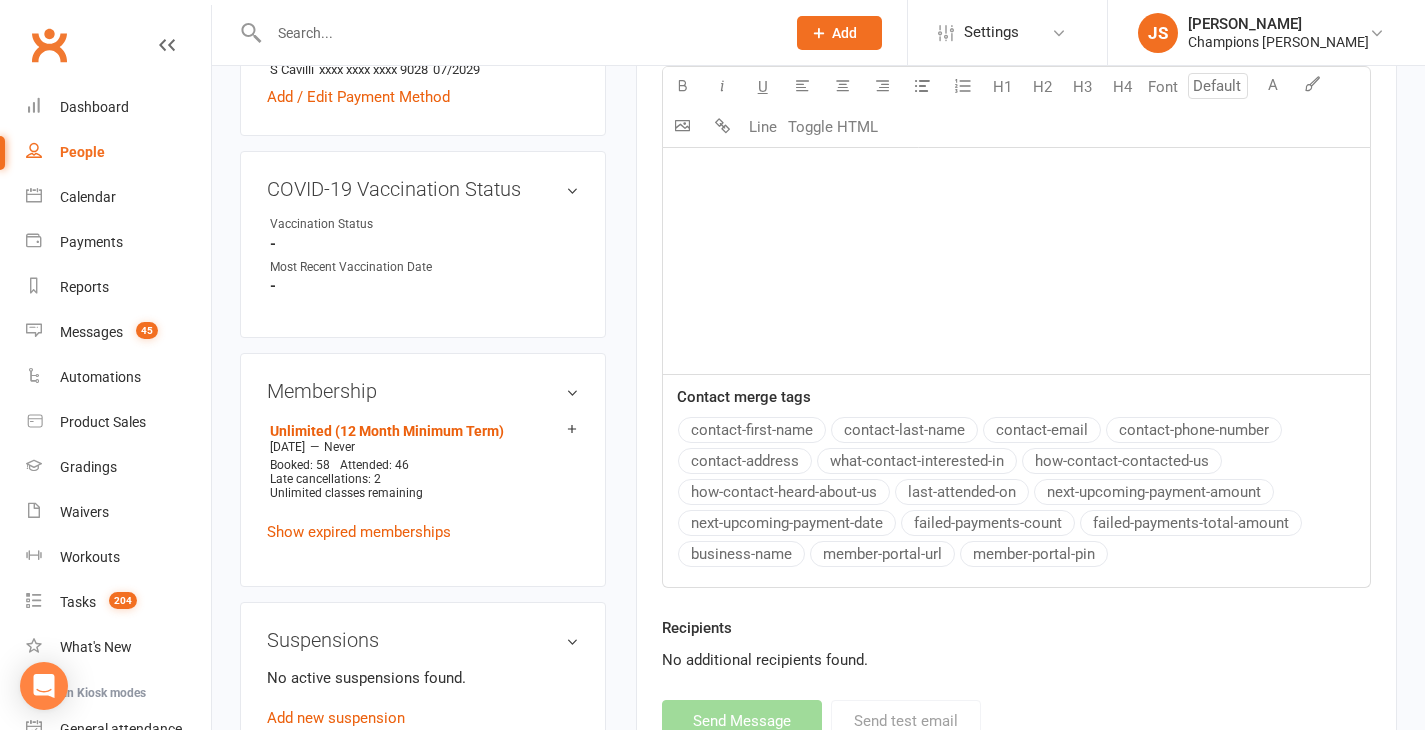 click at bounding box center [517, 33] 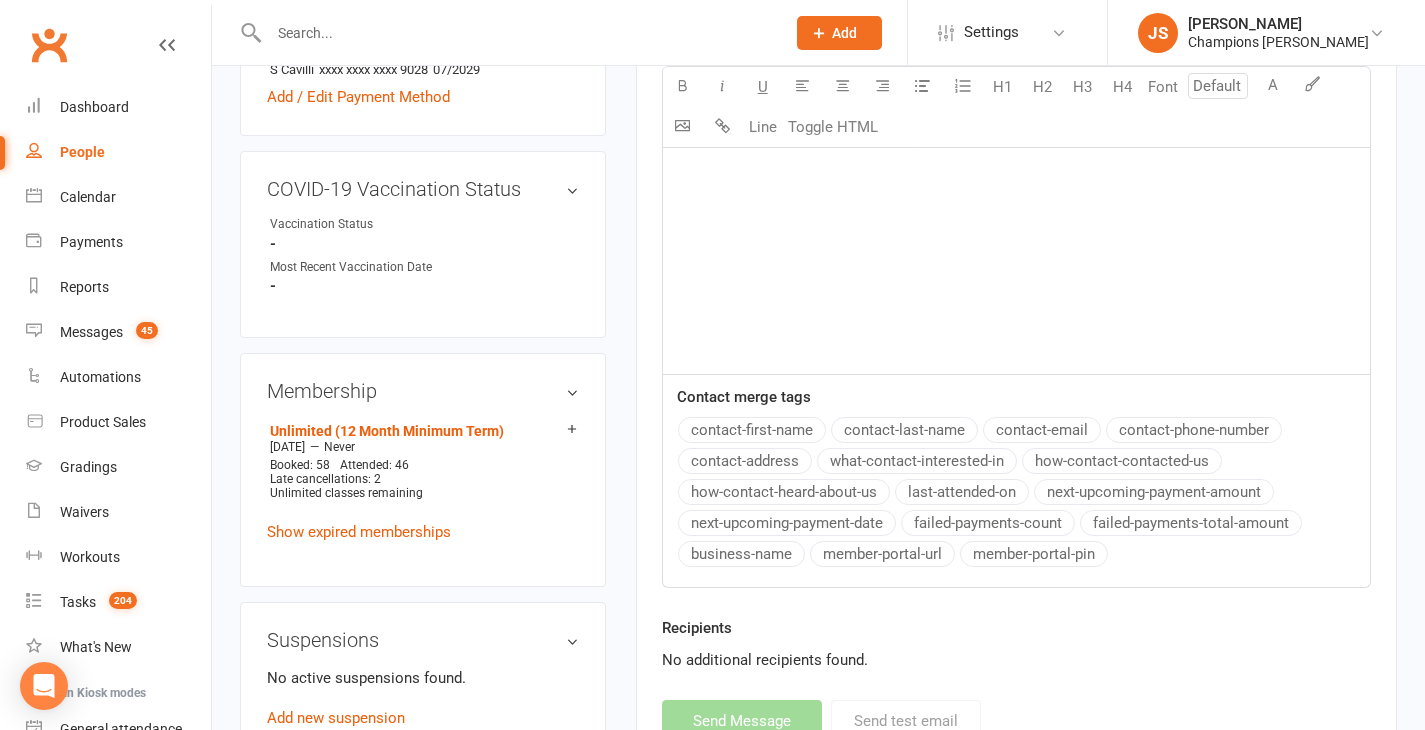 paste on "[PERSON_NAME]" 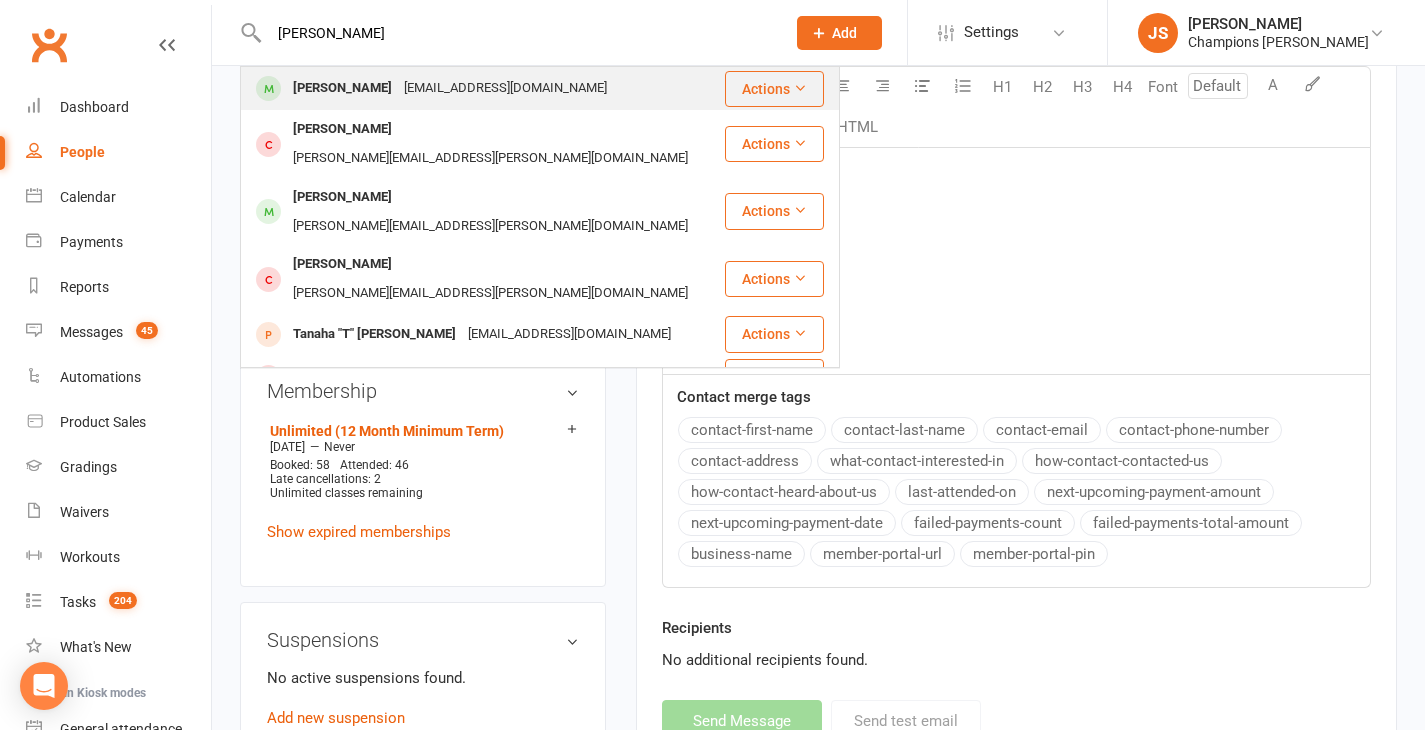 type on "[PERSON_NAME]" 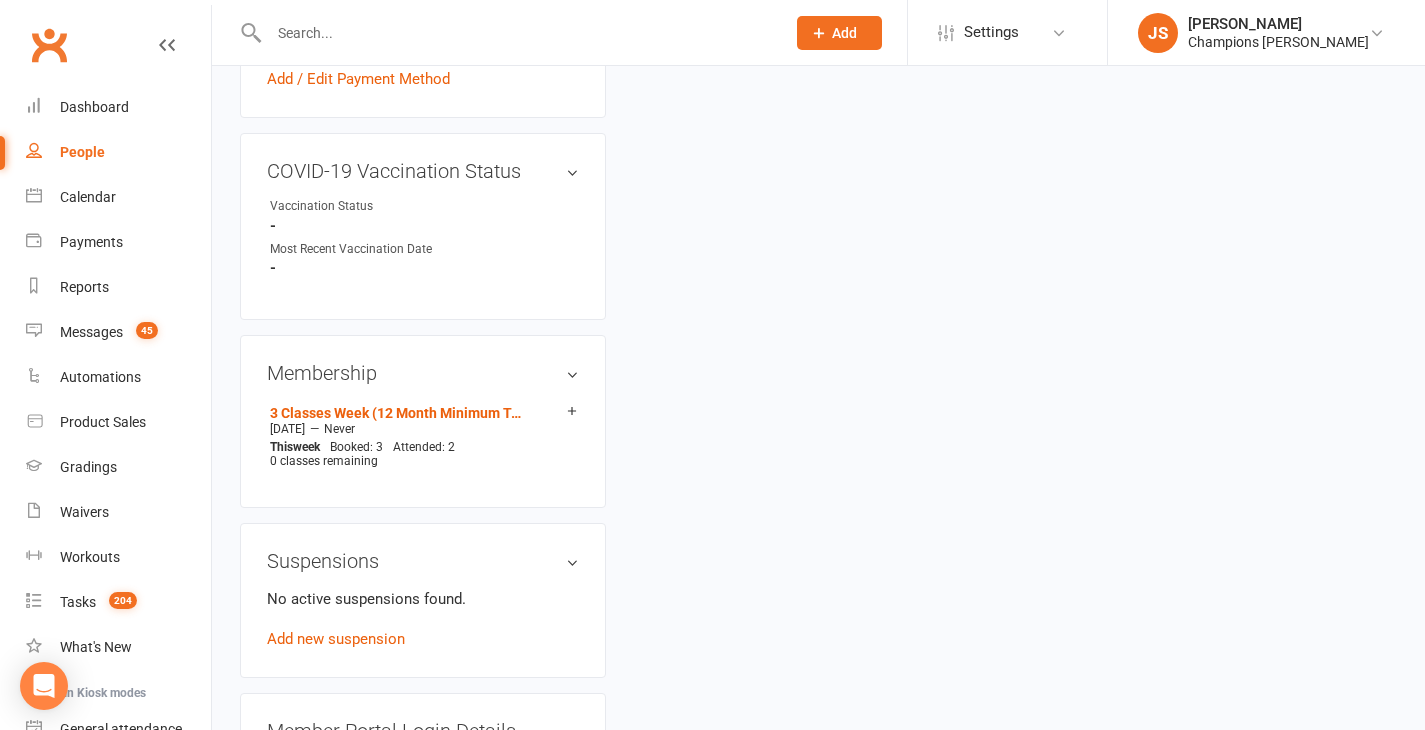 scroll, scrollTop: 0, scrollLeft: 0, axis: both 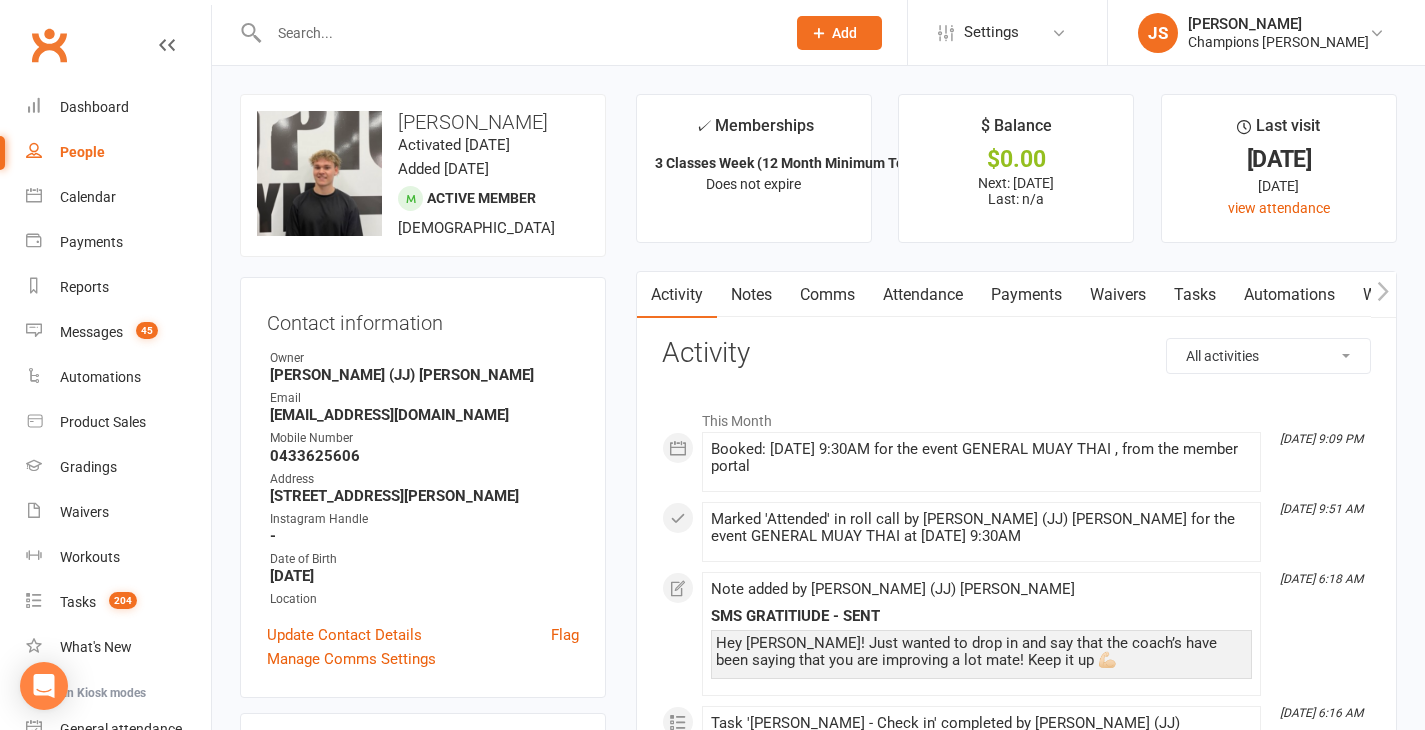 click on "Attendance" at bounding box center (923, 295) 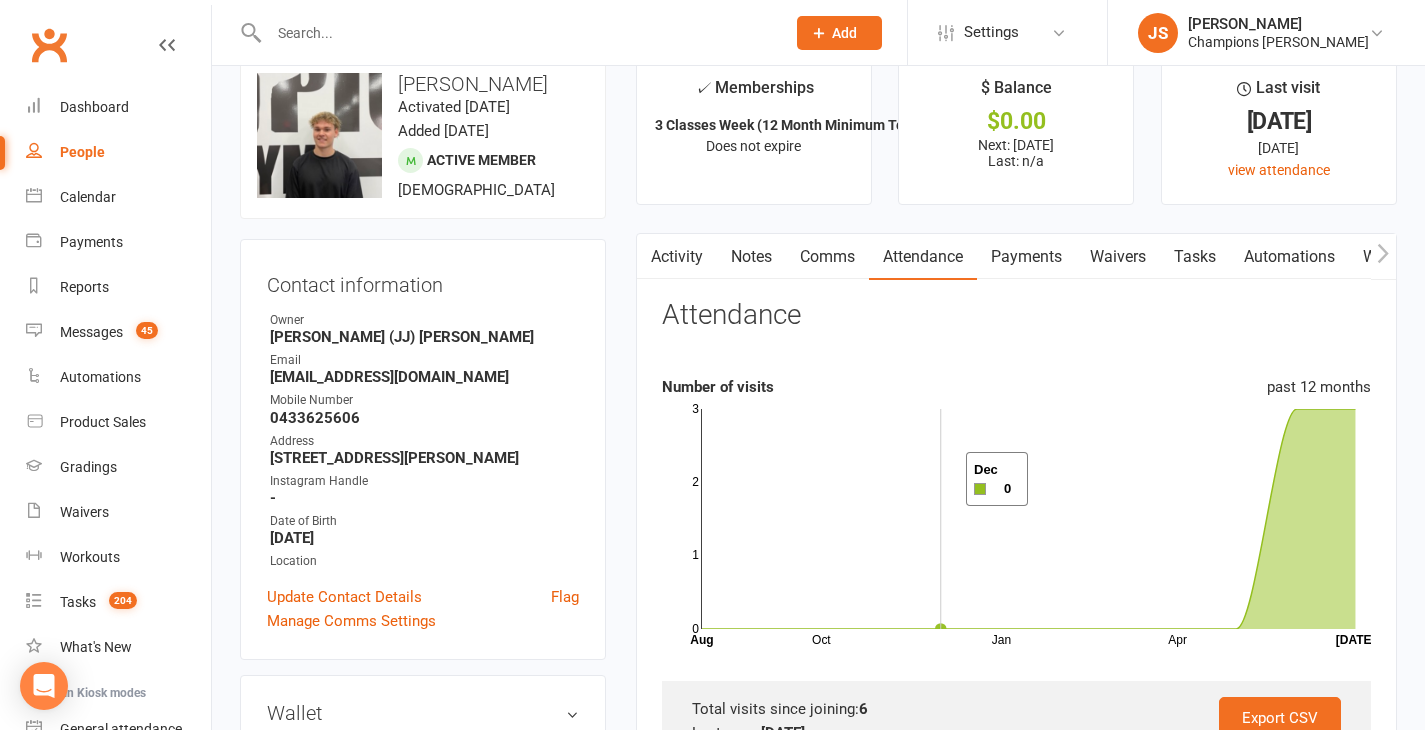 scroll, scrollTop: 40, scrollLeft: 0, axis: vertical 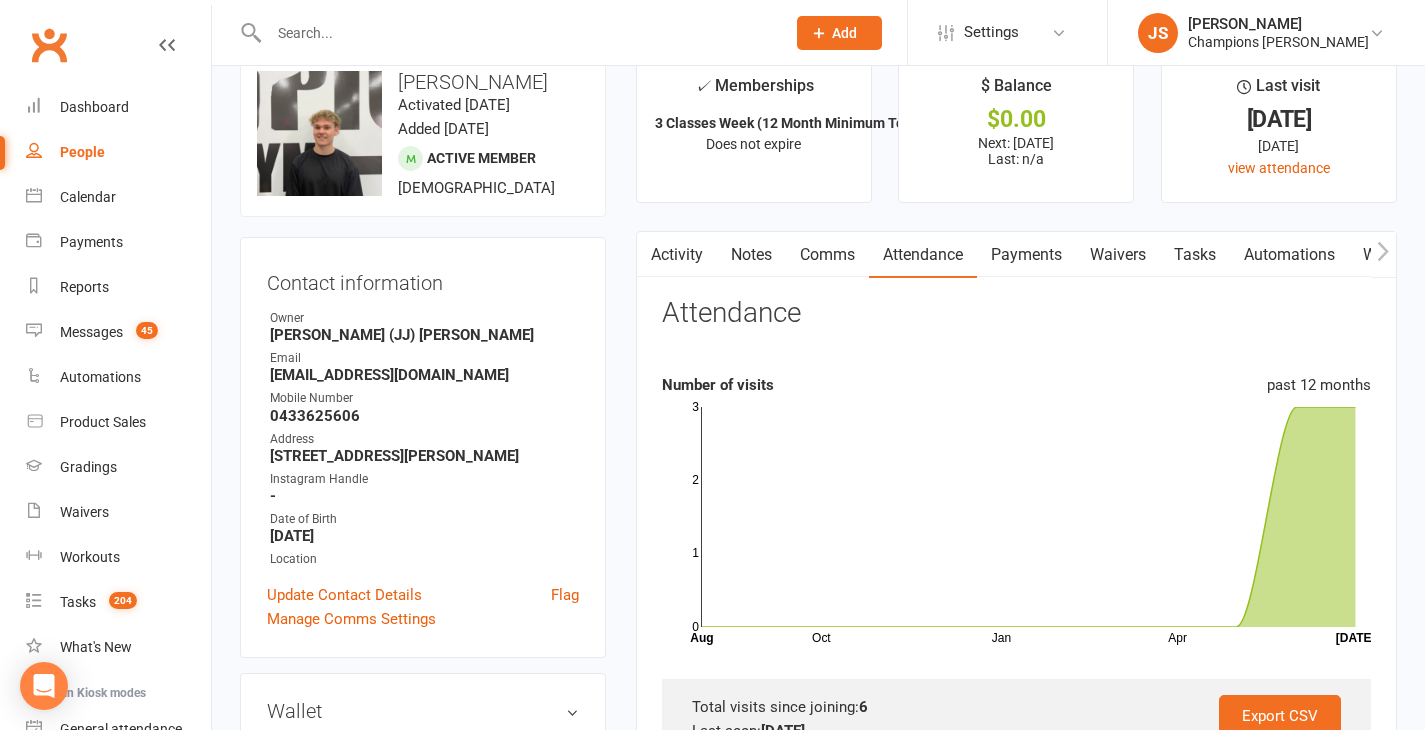 click at bounding box center (505, 32) 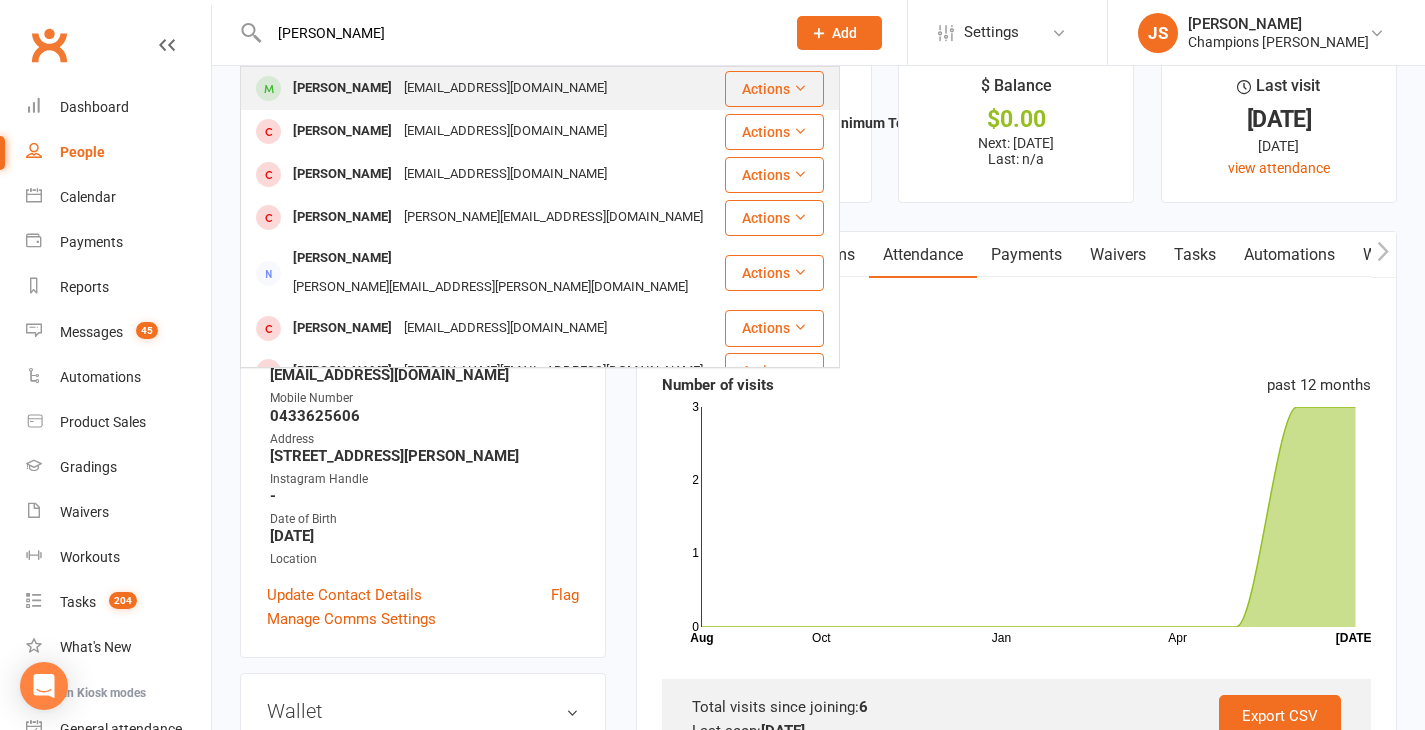 type on "[PERSON_NAME]" 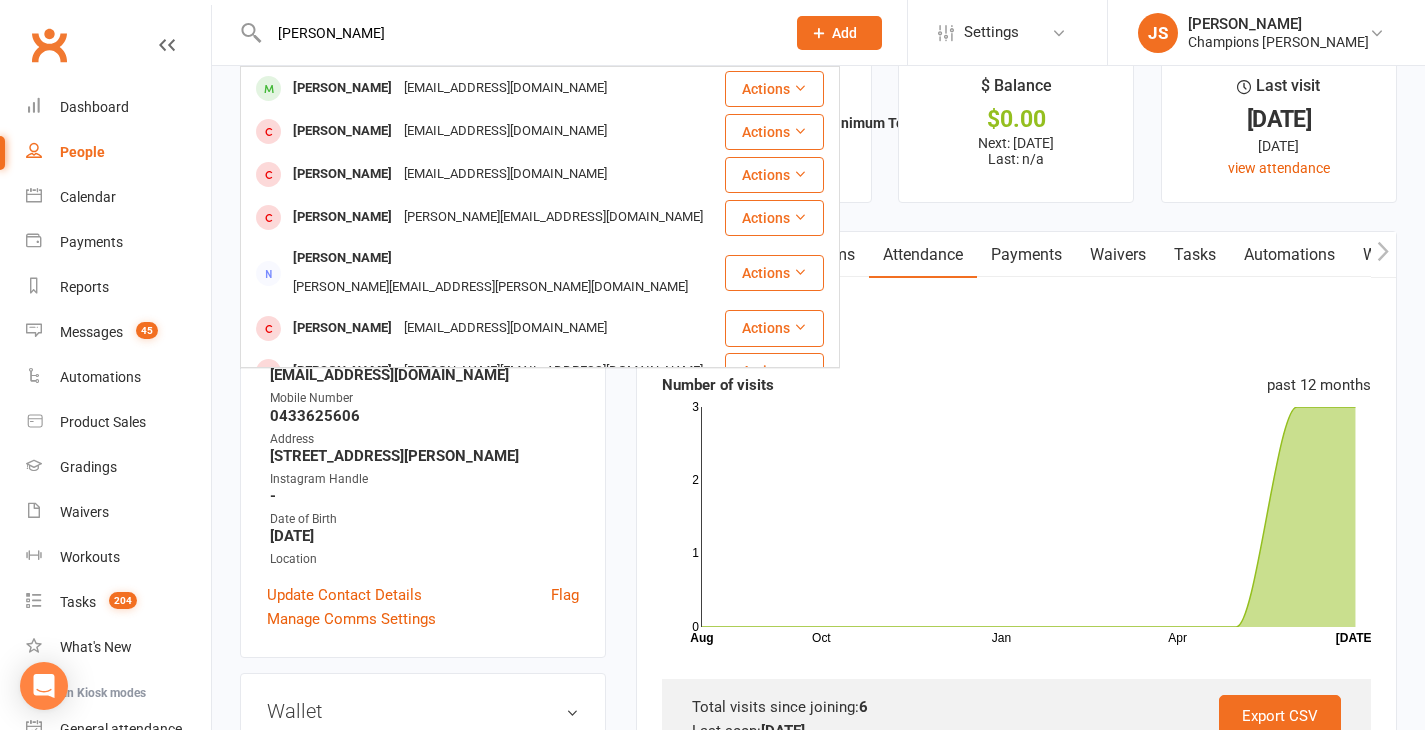 type 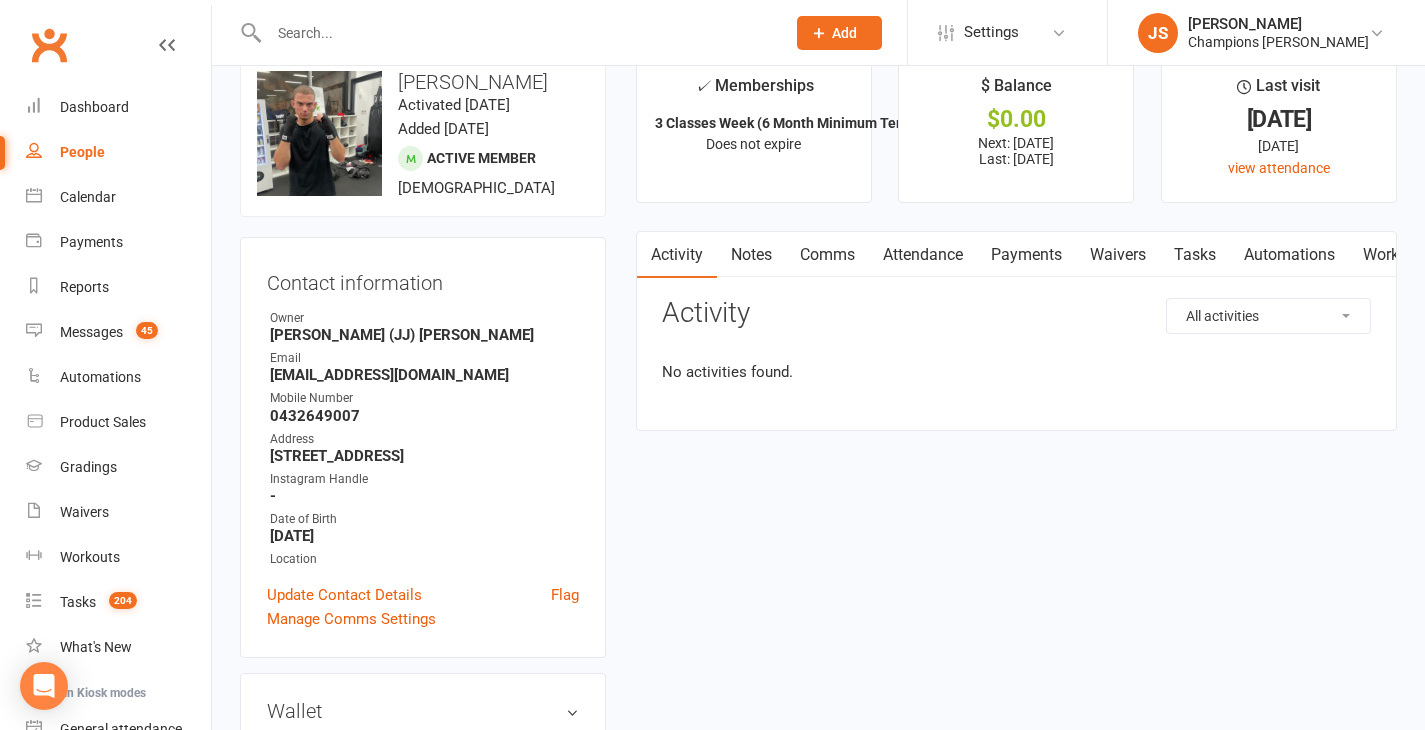 scroll, scrollTop: 0, scrollLeft: 0, axis: both 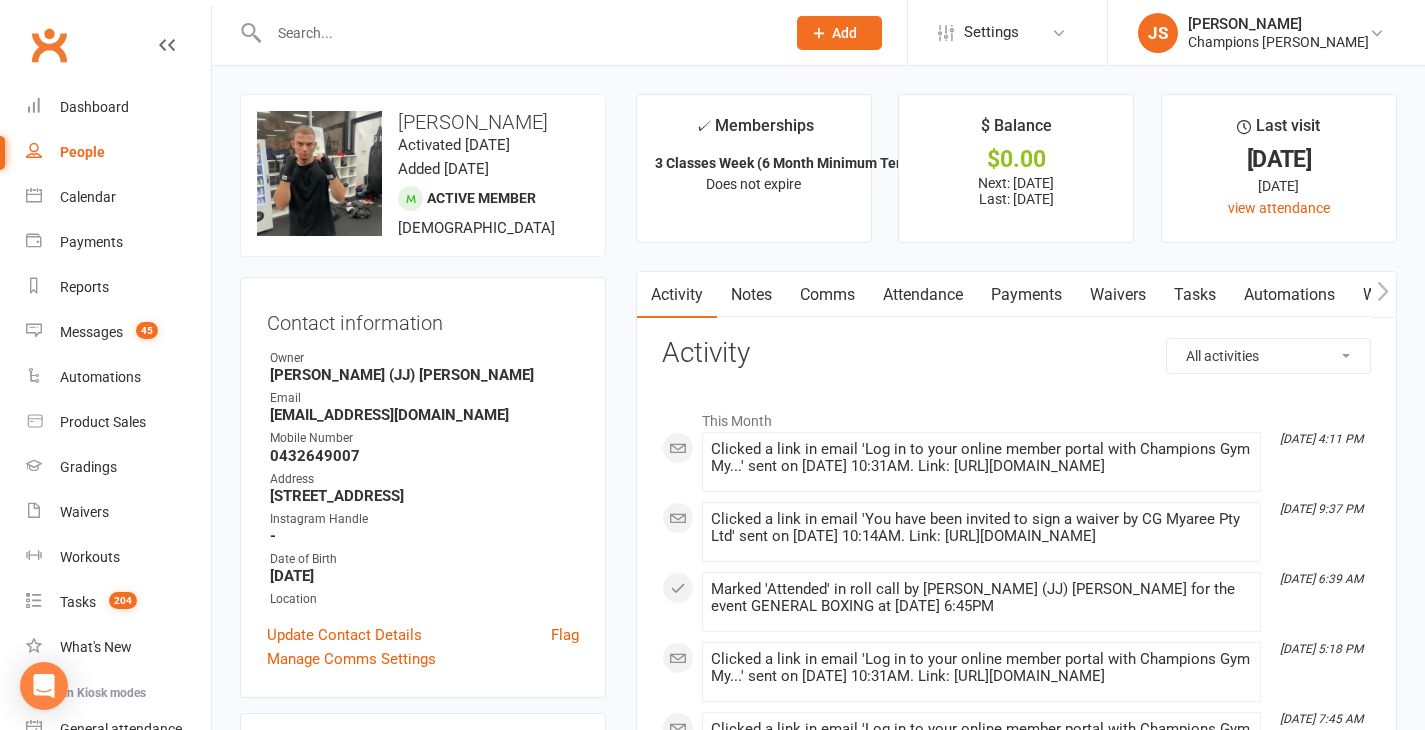 click on "Attendance" at bounding box center (923, 295) 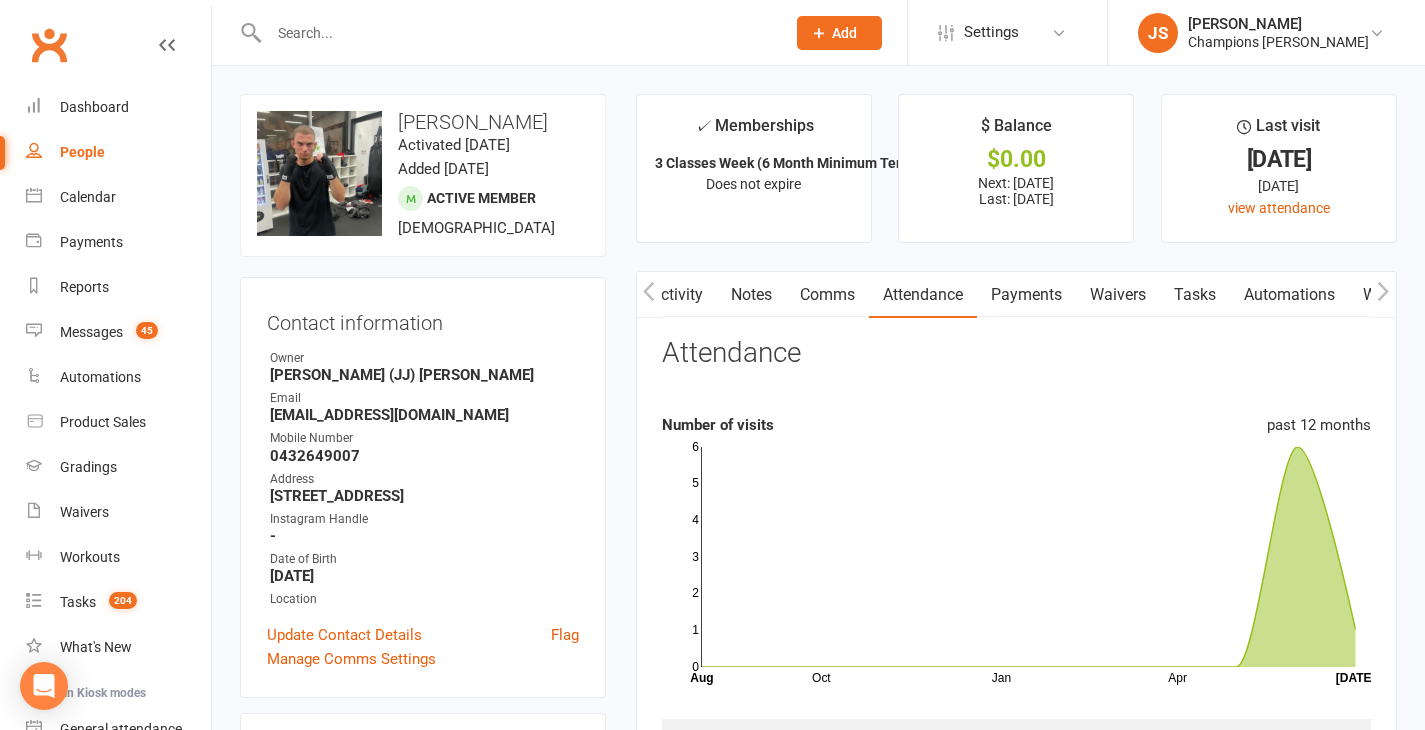 scroll, scrollTop: 0, scrollLeft: 1, axis: horizontal 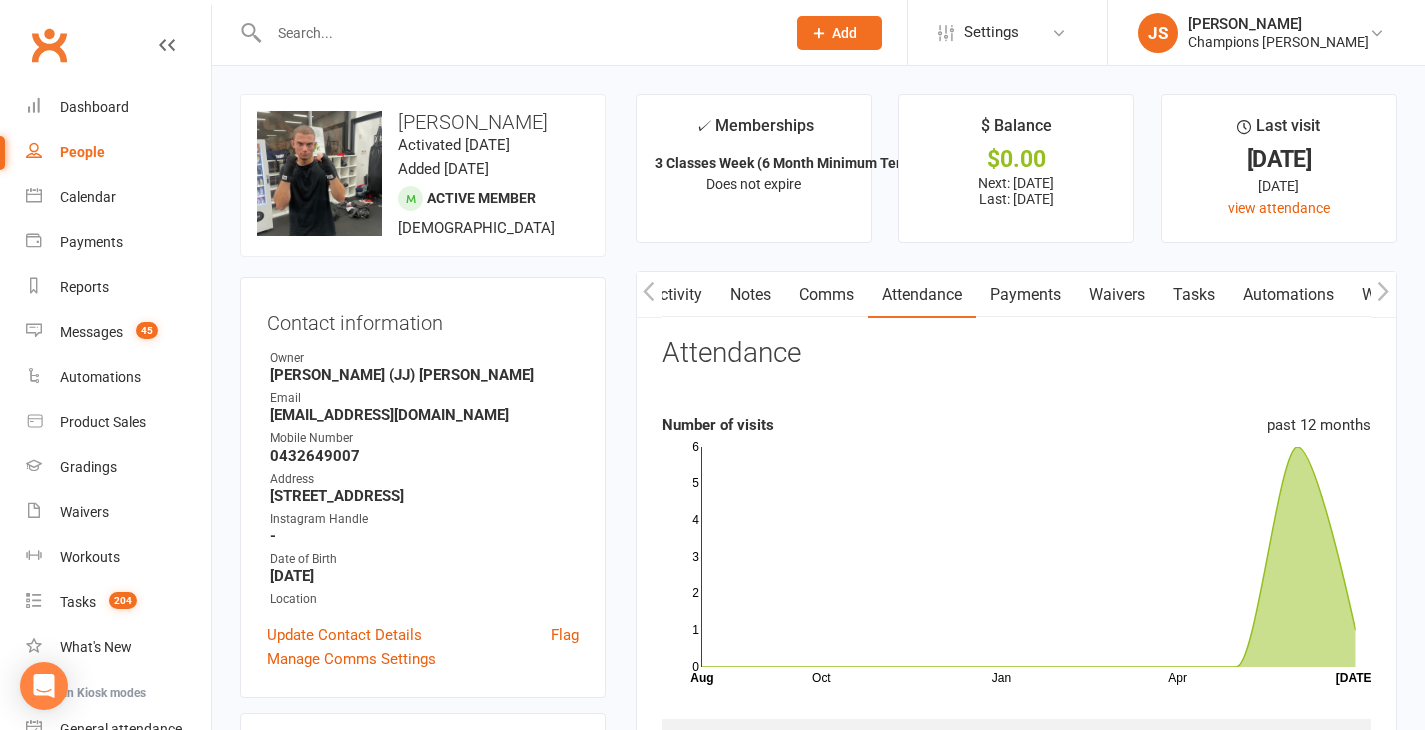 click on "Notes" at bounding box center (750, 295) 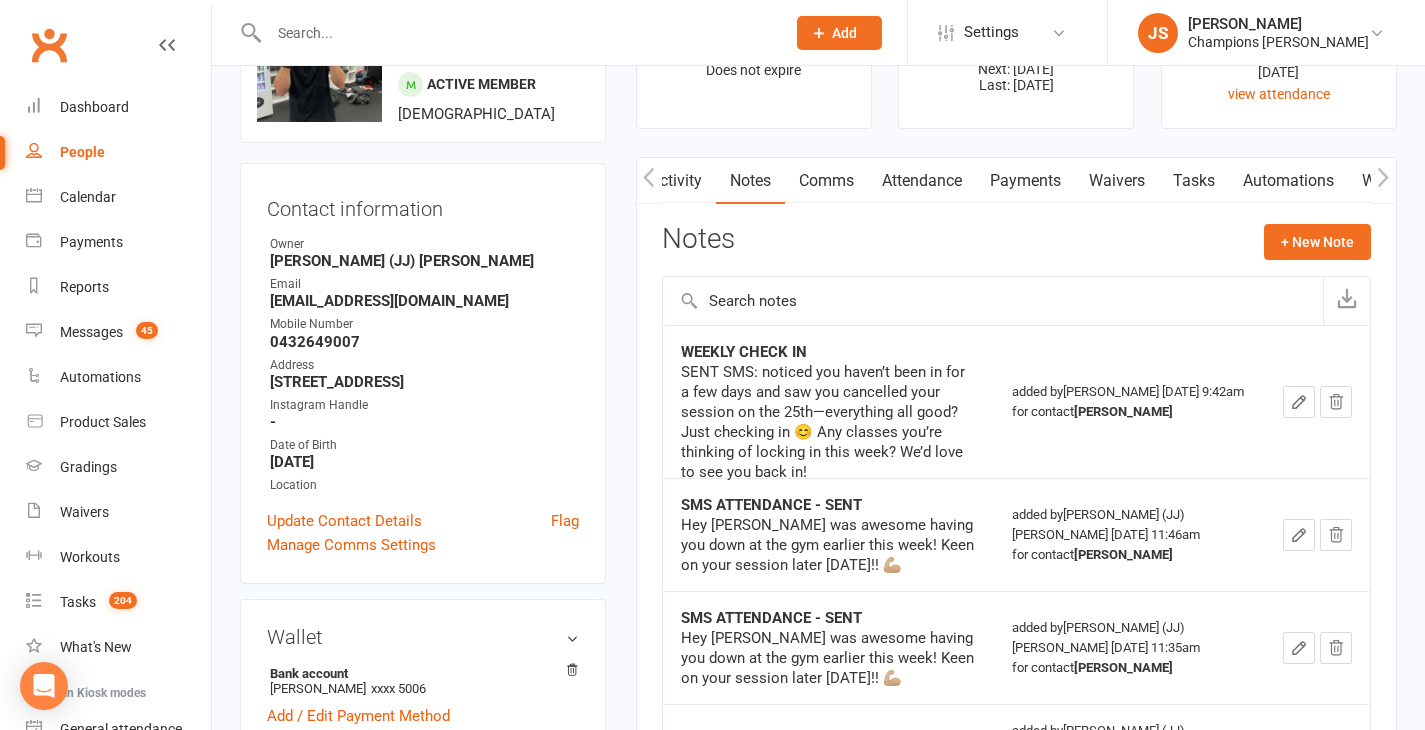 scroll, scrollTop: 111, scrollLeft: 0, axis: vertical 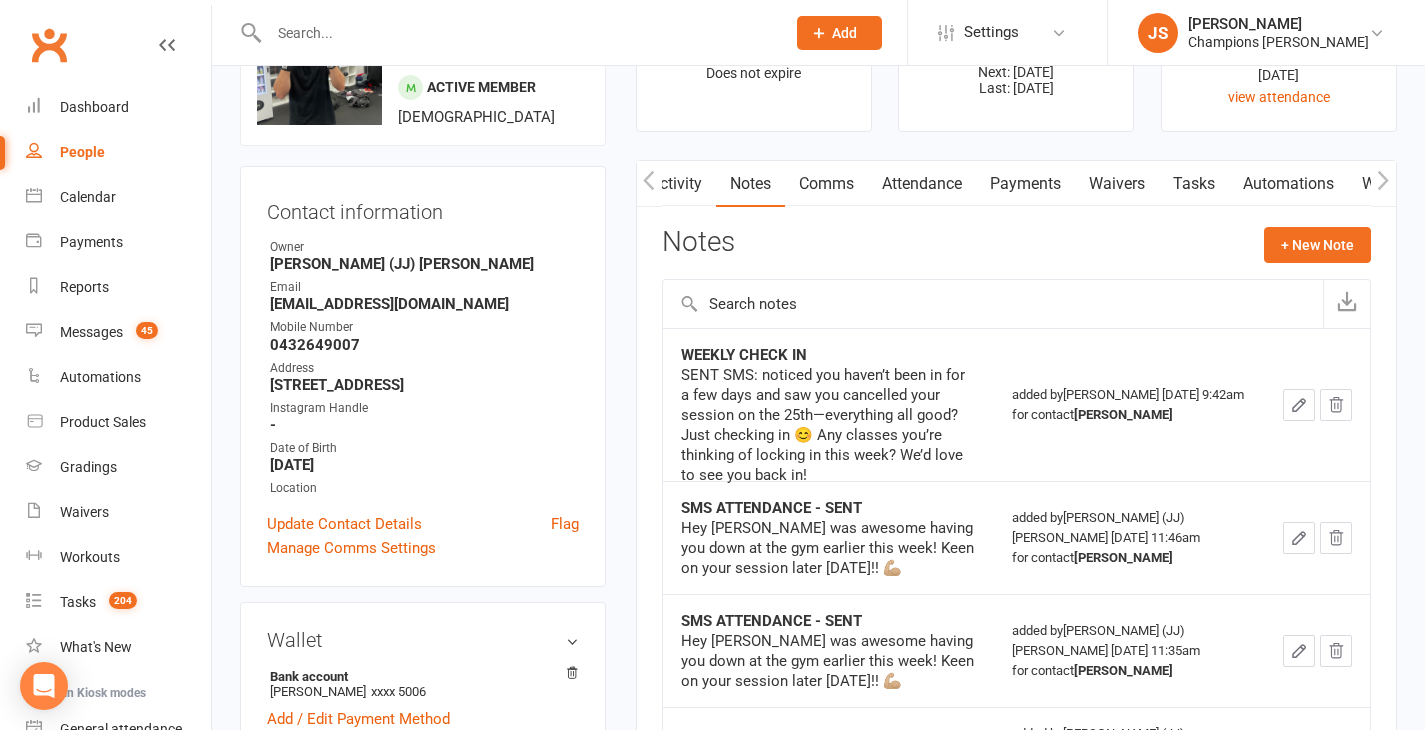 click on "Comms" at bounding box center (826, 184) 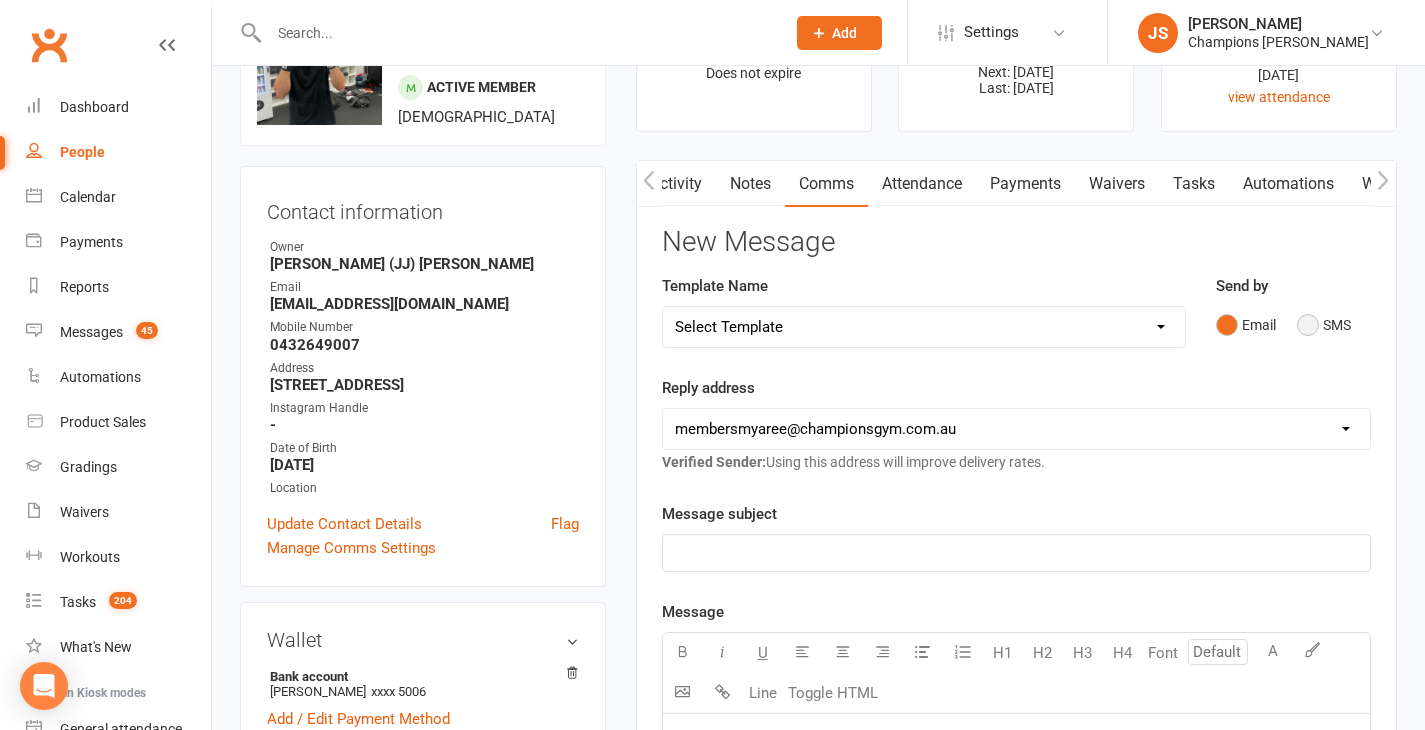 click on "SMS" at bounding box center [1324, 325] 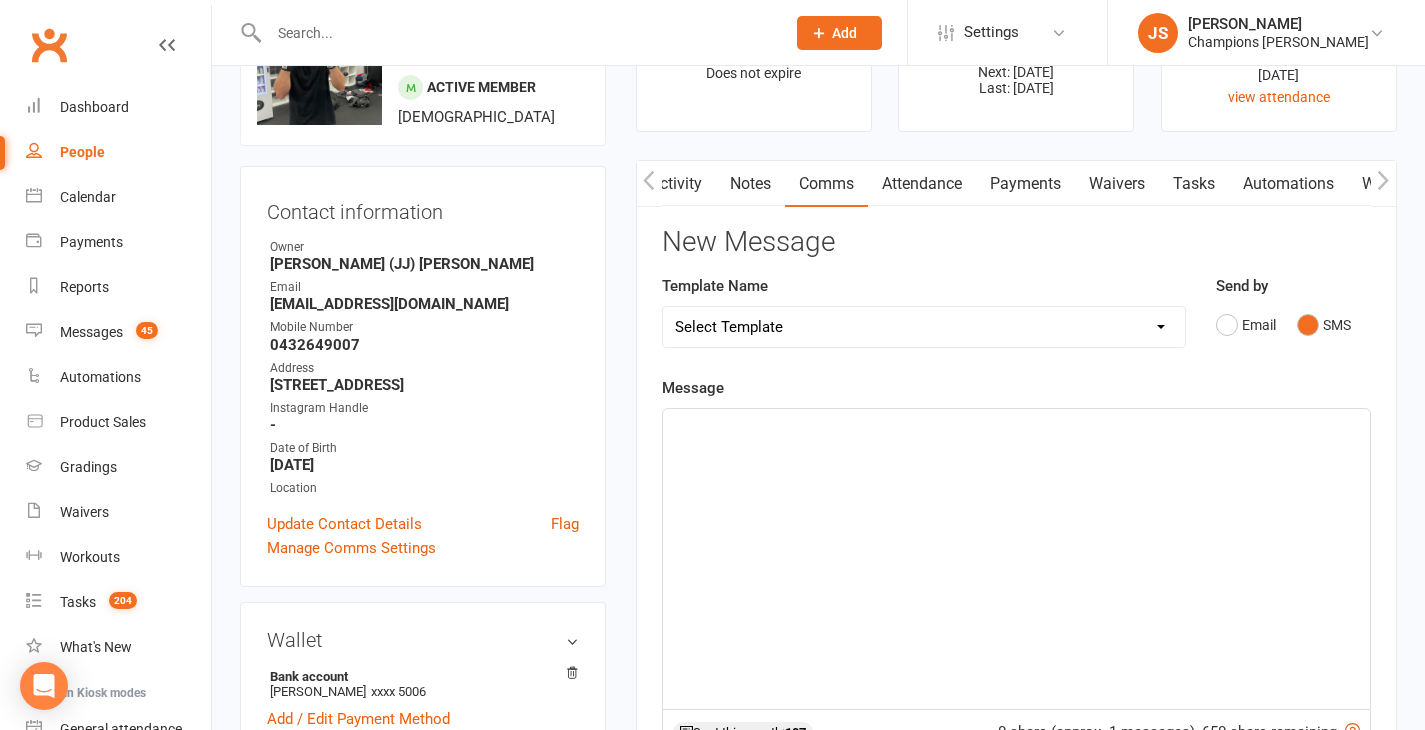click on "﻿" 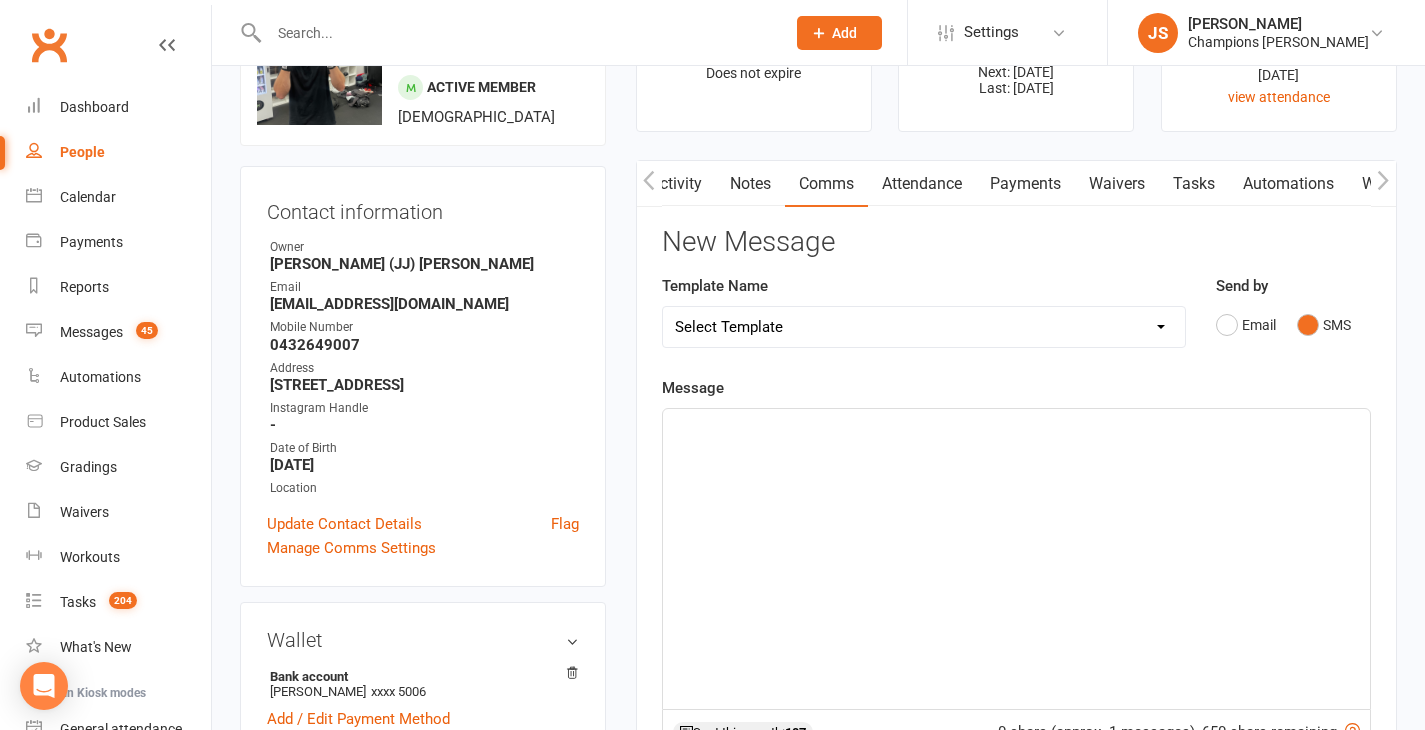 click on "﻿" 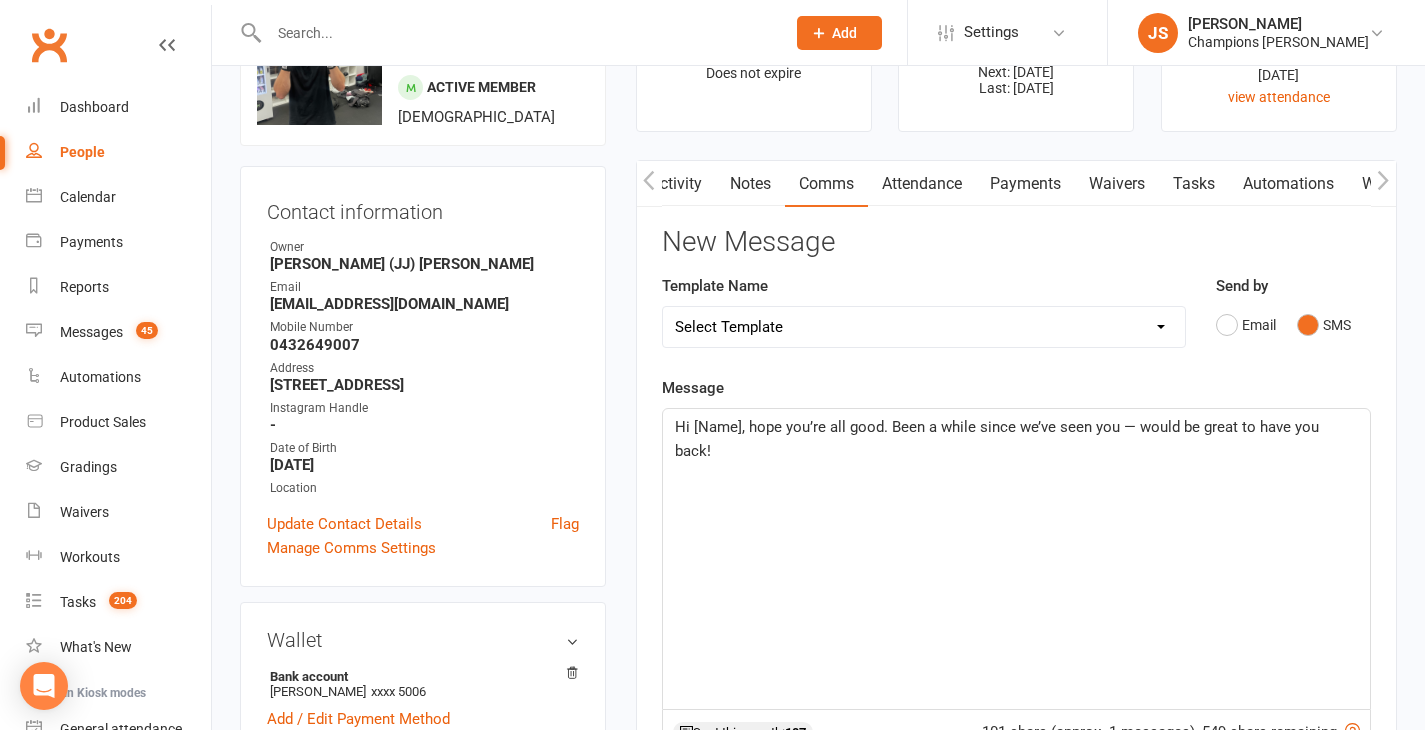 click on "Hi [Name], hope you’re all good. Been a while since we’ve seen you — would be great to have you back!" 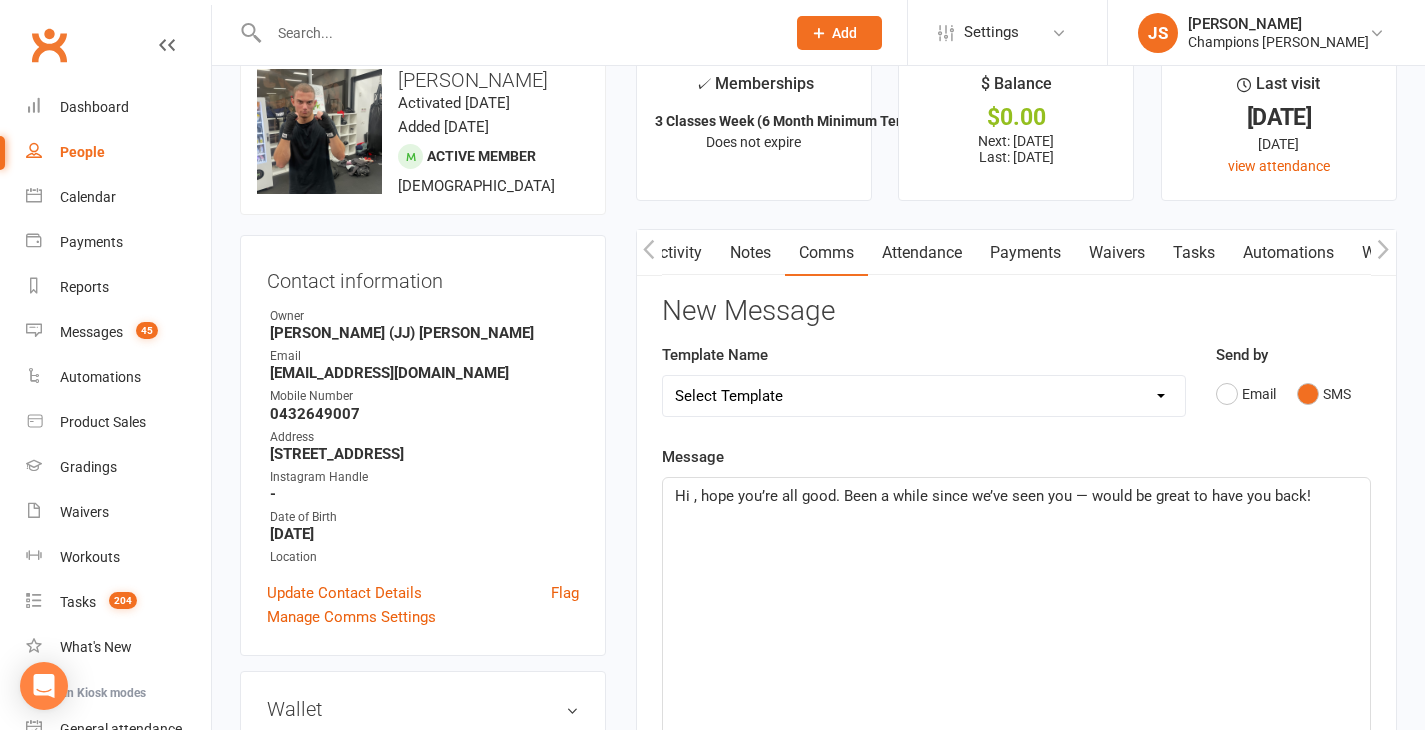 scroll, scrollTop: 0, scrollLeft: 0, axis: both 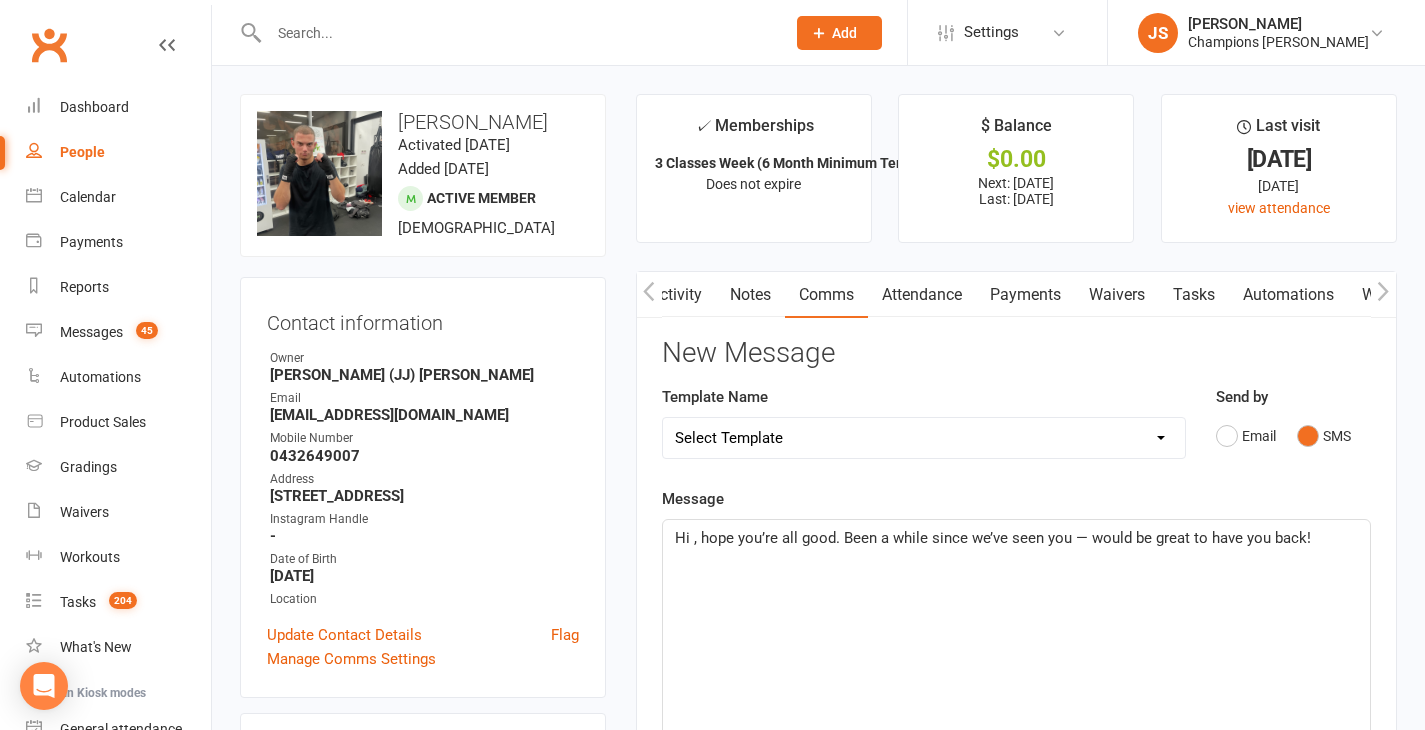 type 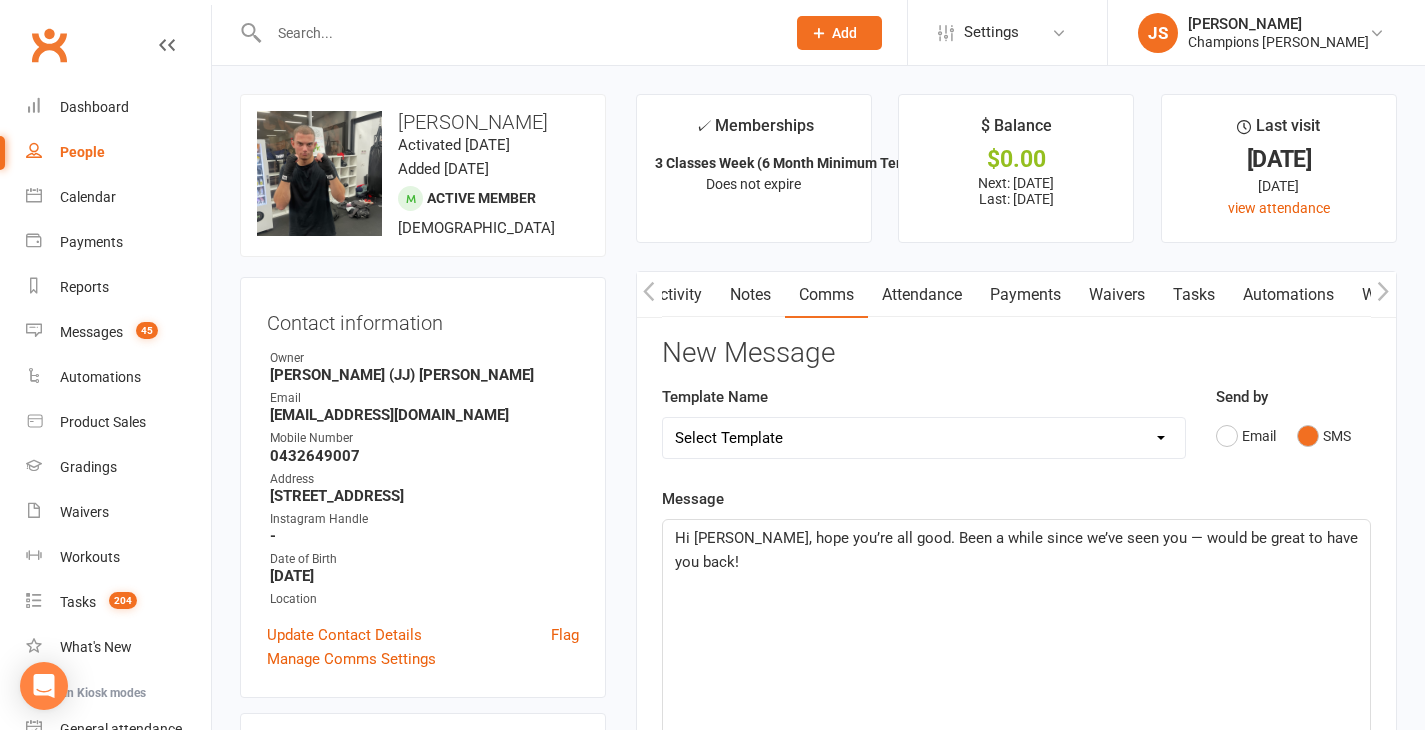 click on "Hi [PERSON_NAME], hope you’re all good. Been a while since we’ve seen you — would be great to have you back!" 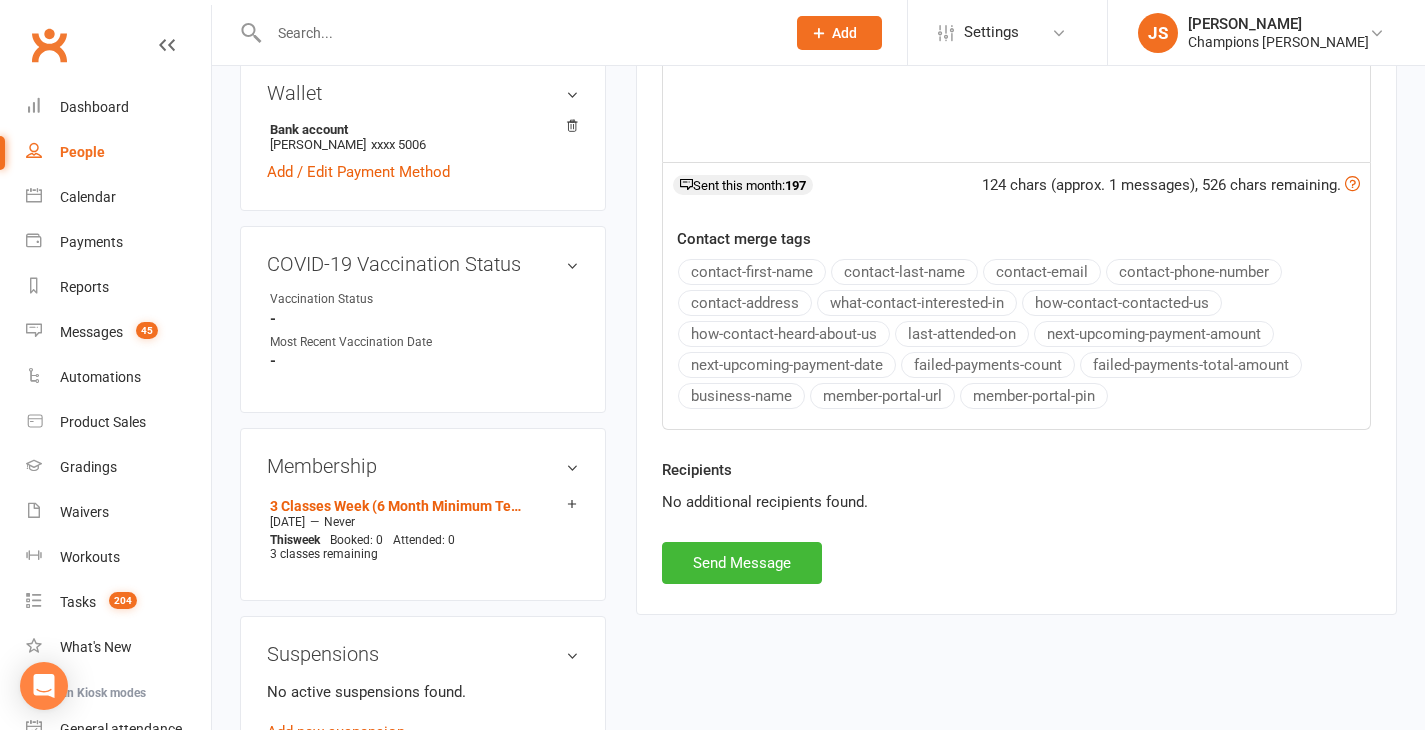 scroll, scrollTop: 670, scrollLeft: 0, axis: vertical 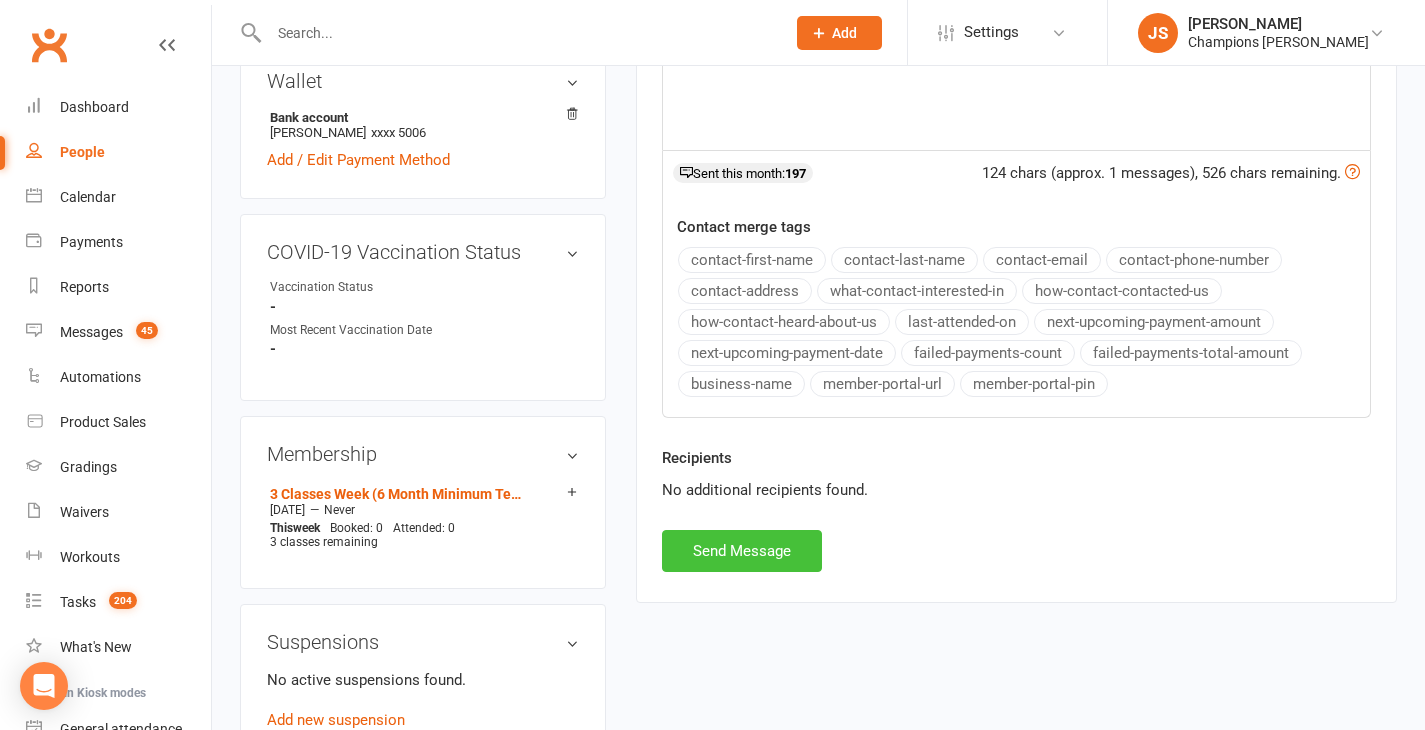 click on "Send Message" at bounding box center [742, 551] 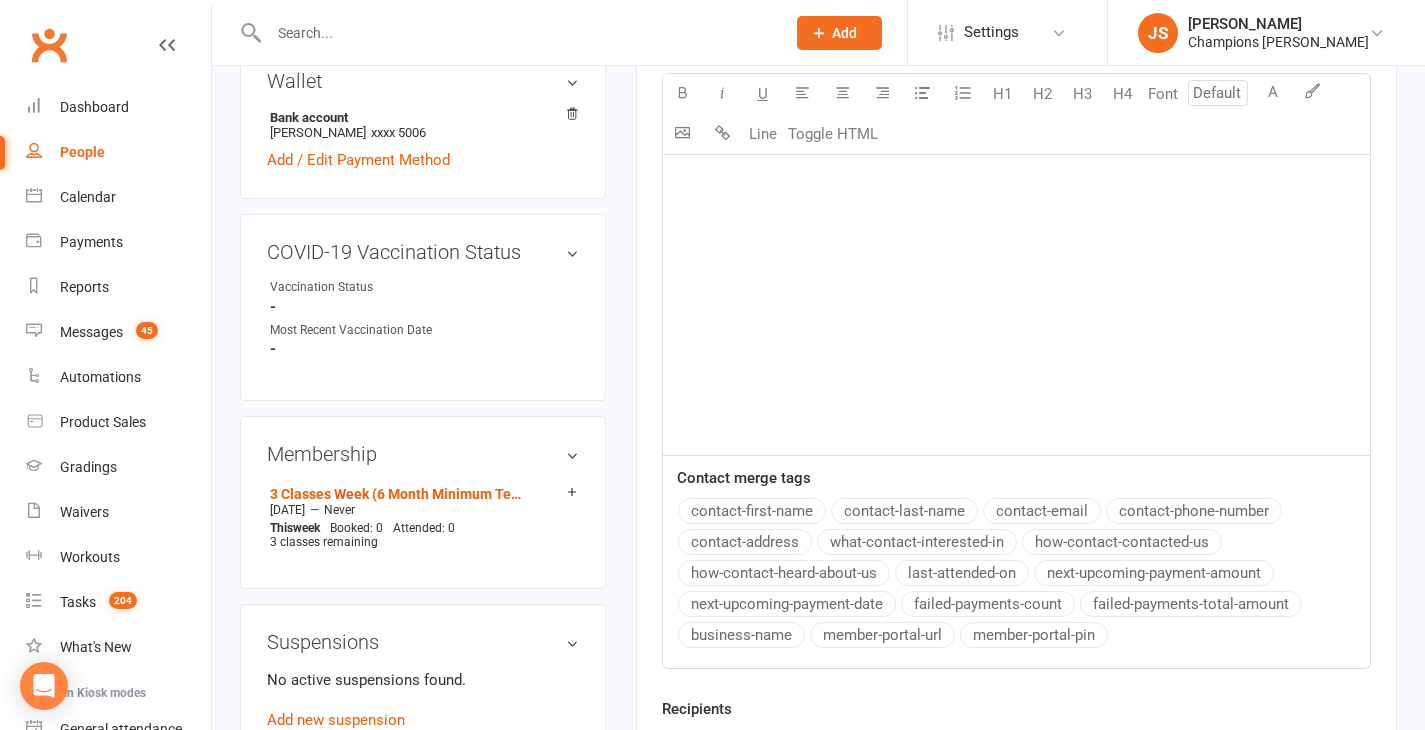 click at bounding box center (517, 33) 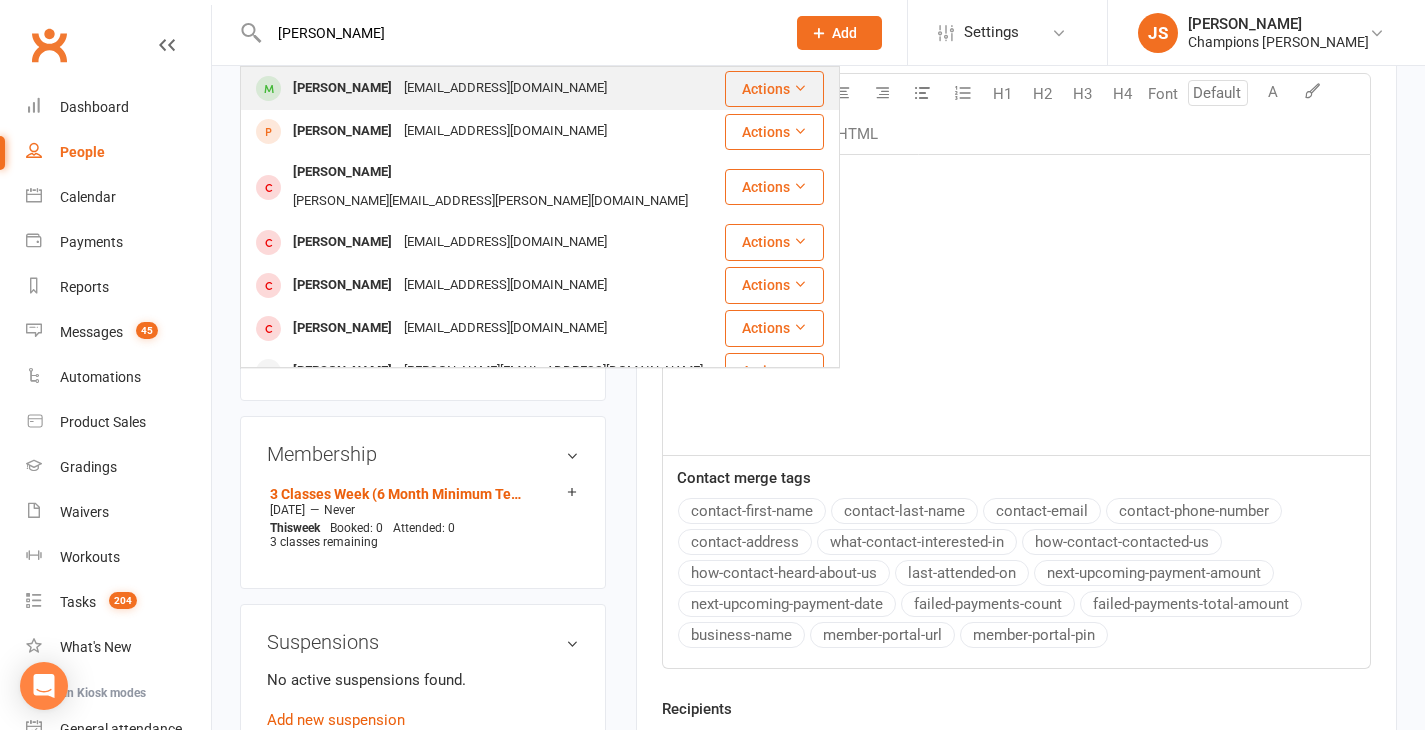type on "[PERSON_NAME]" 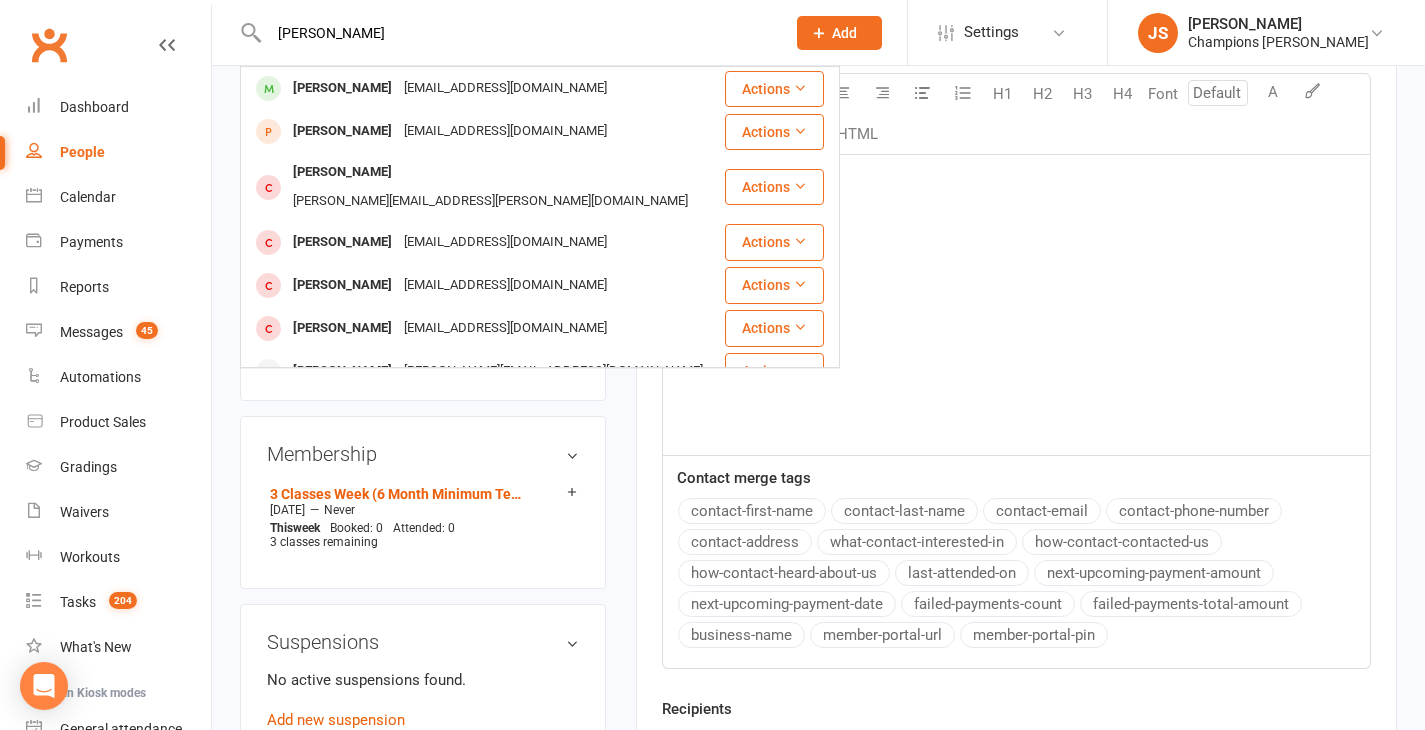 type 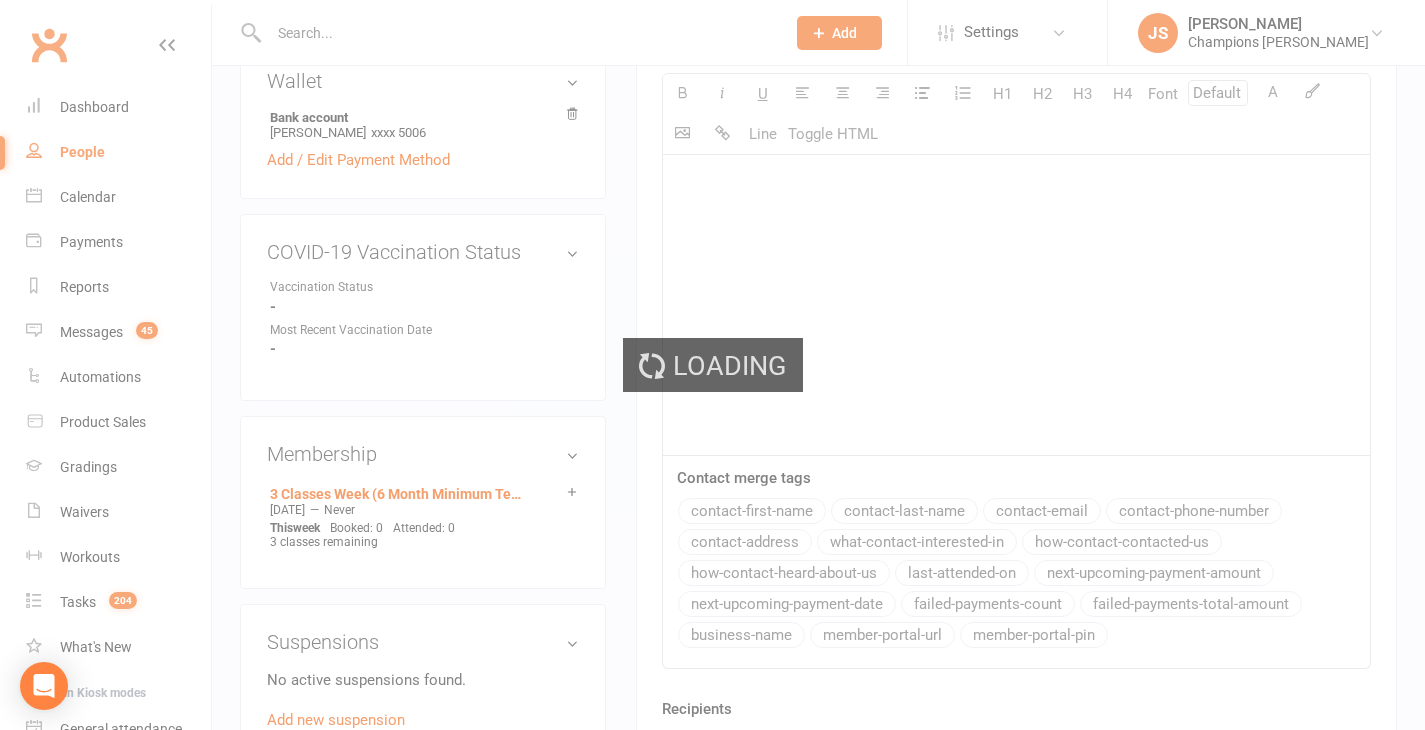 scroll, scrollTop: 0, scrollLeft: 1, axis: horizontal 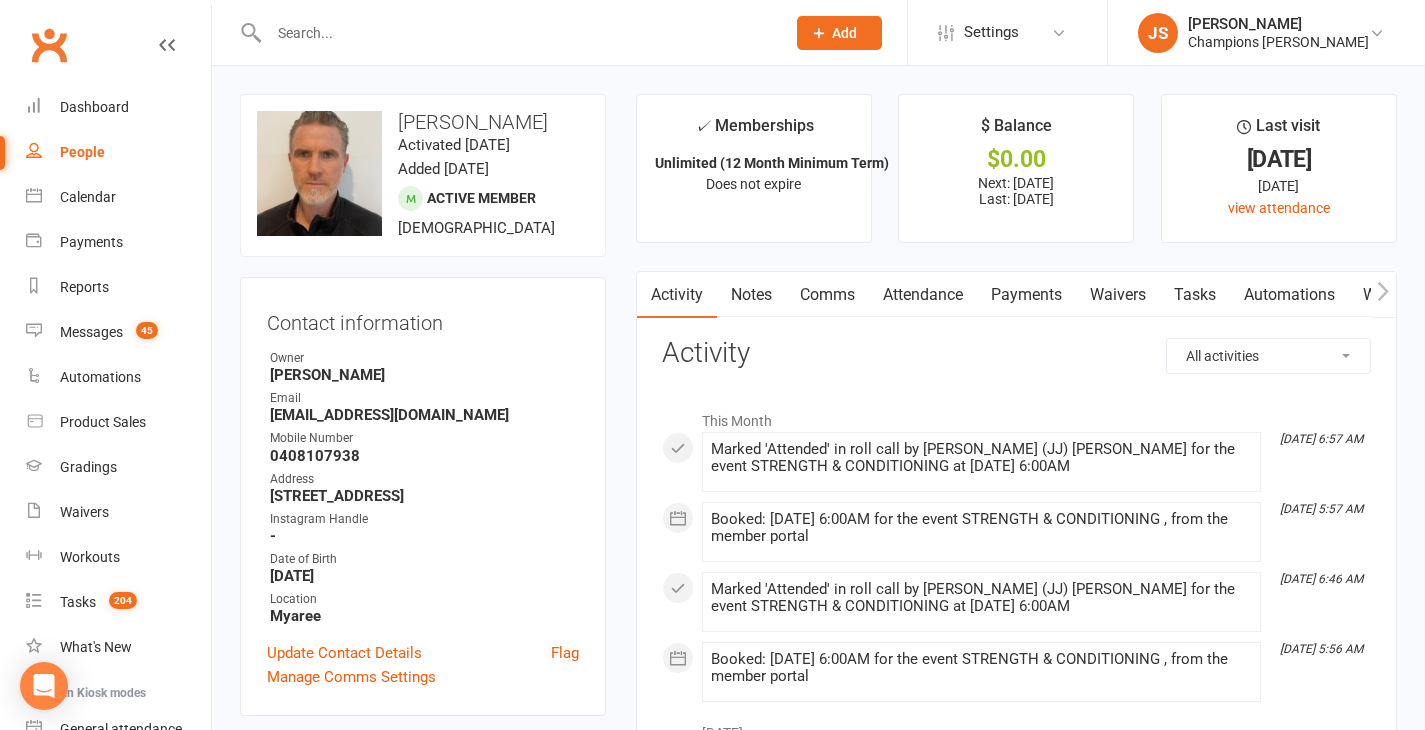 click on "Attendance" at bounding box center (923, 295) 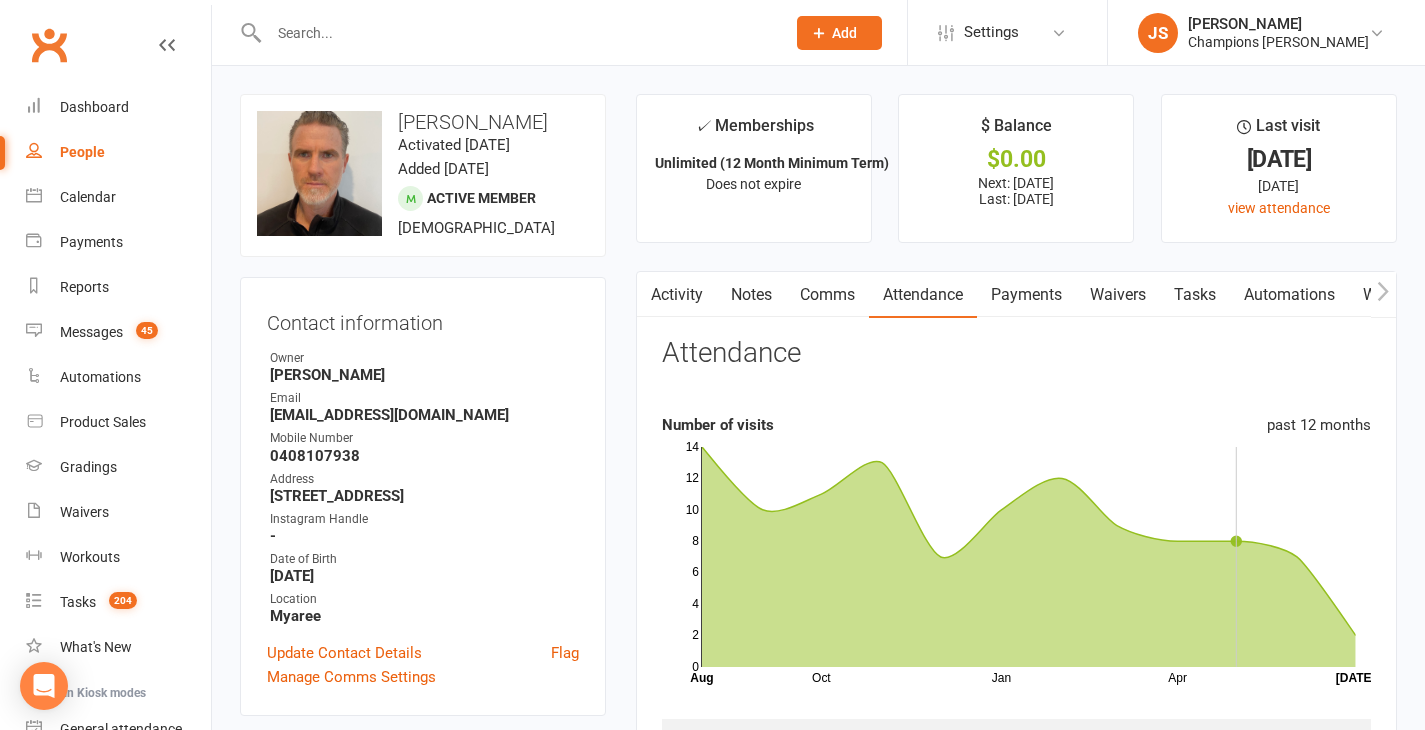 scroll, scrollTop: 51, scrollLeft: 0, axis: vertical 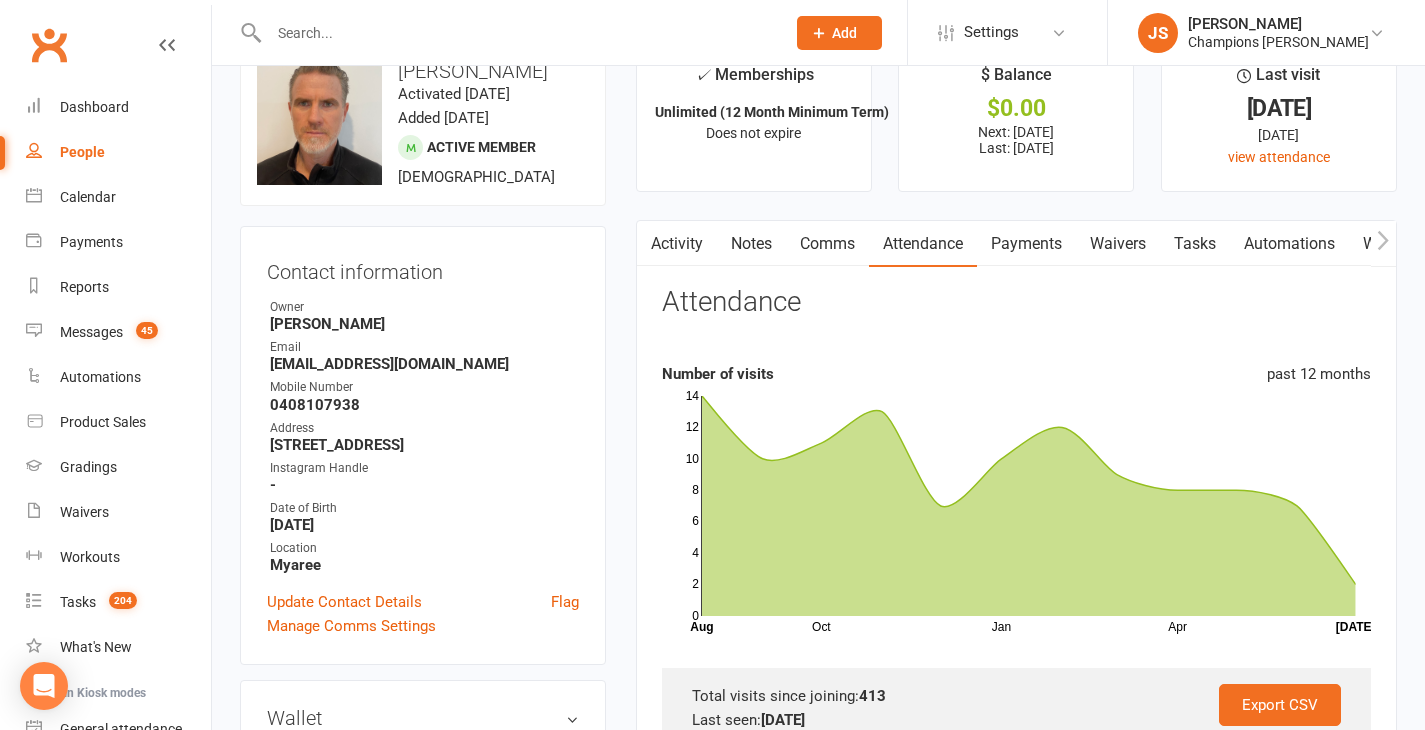 click on "Comms" at bounding box center [827, 244] 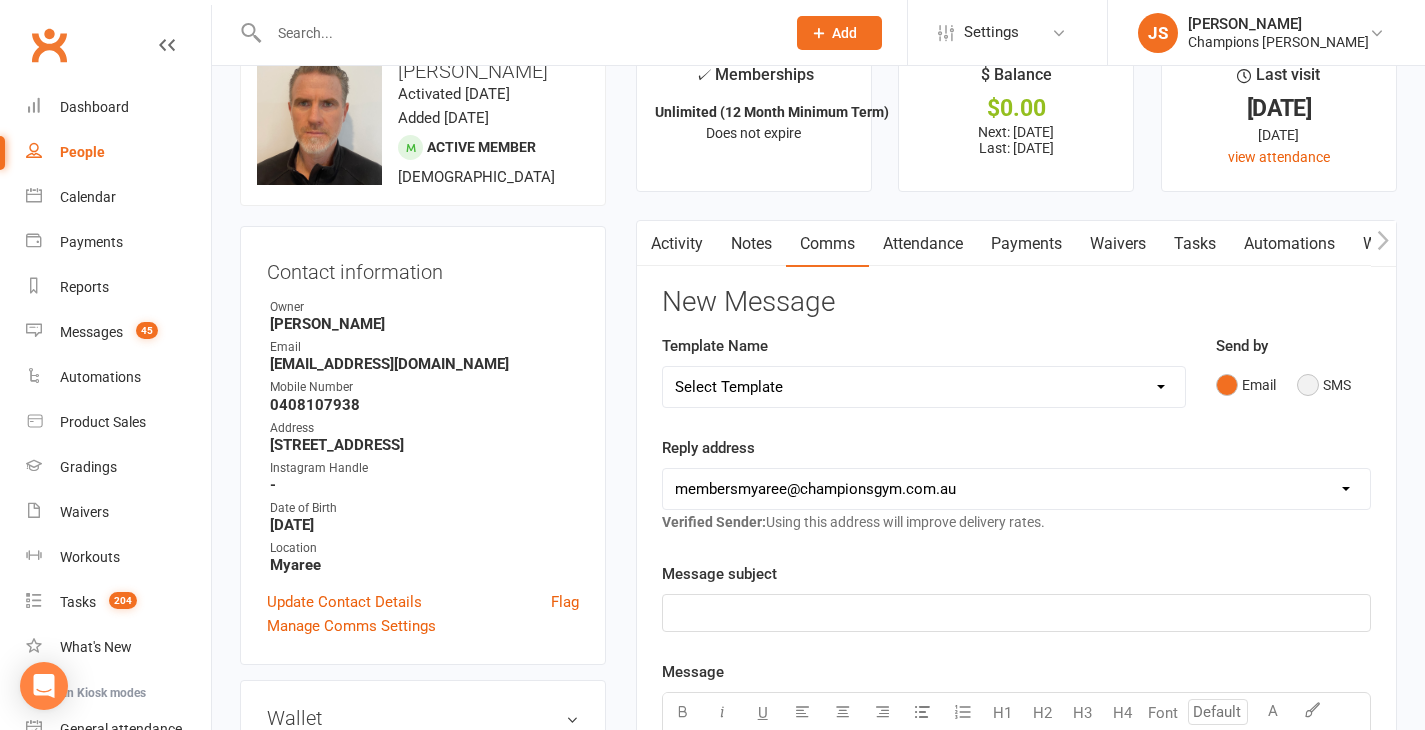 click on "SMS" at bounding box center [1324, 385] 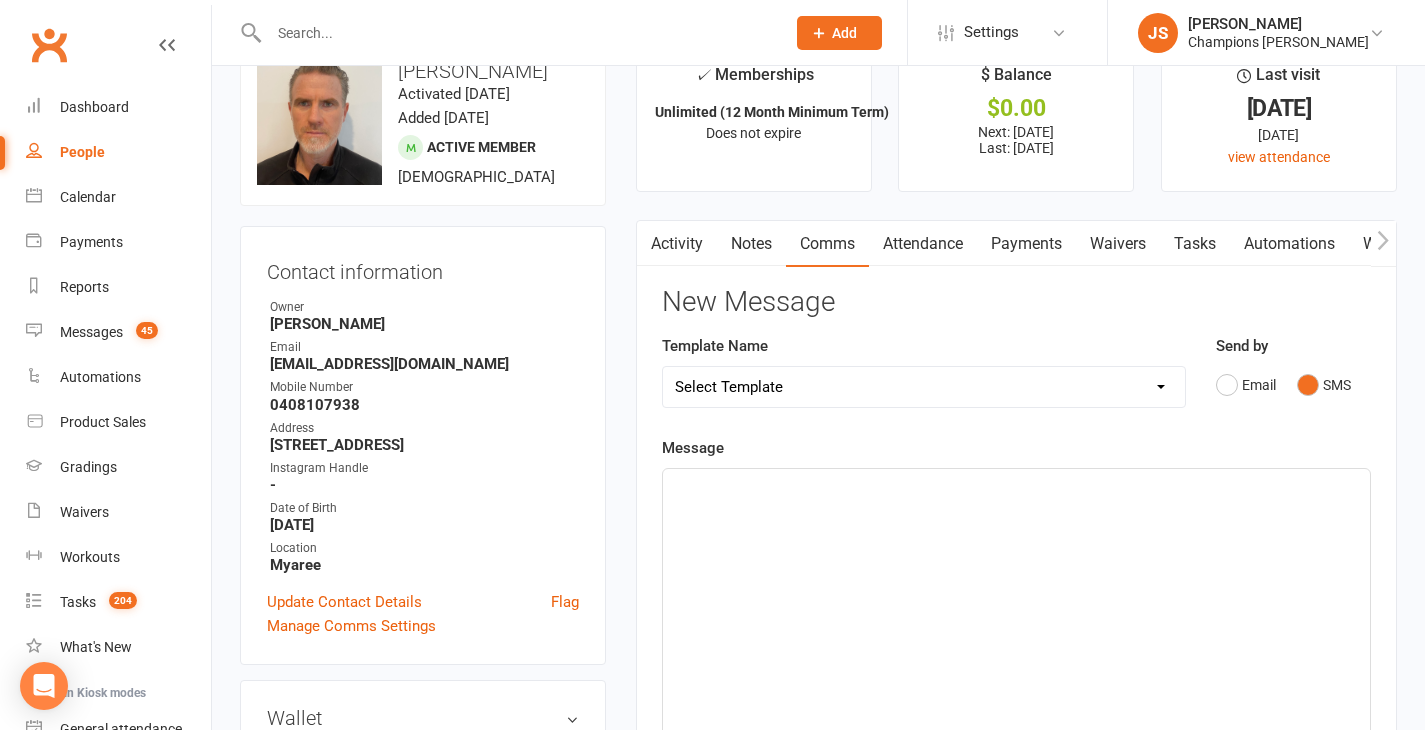 click on "﻿" 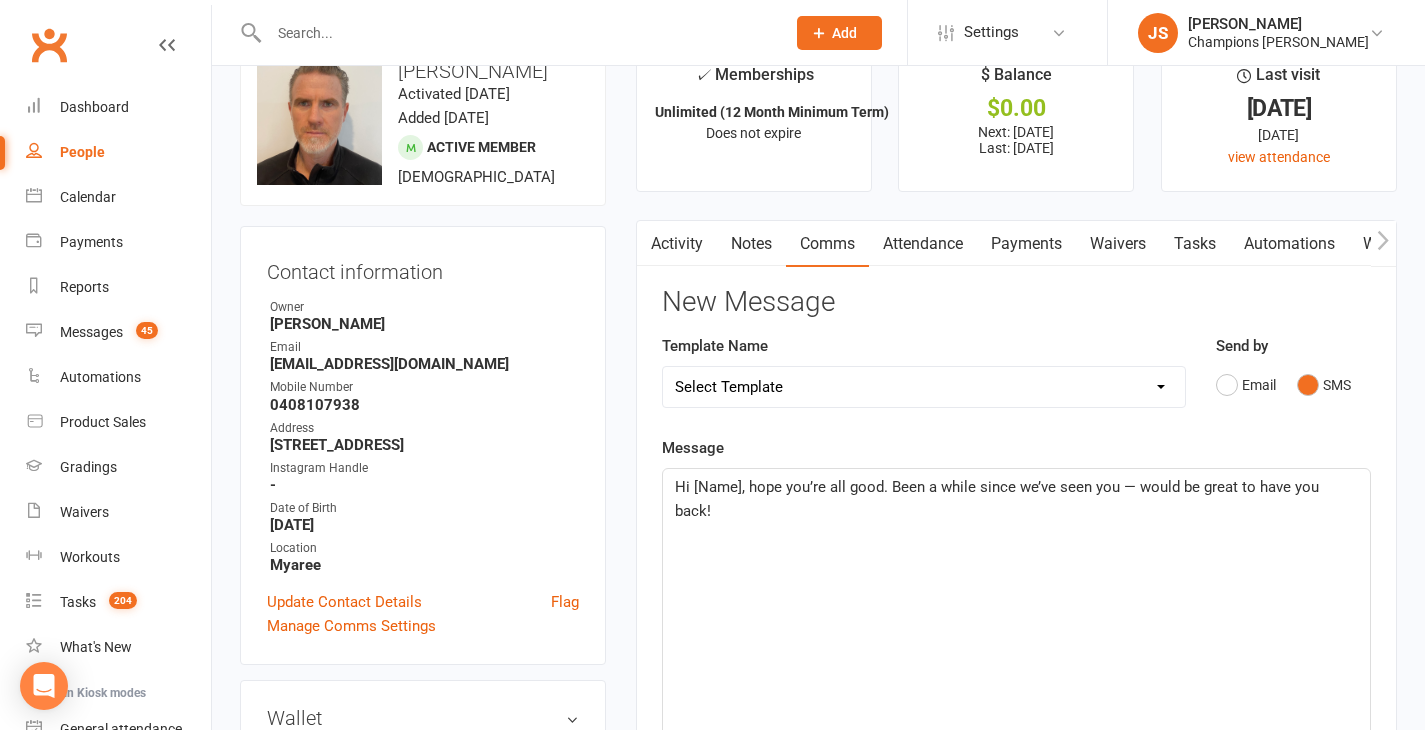 click on "Hi [Name], hope you’re all good. Been a while since we’ve seen you — would be great to have you back!" 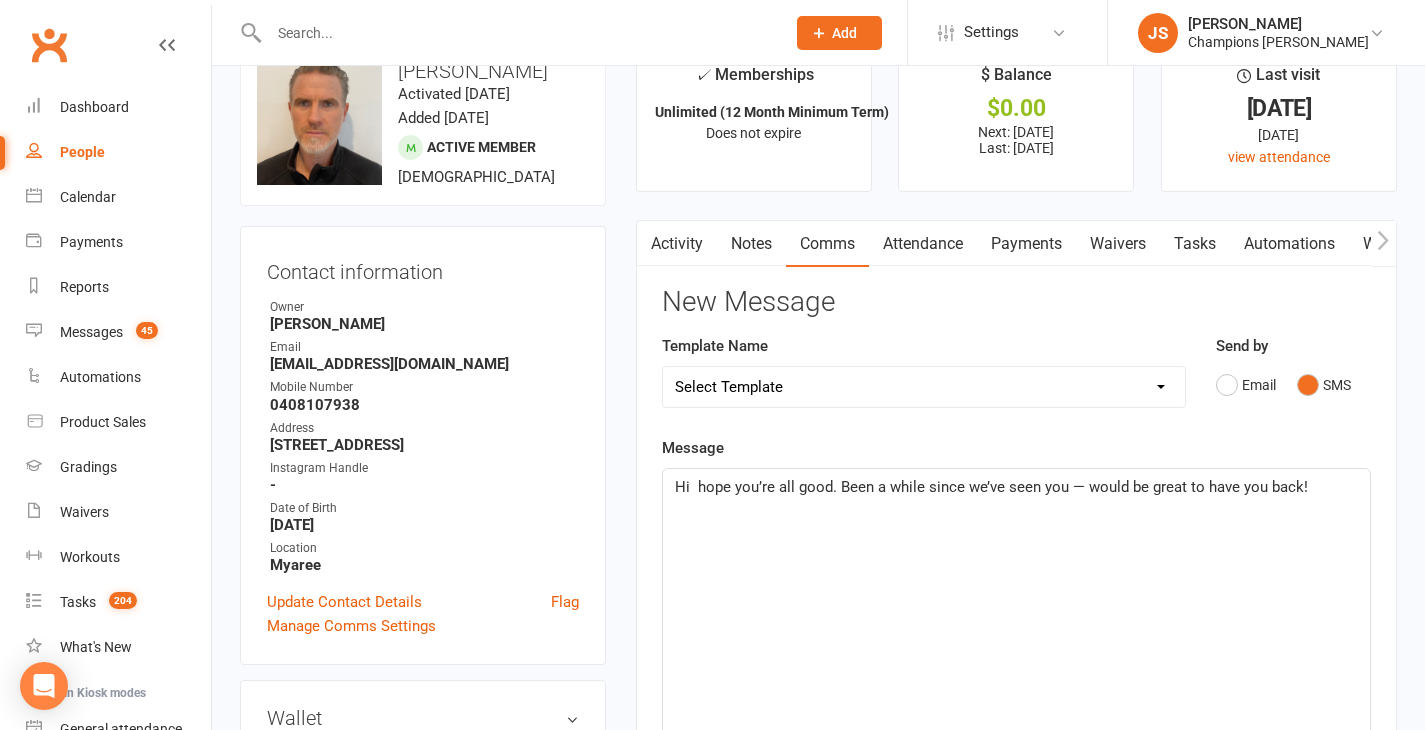 type 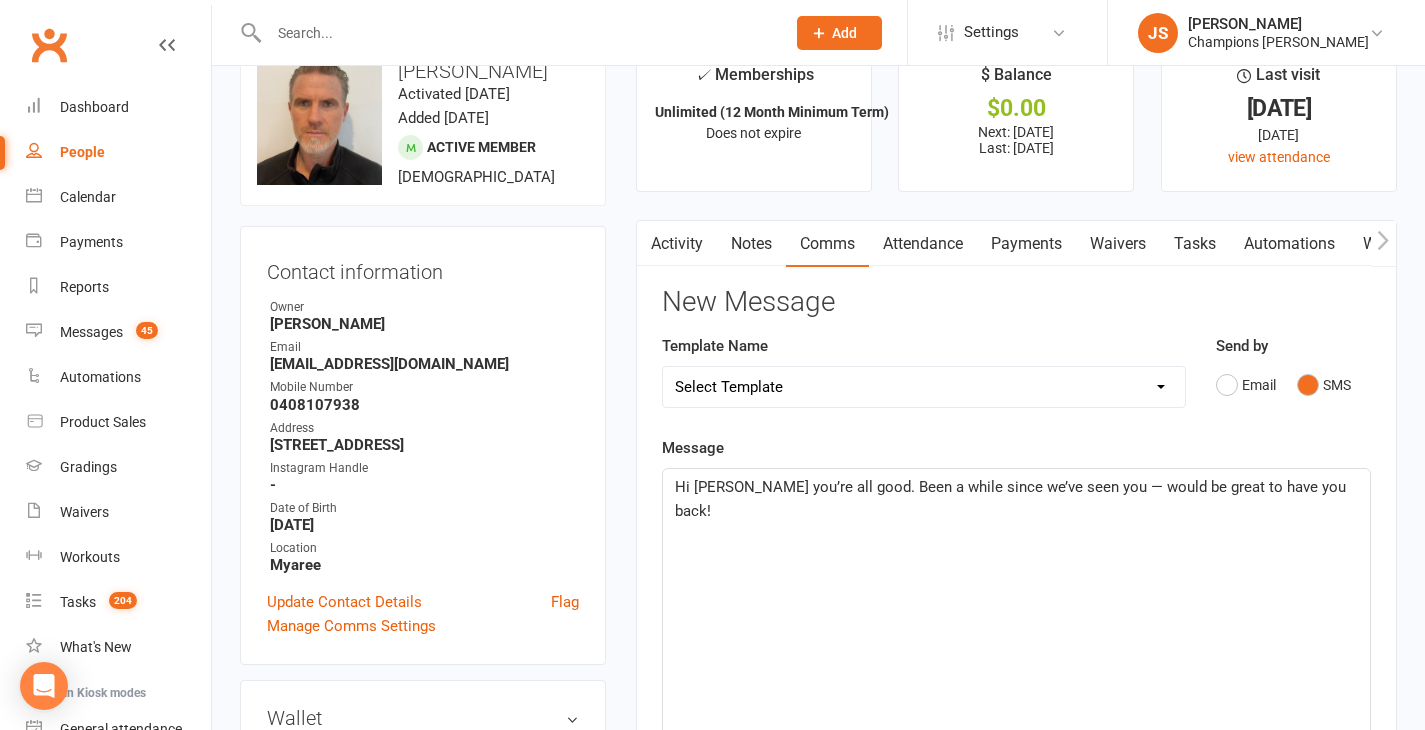 click on "Hi [PERSON_NAME] you’re all good. Been a while since we’ve seen you — would be great to have you back!" 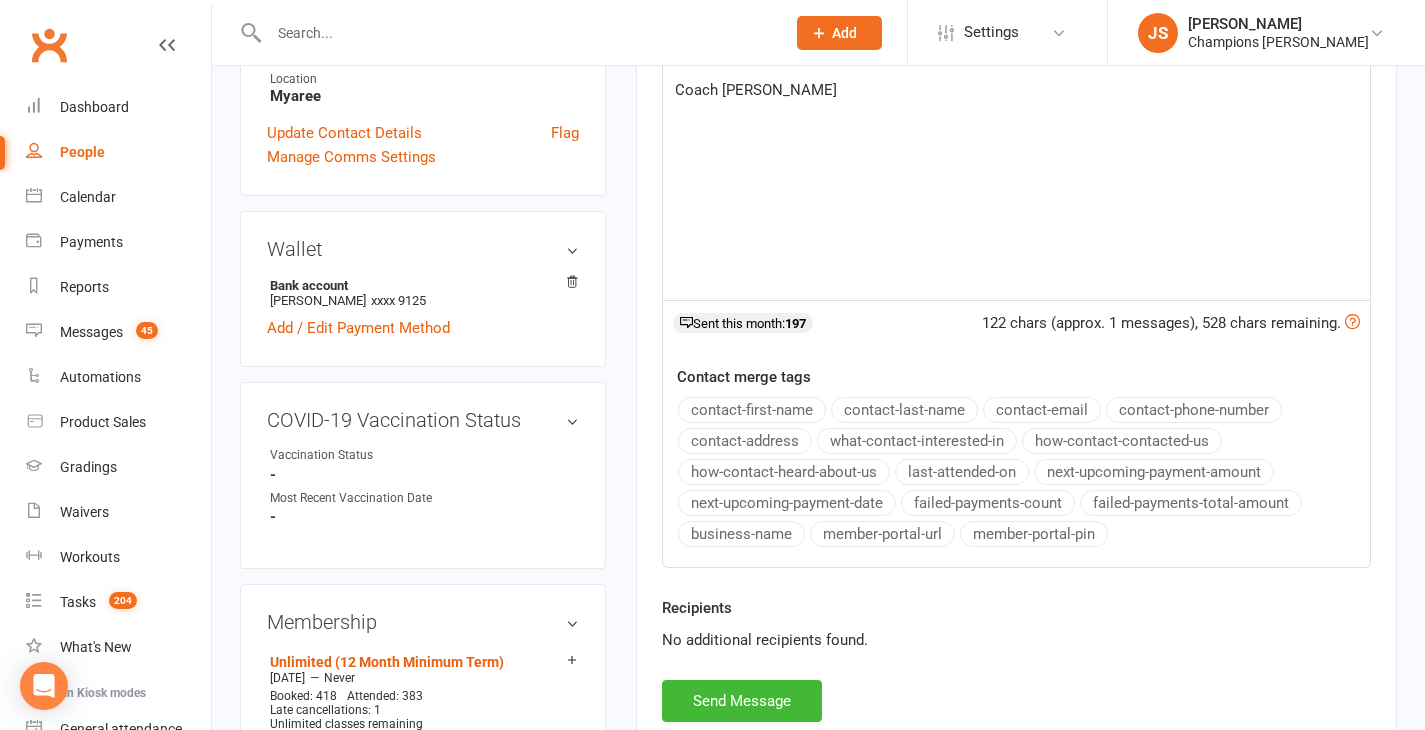 scroll, scrollTop: 643, scrollLeft: 0, axis: vertical 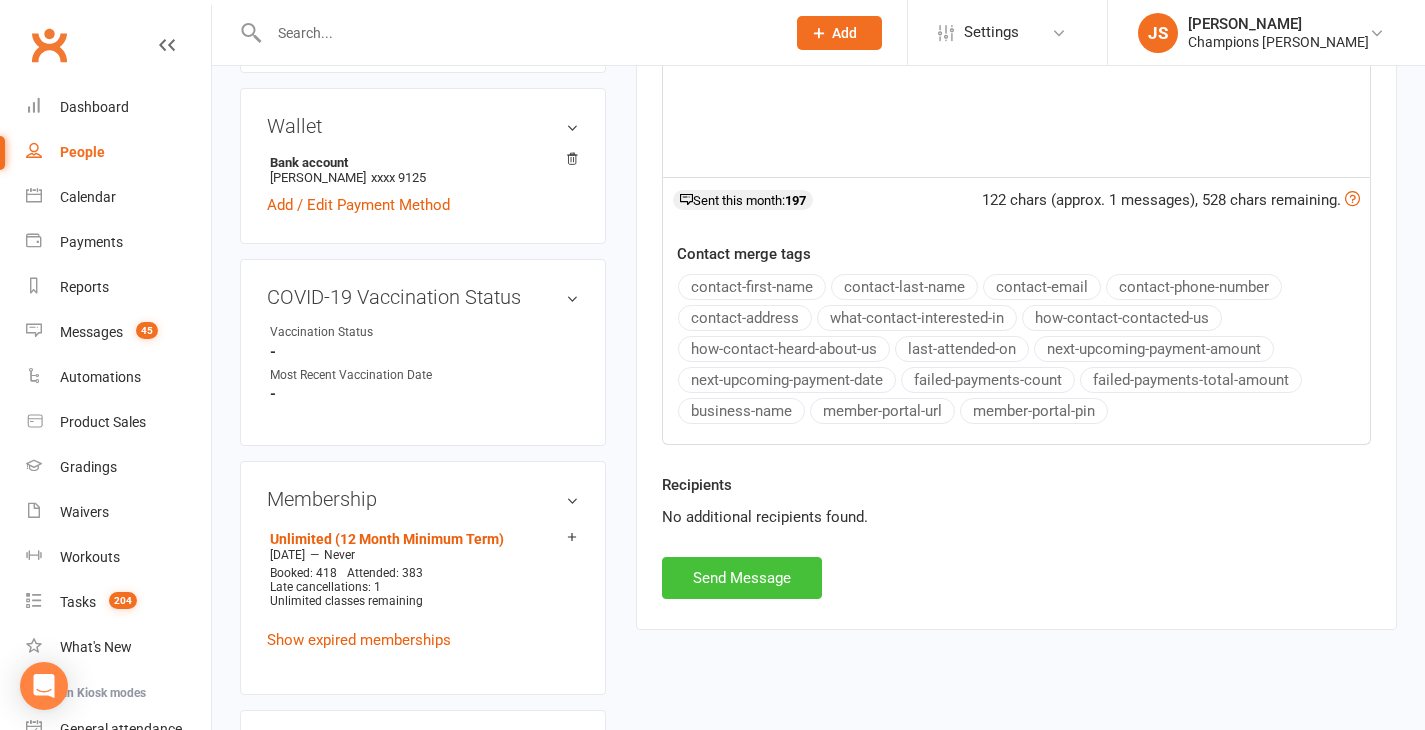 click on "Send Message" at bounding box center [742, 578] 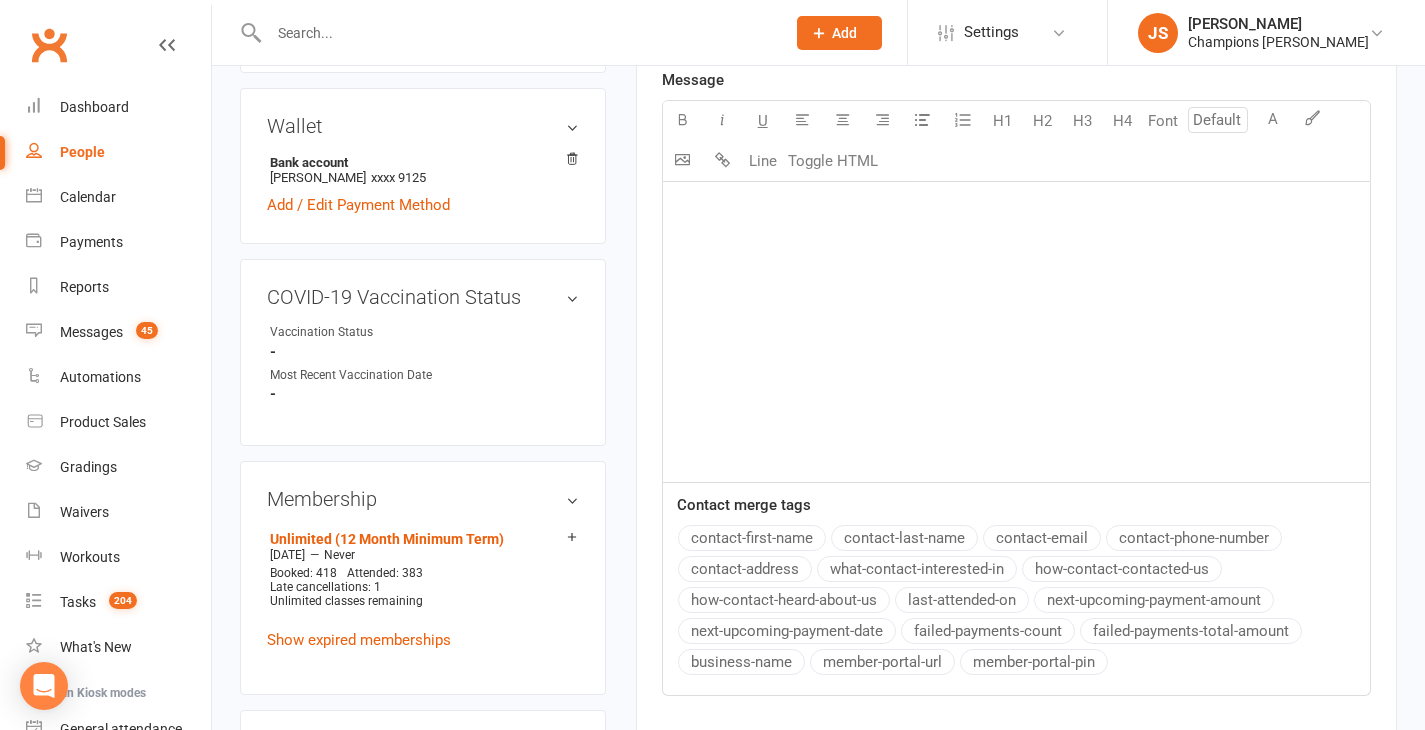 click at bounding box center (517, 33) 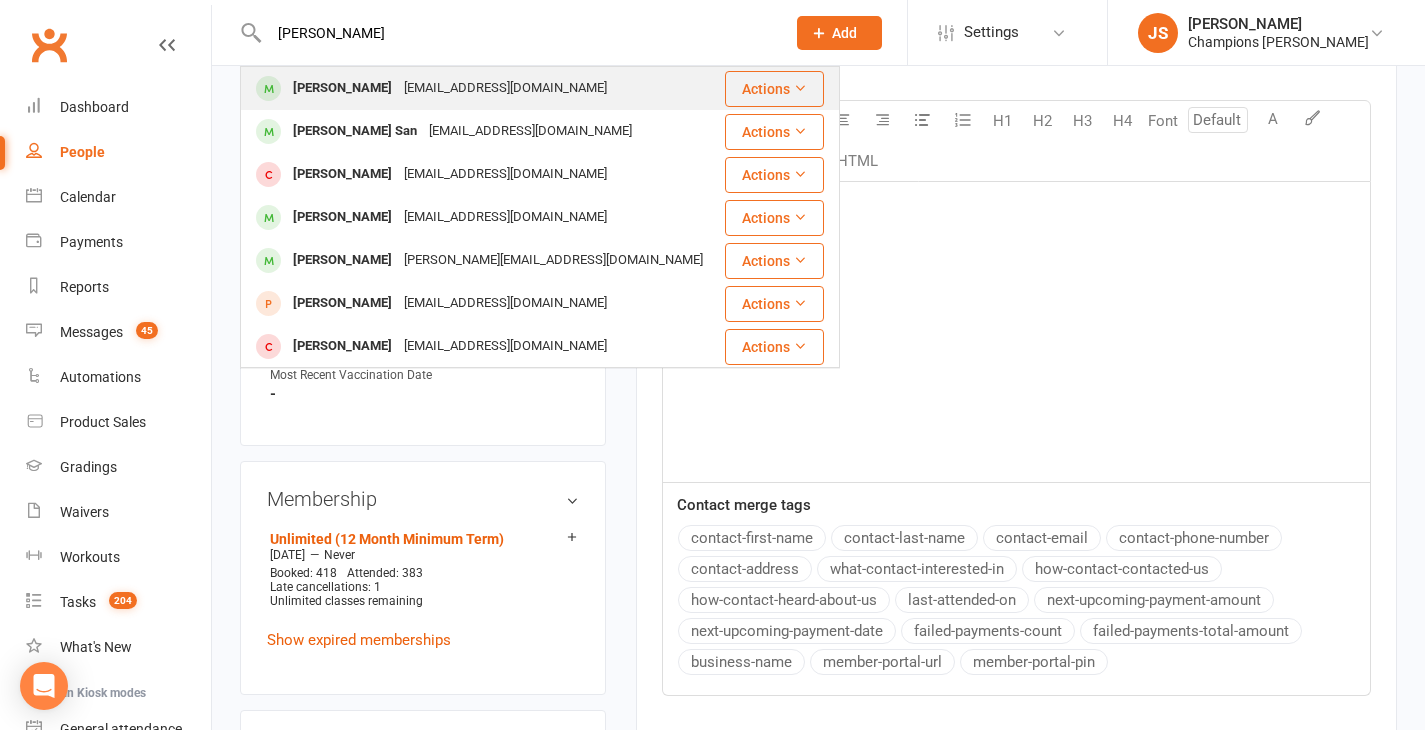 type on "[PERSON_NAME]" 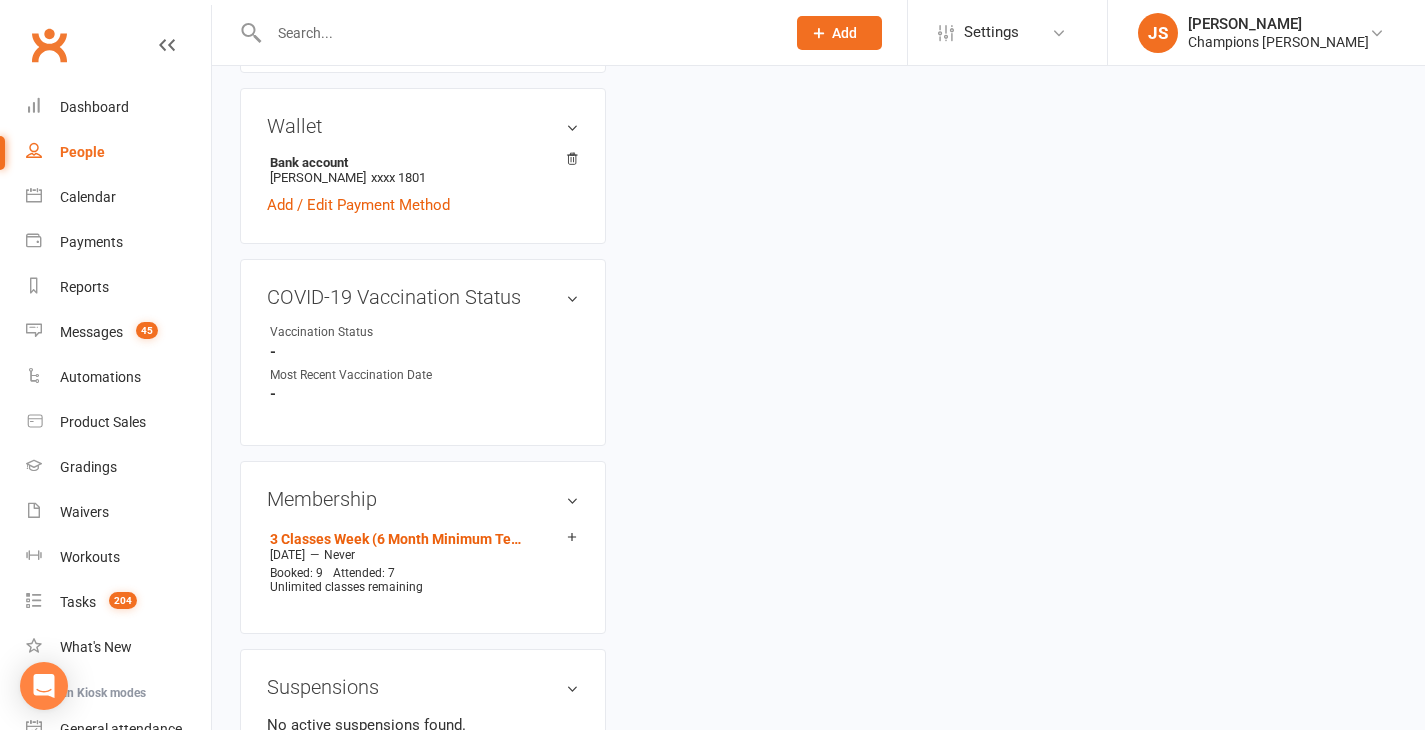 scroll, scrollTop: 0, scrollLeft: 0, axis: both 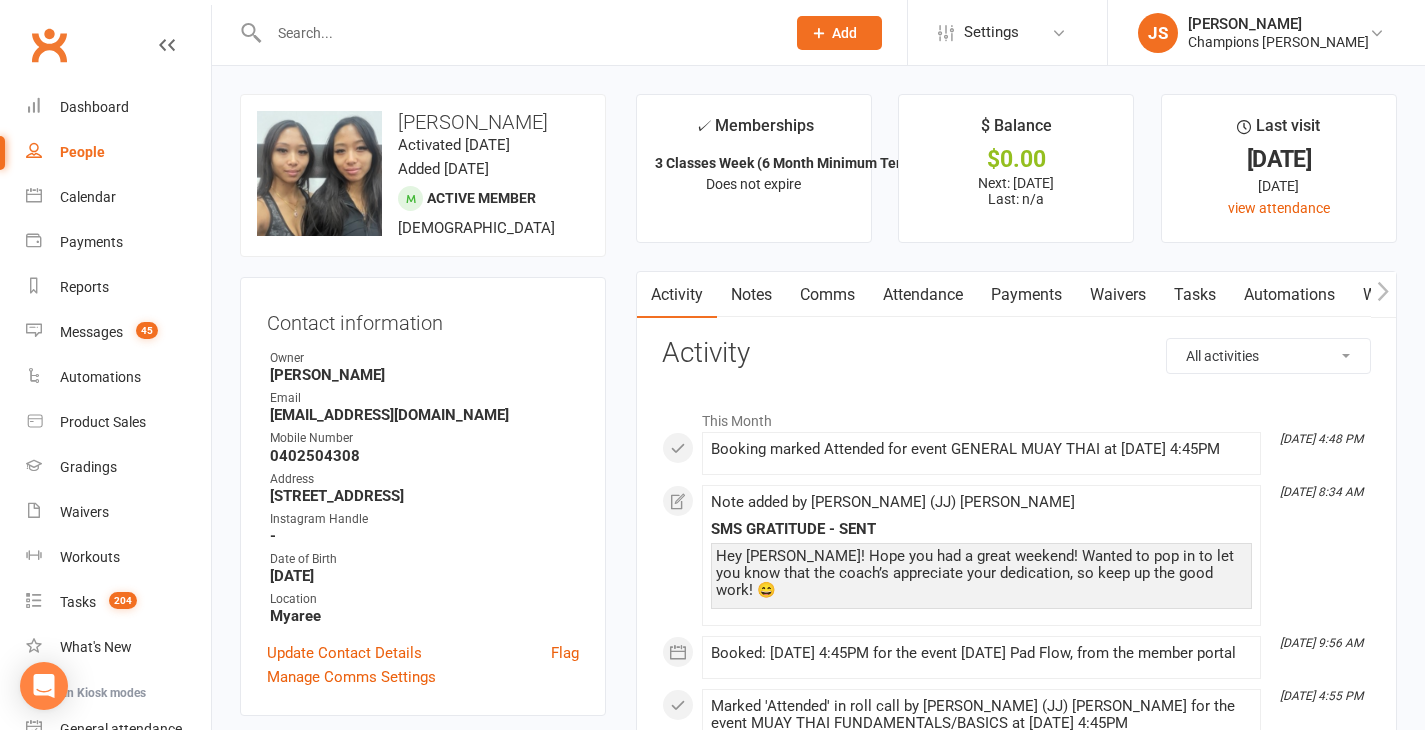 click at bounding box center (517, 33) 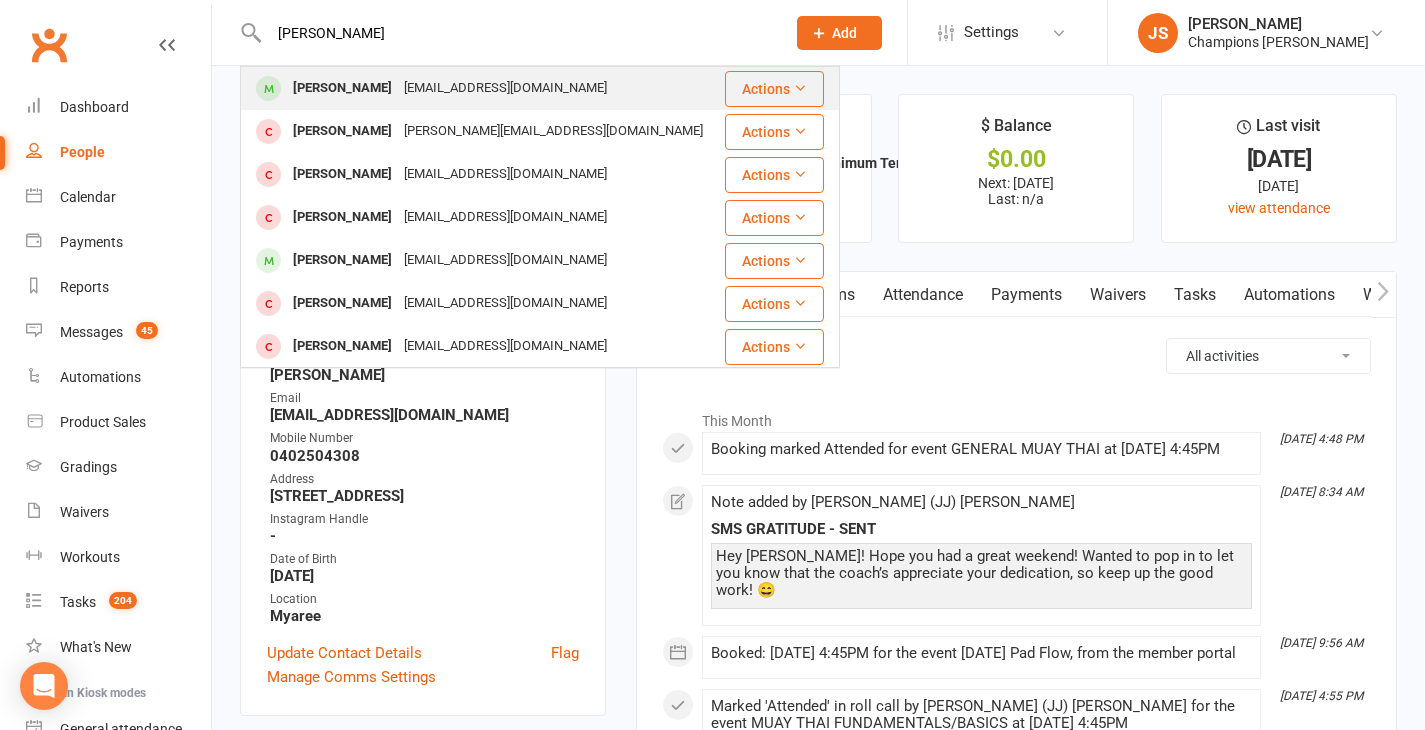type on "[PERSON_NAME]" 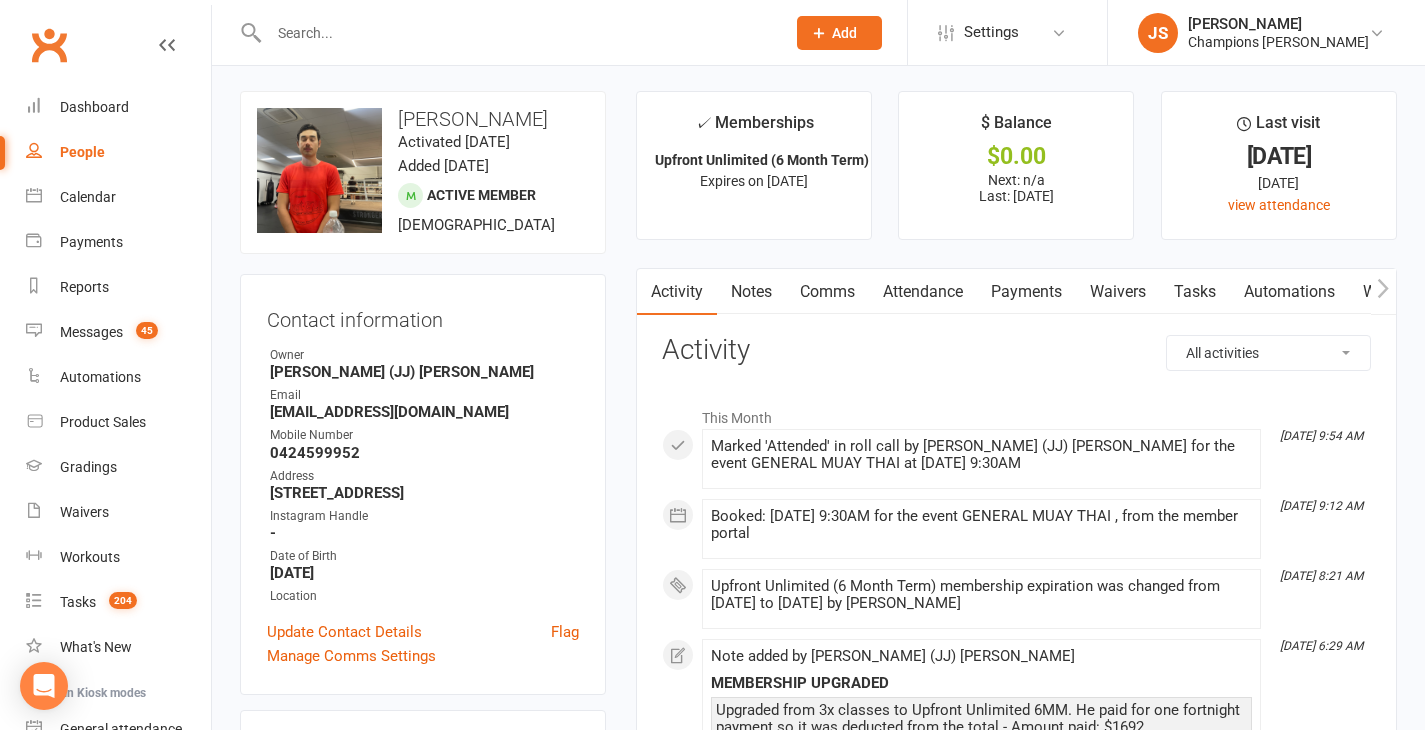 scroll, scrollTop: 4, scrollLeft: 0, axis: vertical 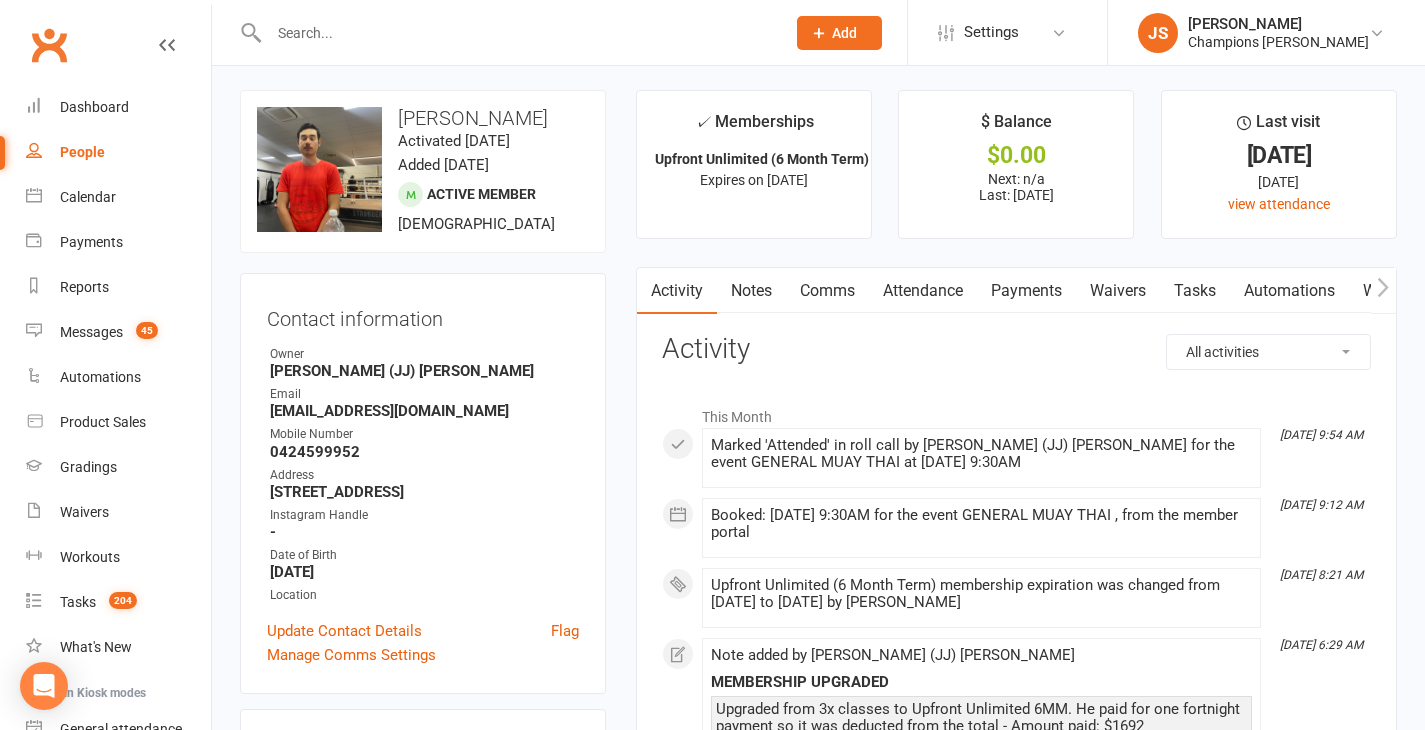 click on "Attendance" at bounding box center (923, 291) 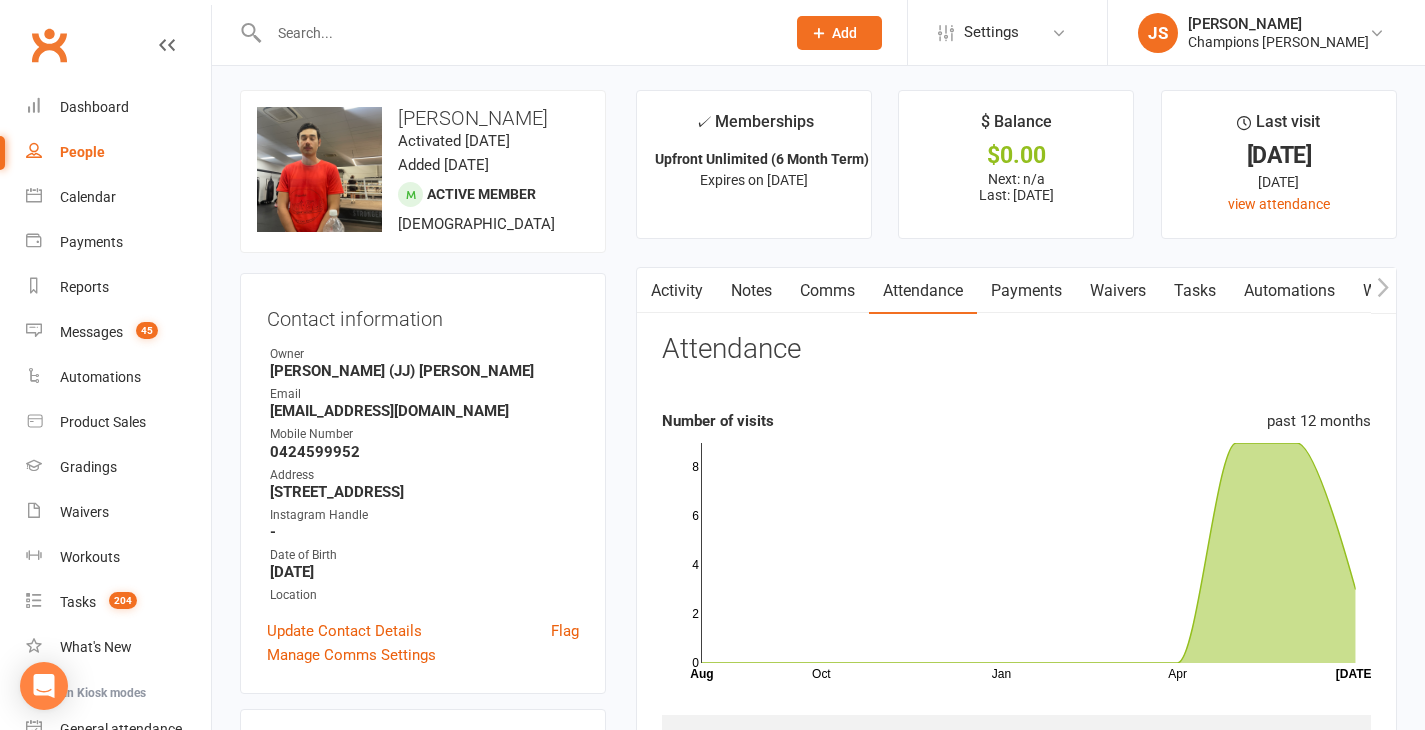 click on "Comms" at bounding box center [827, 291] 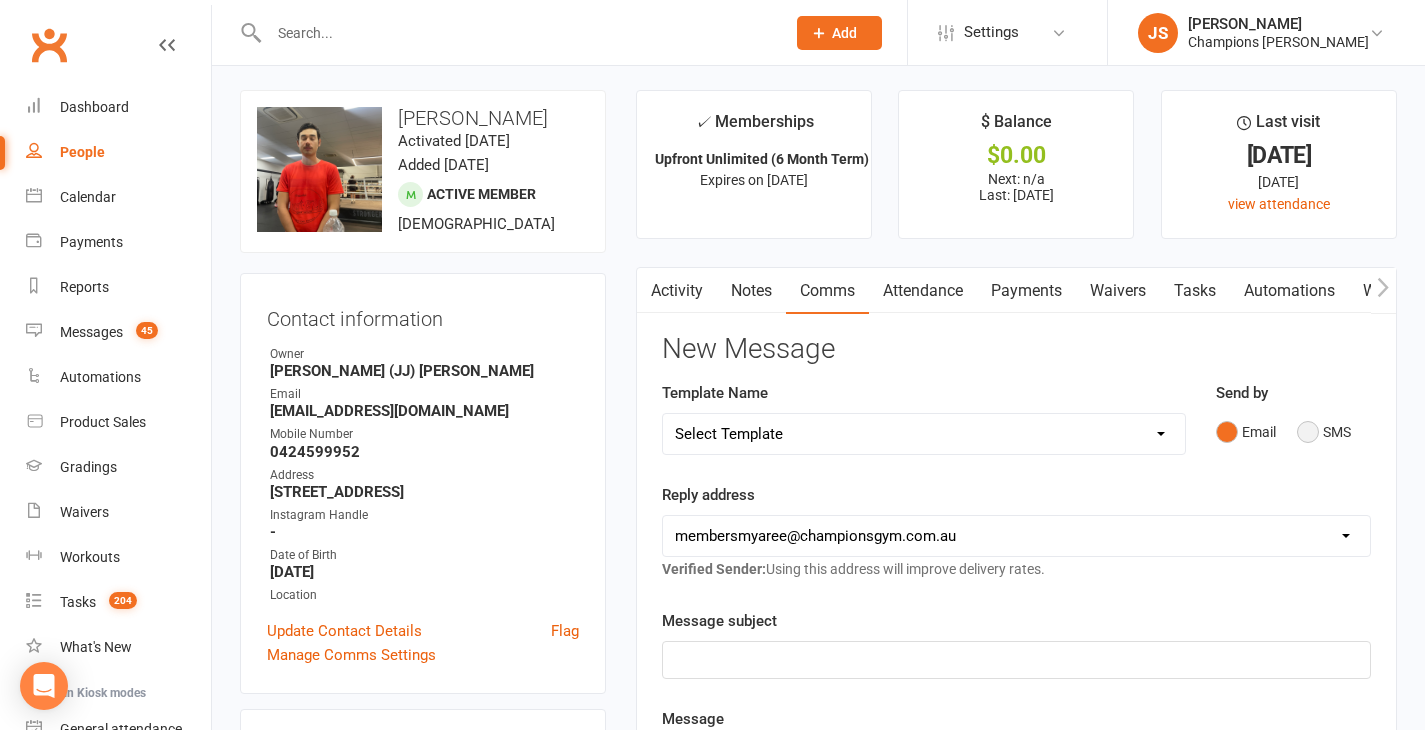 click on "SMS" at bounding box center (1324, 432) 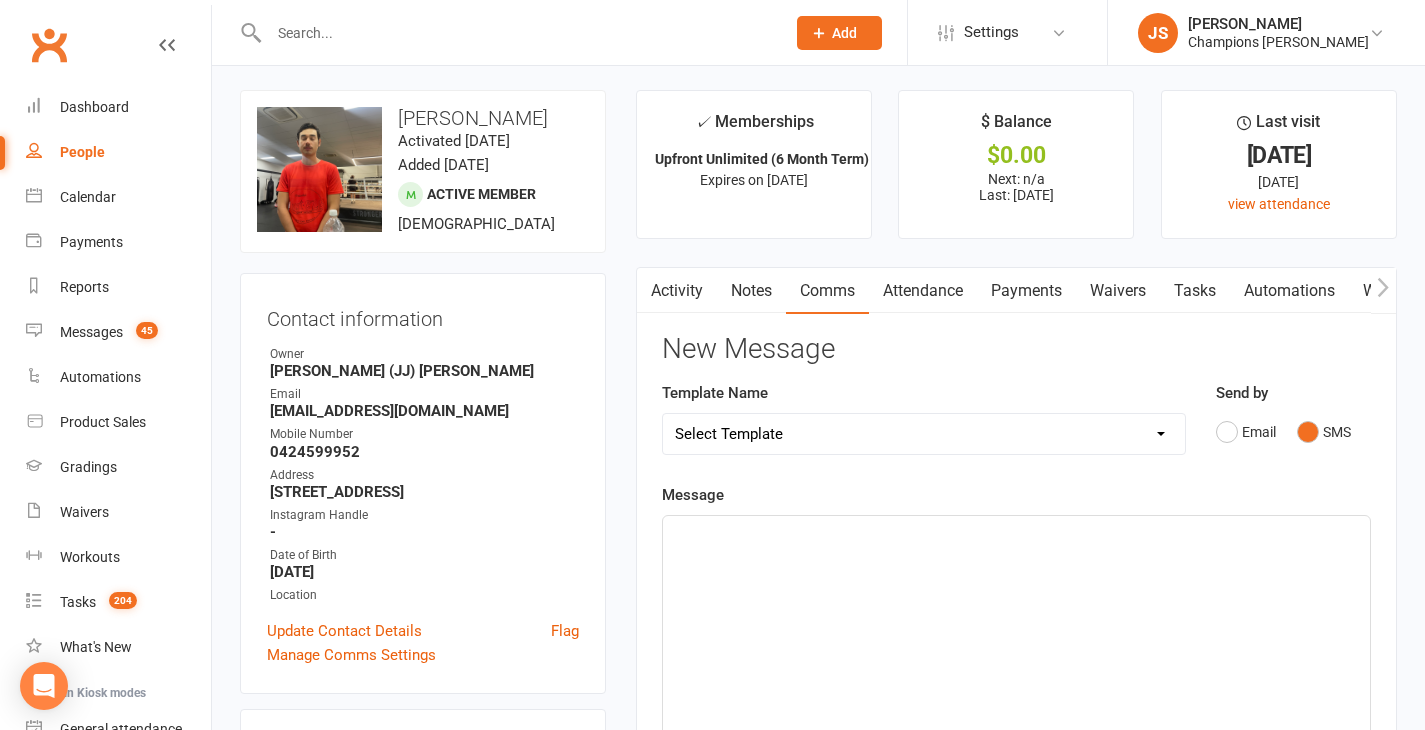 click on "﻿" 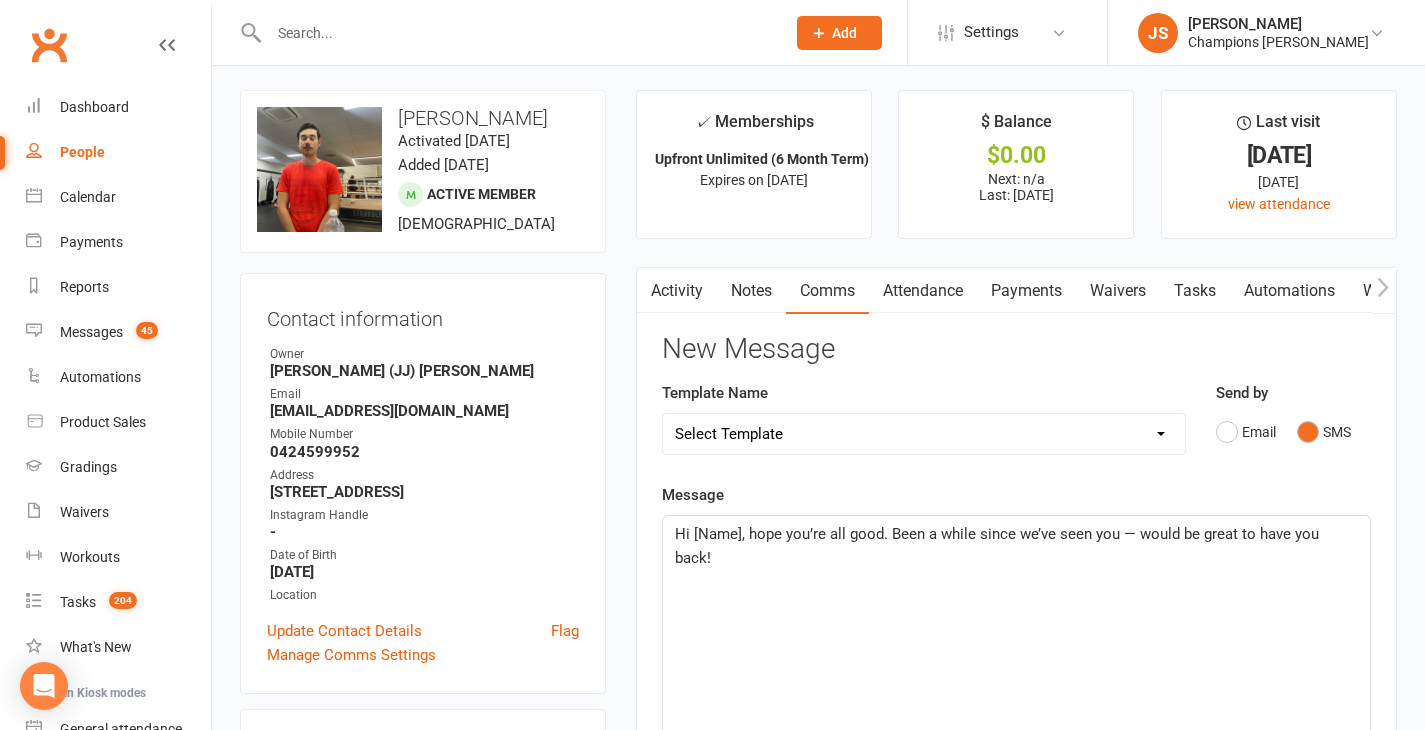 click on "Hi [Name], hope you’re all good. Been a while since we’ve seen you — would be great to have you back!" 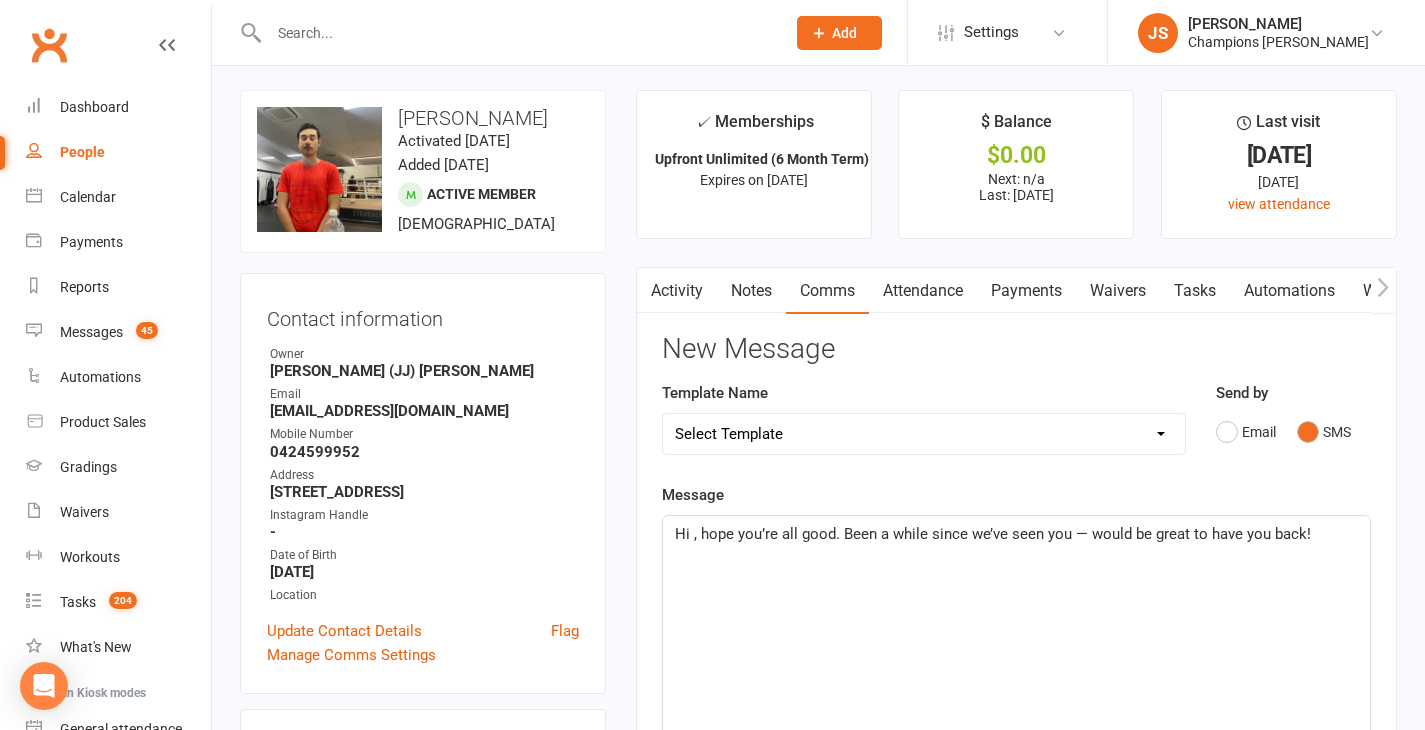 type 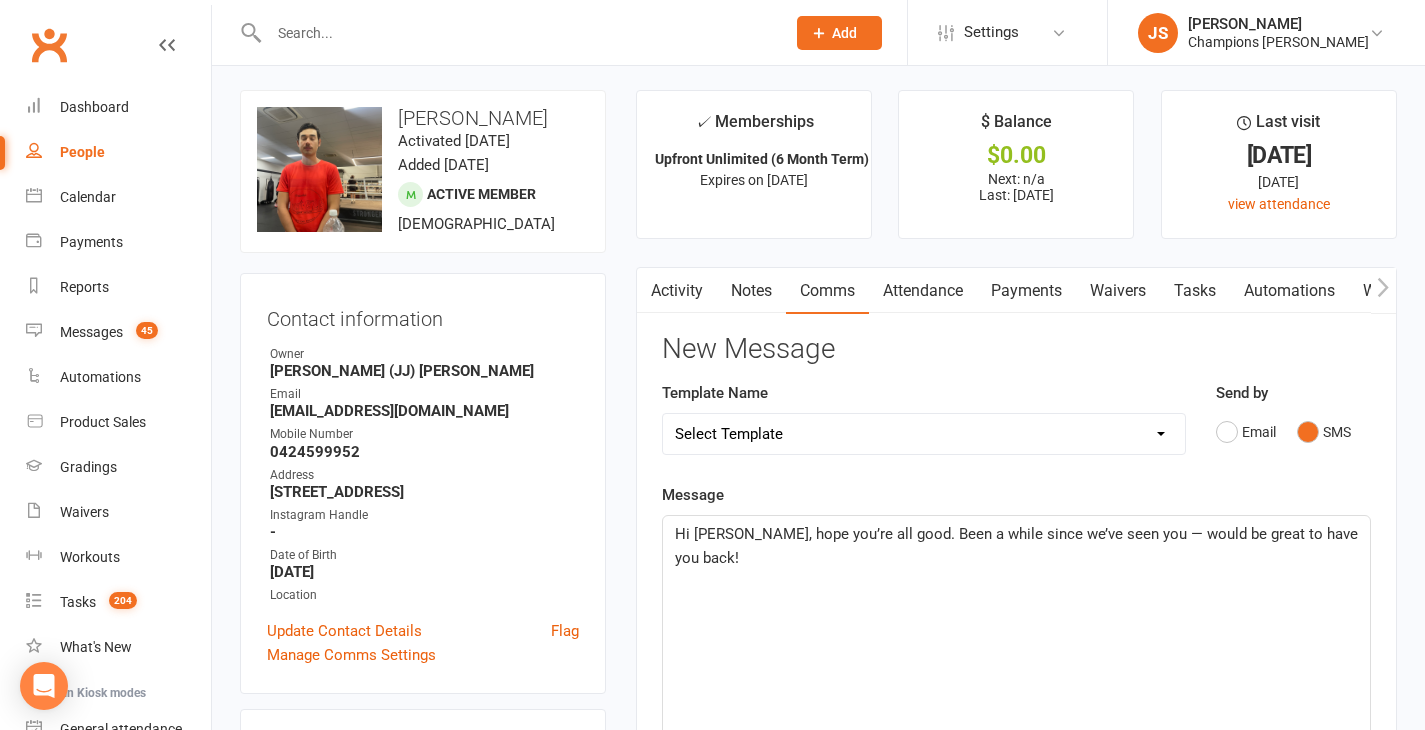 click on "Hi [PERSON_NAME], hope you’re all good. Been a while since we’ve seen you — would be great to have you back!" 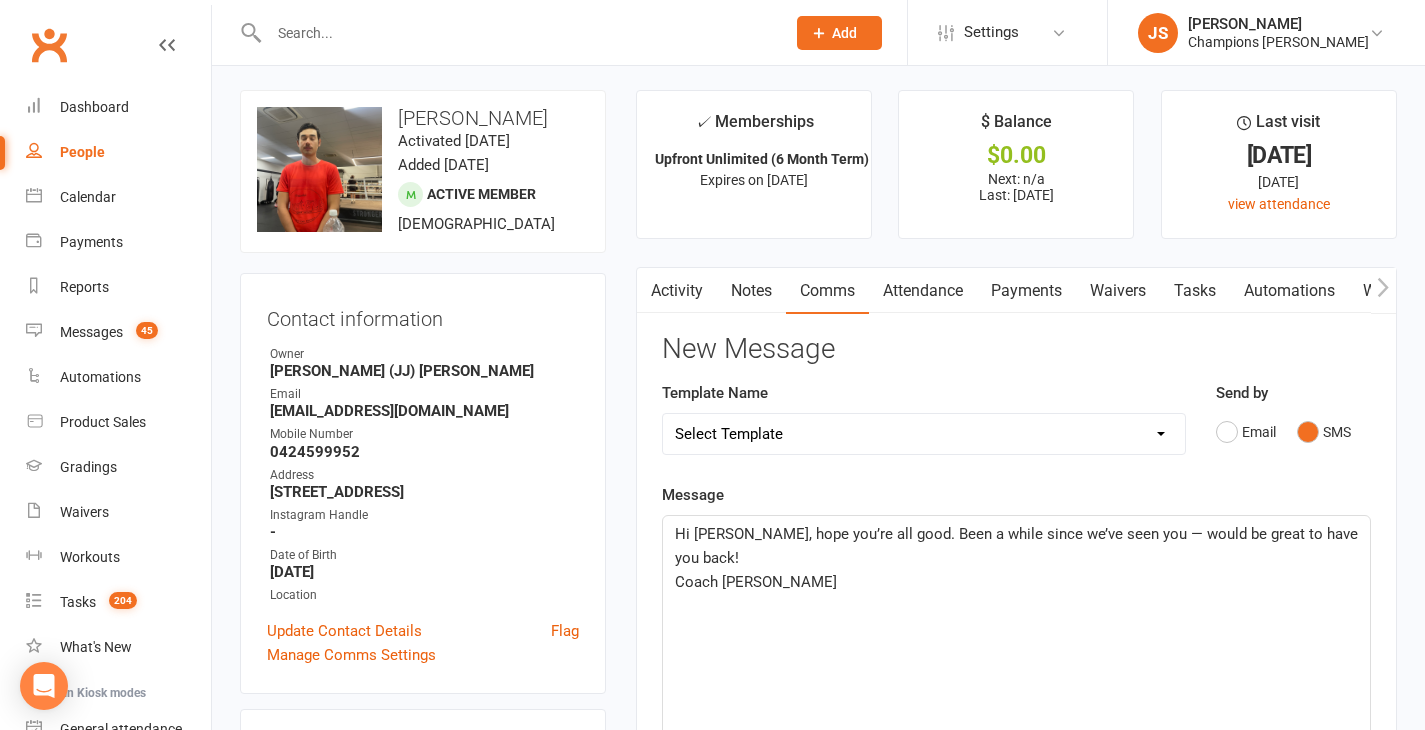 click on "Hi [PERSON_NAME], hope you’re all good. Been a while since we’ve seen you — would be great to have you back! Coach [PERSON_NAME]" 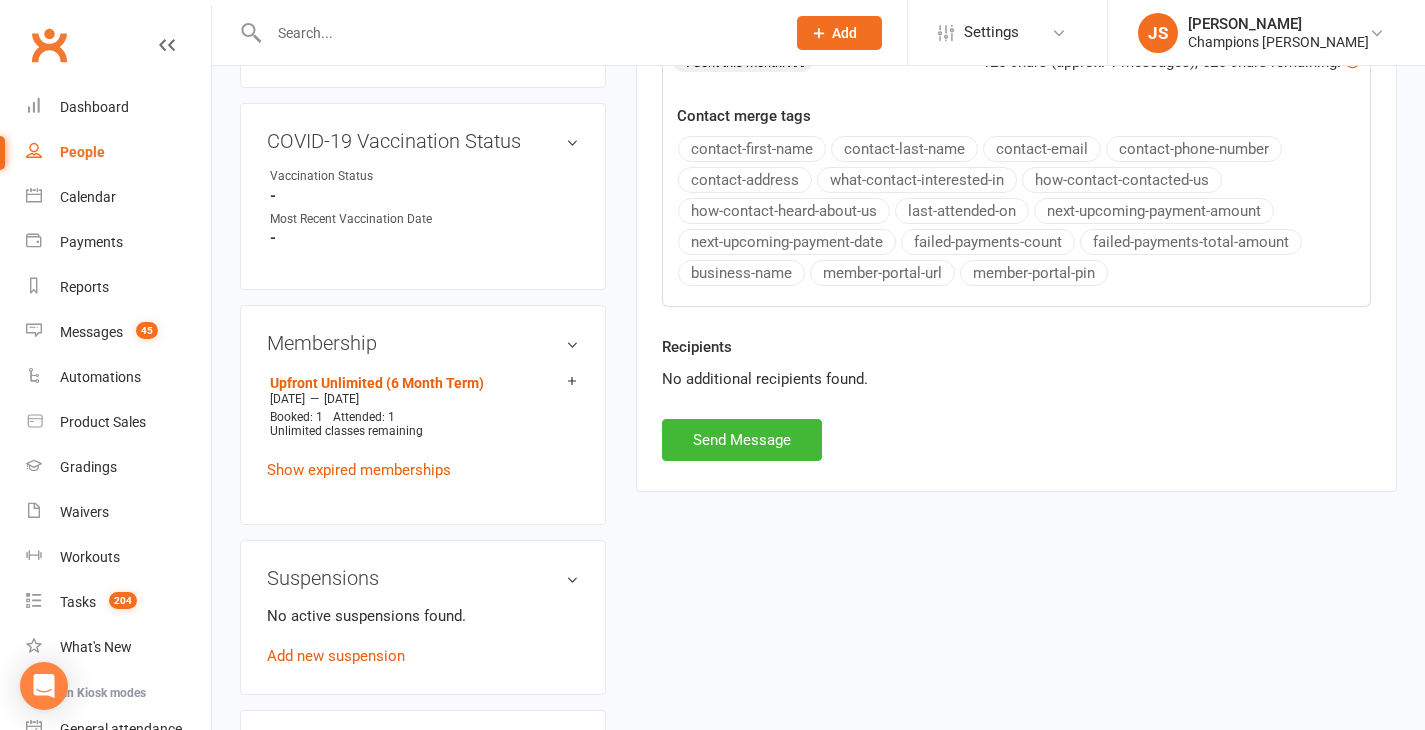 scroll, scrollTop: 774, scrollLeft: 0, axis: vertical 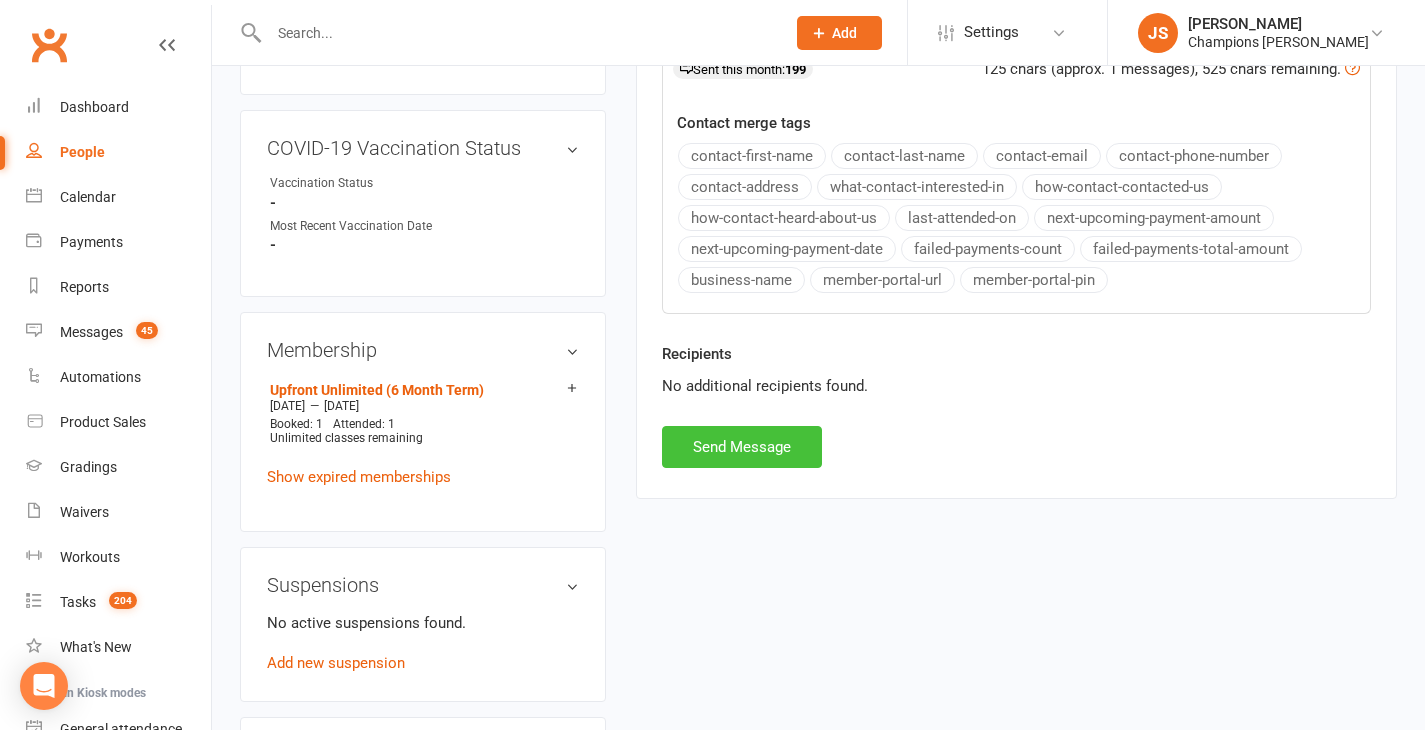 click on "Send Message" at bounding box center [742, 447] 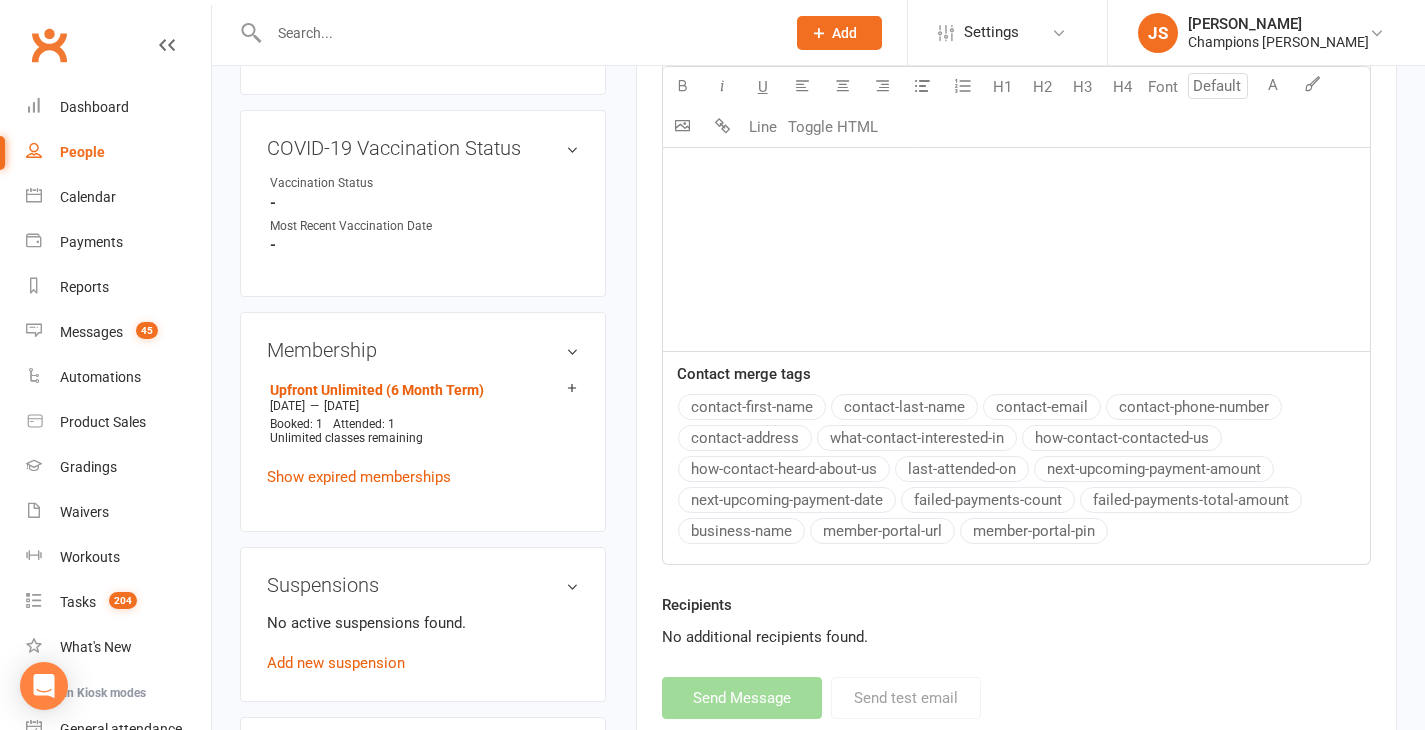 click at bounding box center [505, 32] 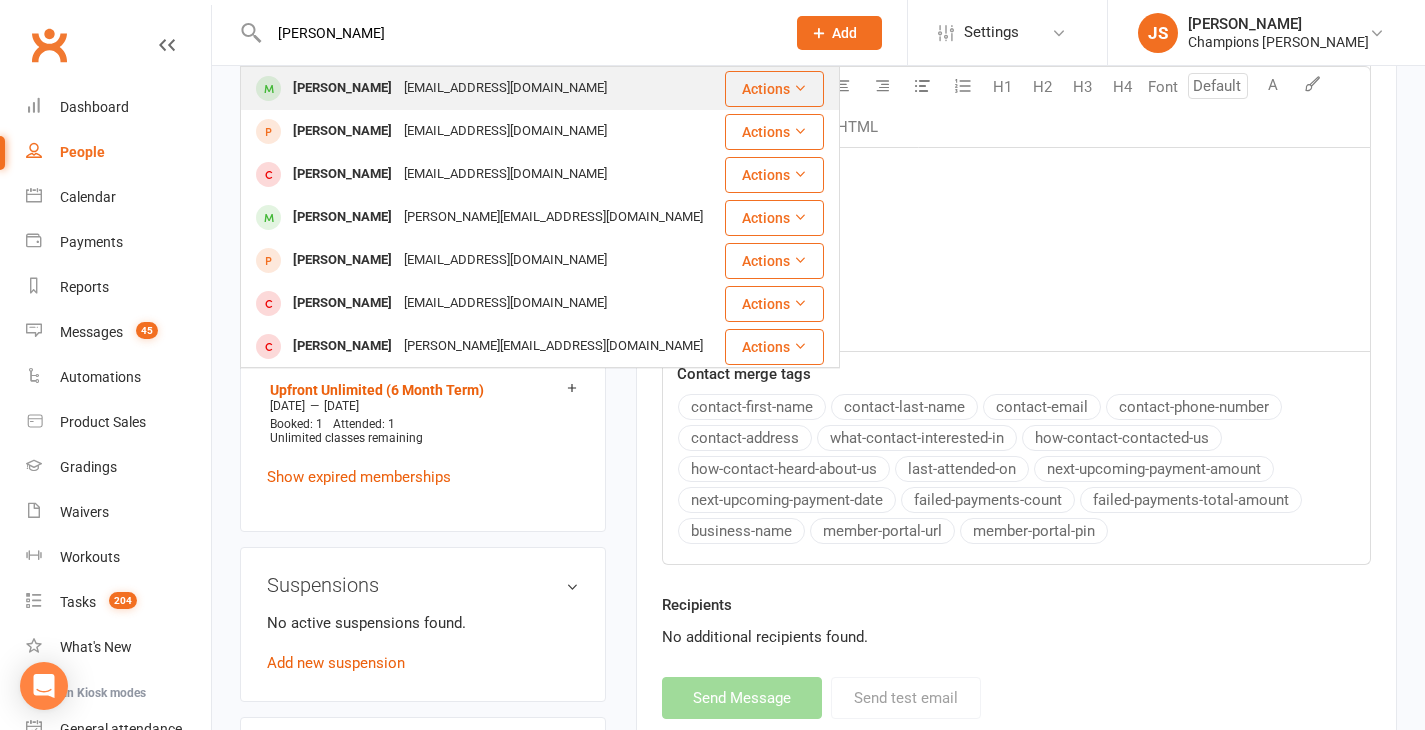 type on "[PERSON_NAME]" 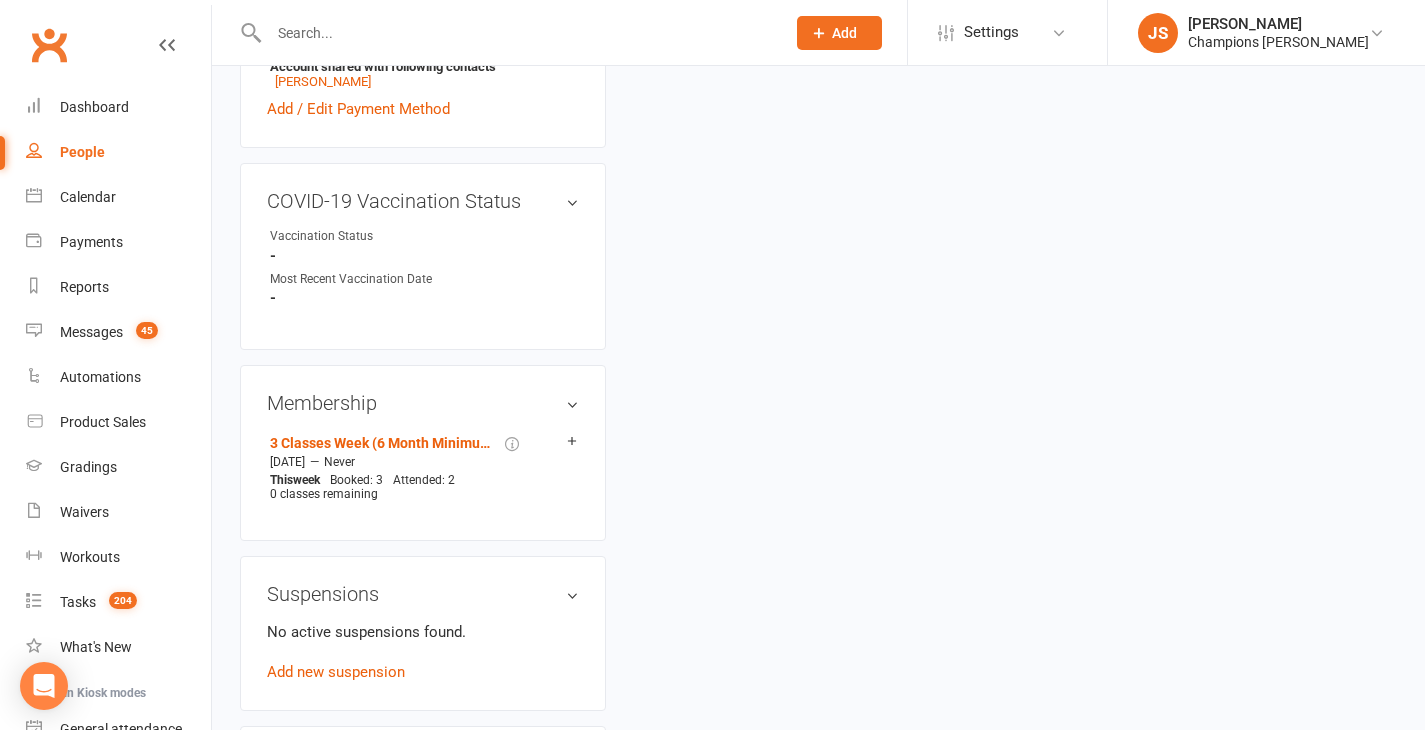 scroll, scrollTop: 0, scrollLeft: 0, axis: both 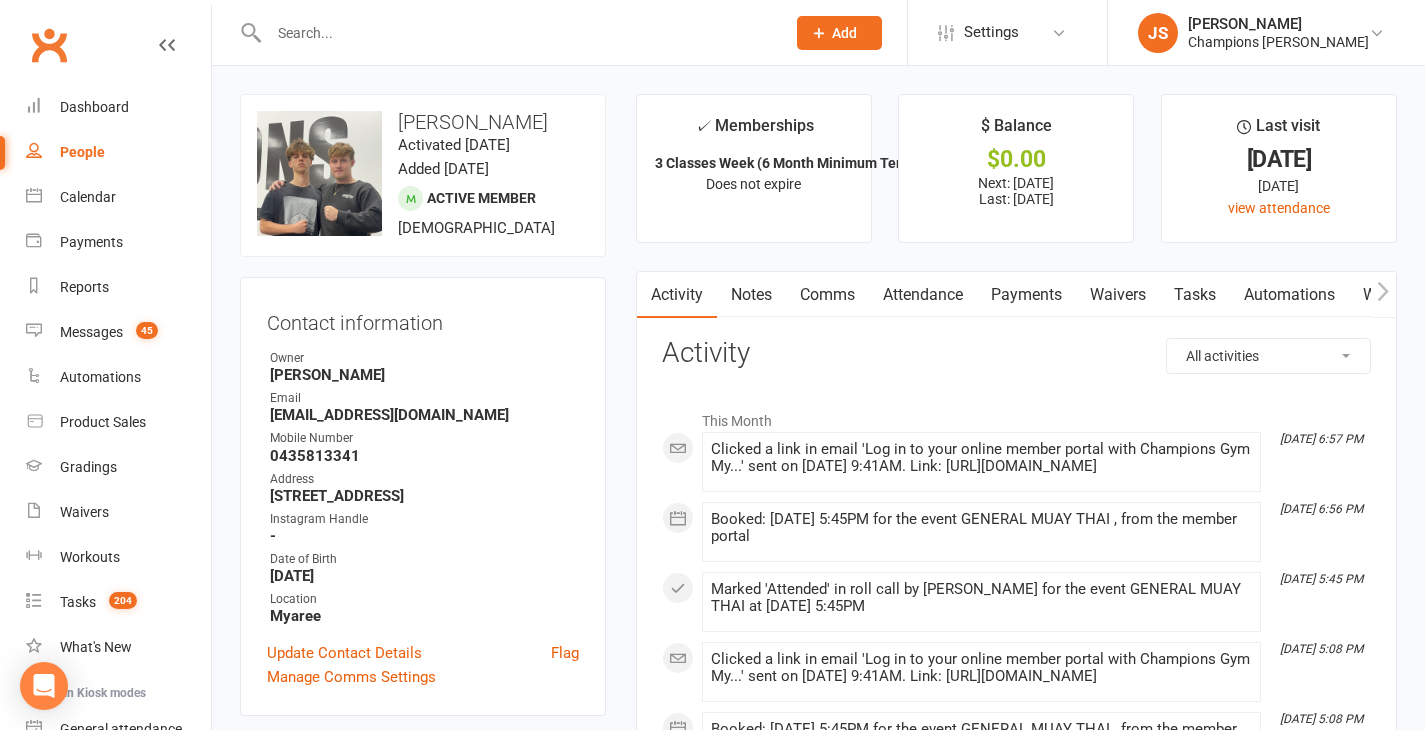 click at bounding box center [517, 33] 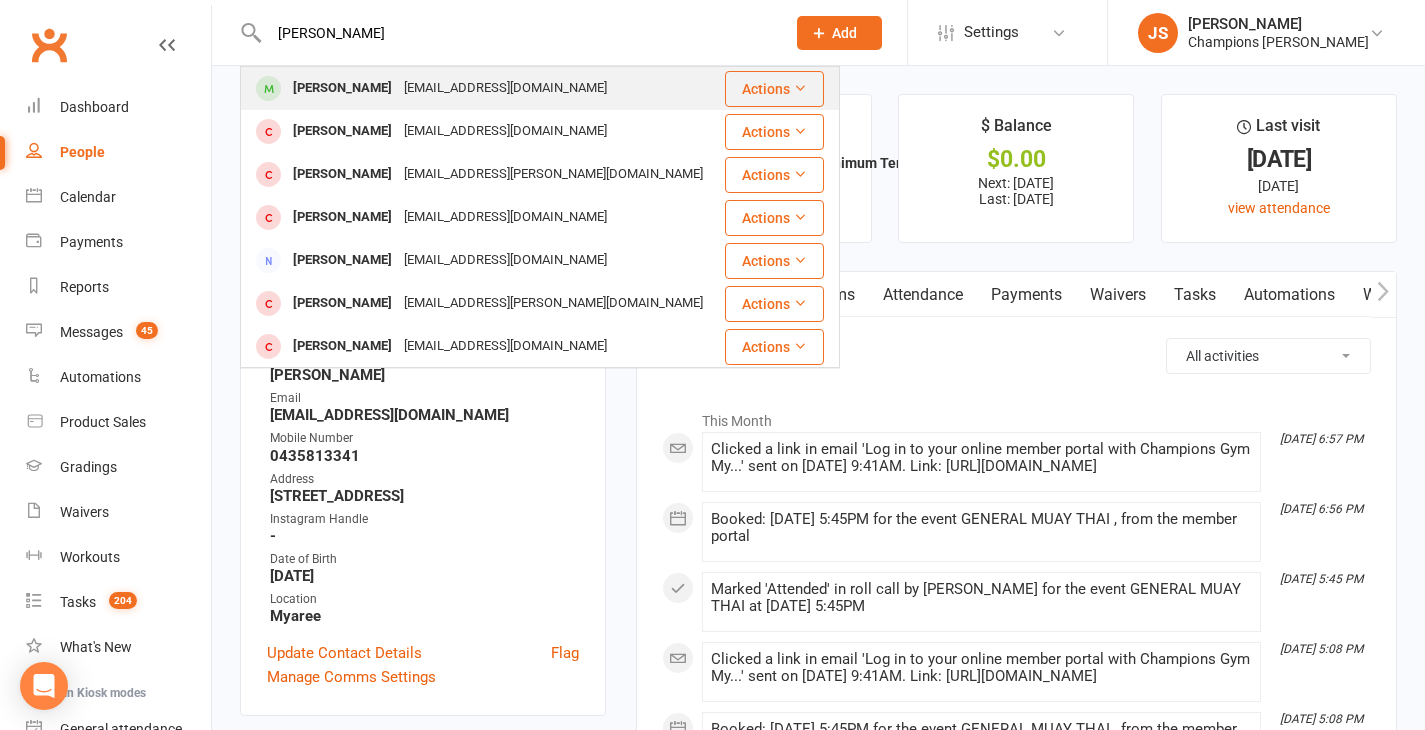 type on "[PERSON_NAME]" 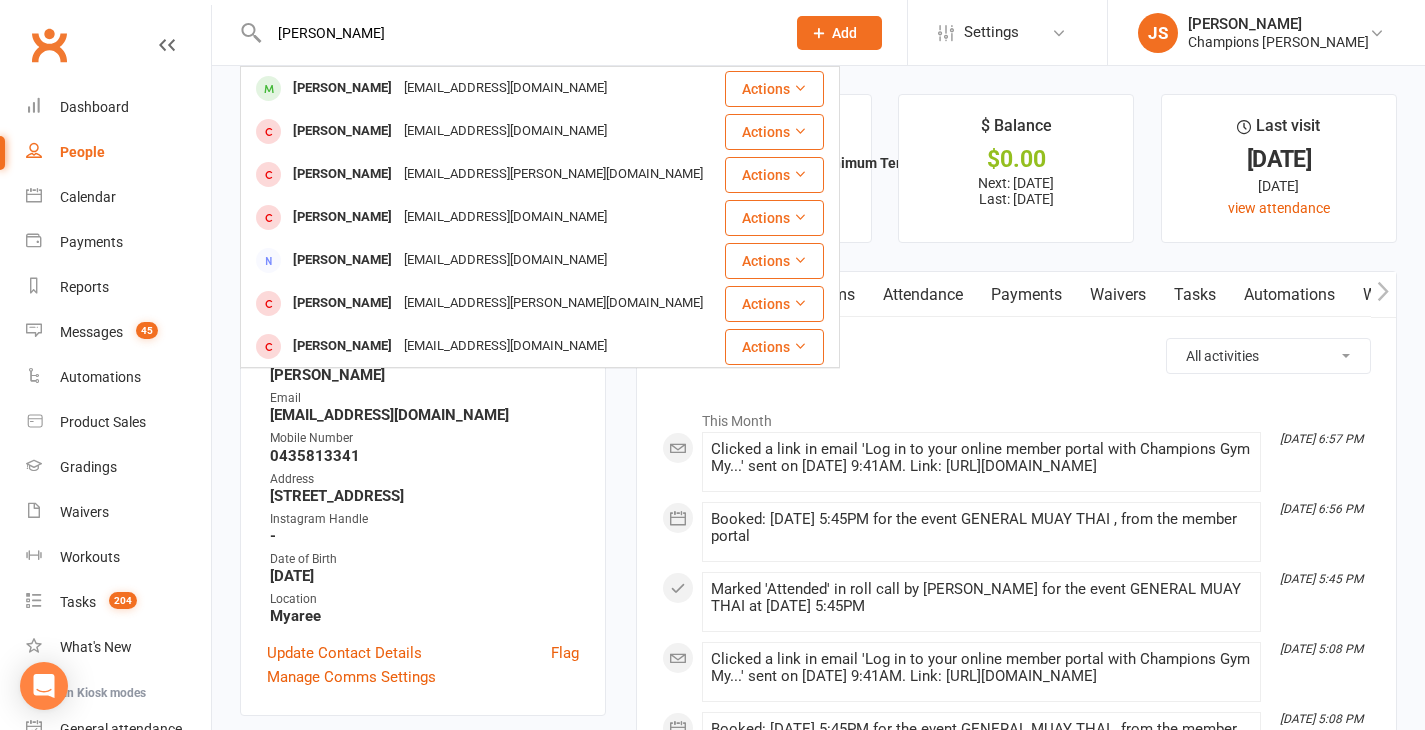 type 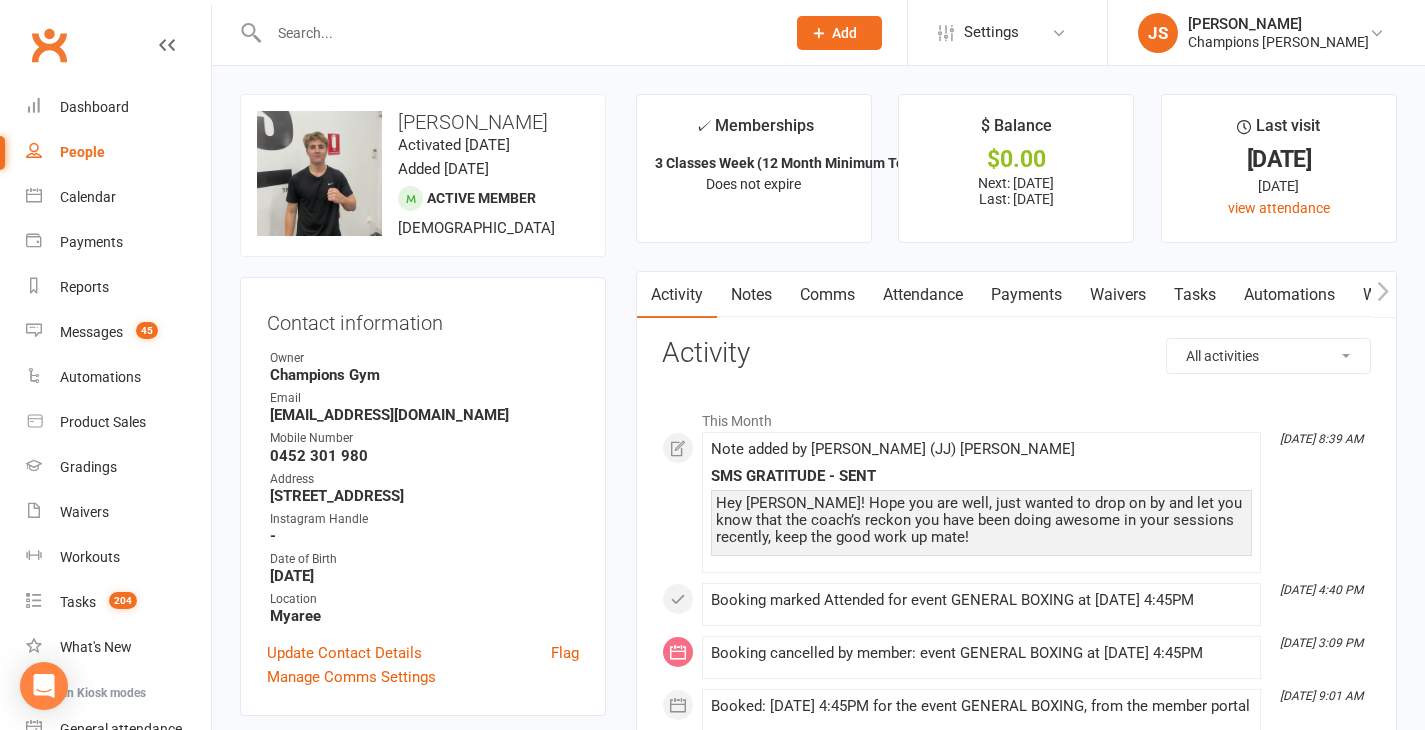 click on "Comms" at bounding box center (827, 295) 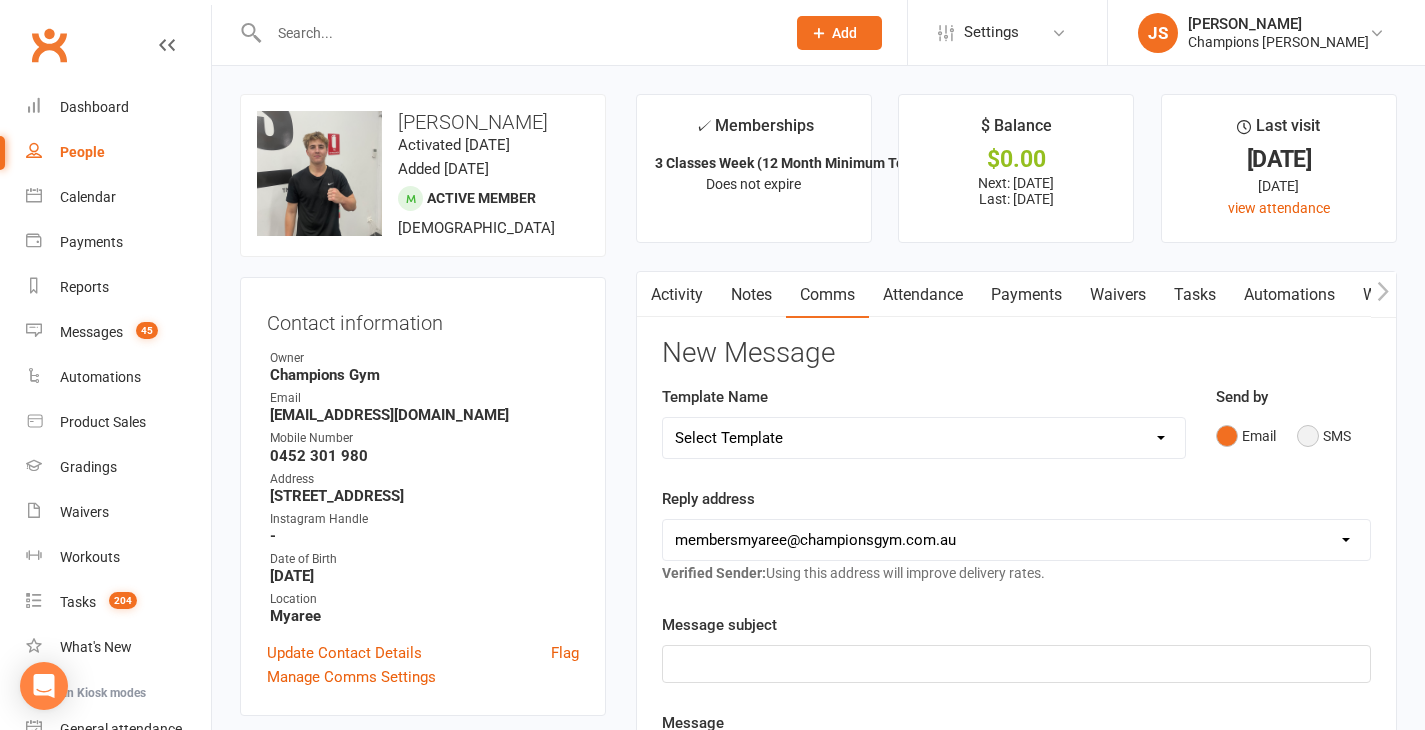 click on "SMS" at bounding box center (1324, 436) 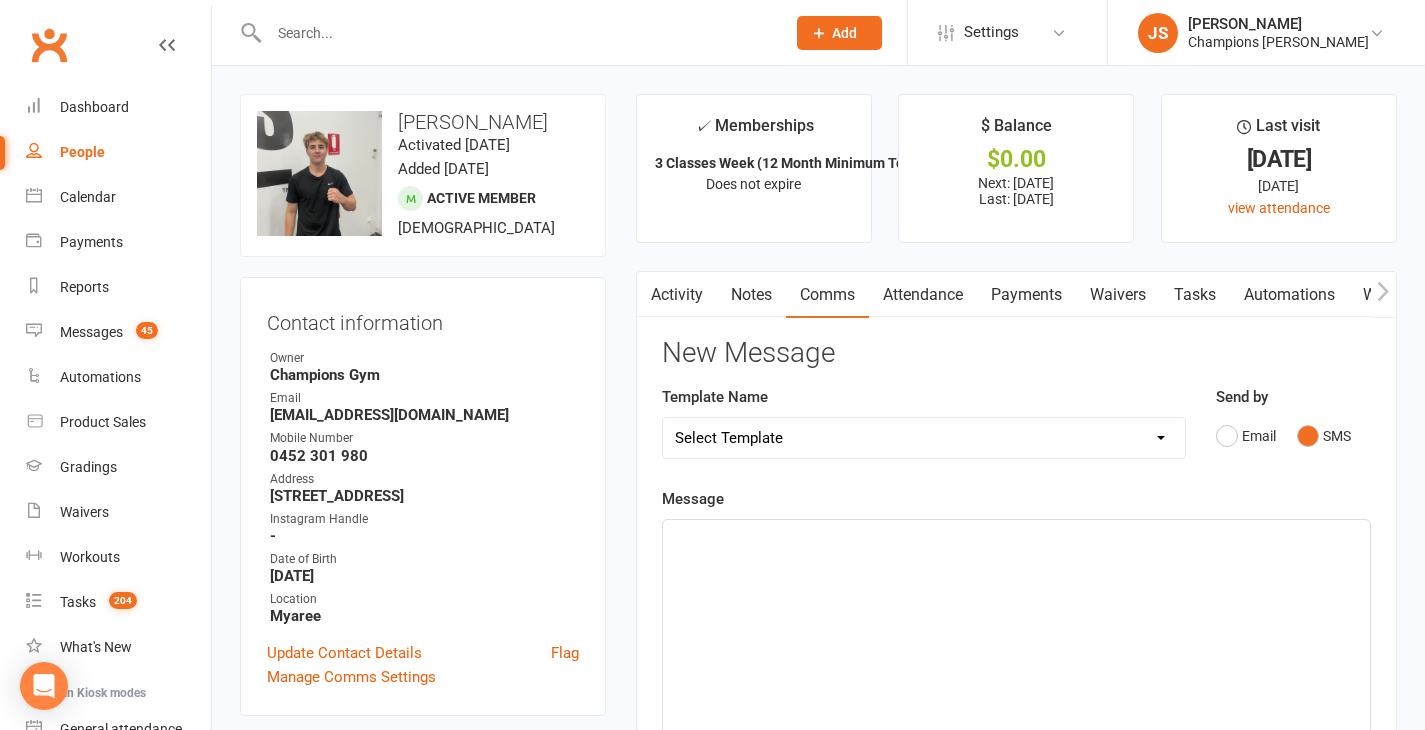 click on "﻿" 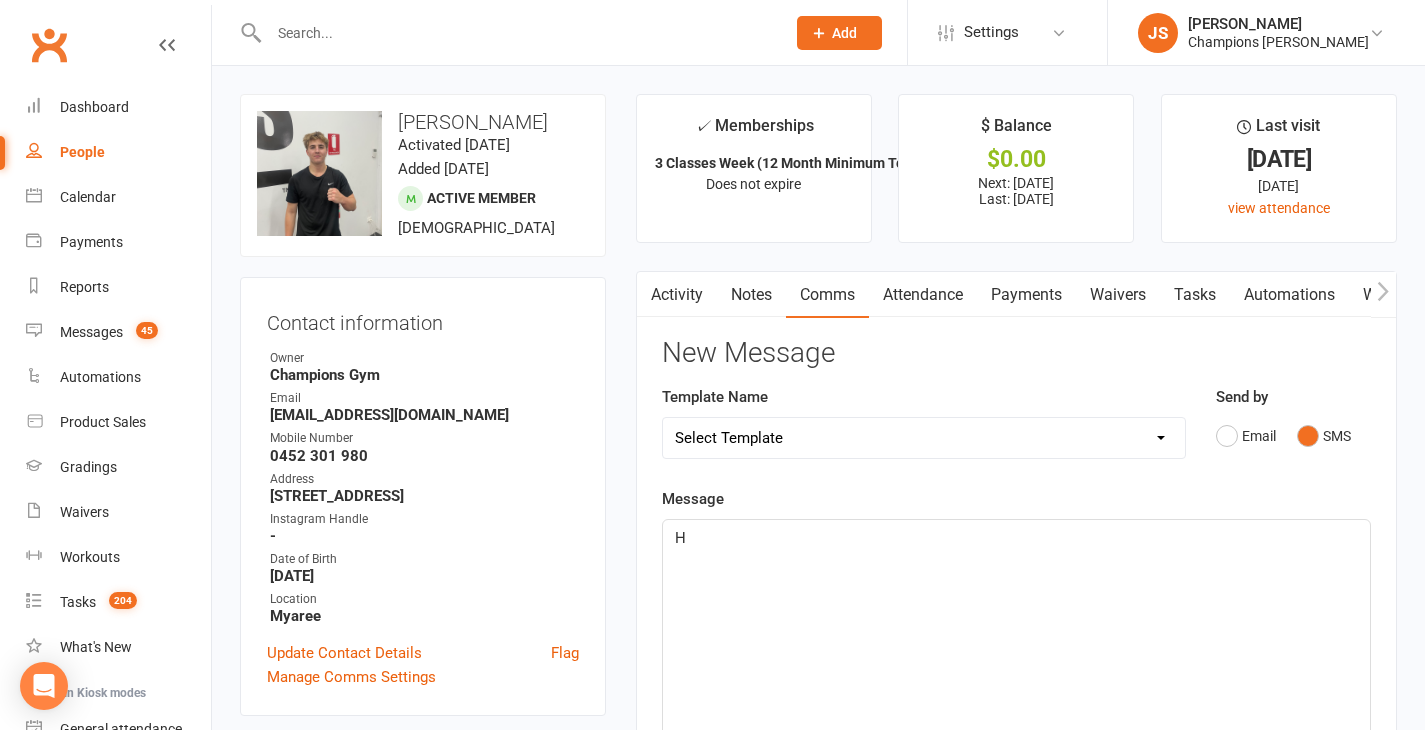 type 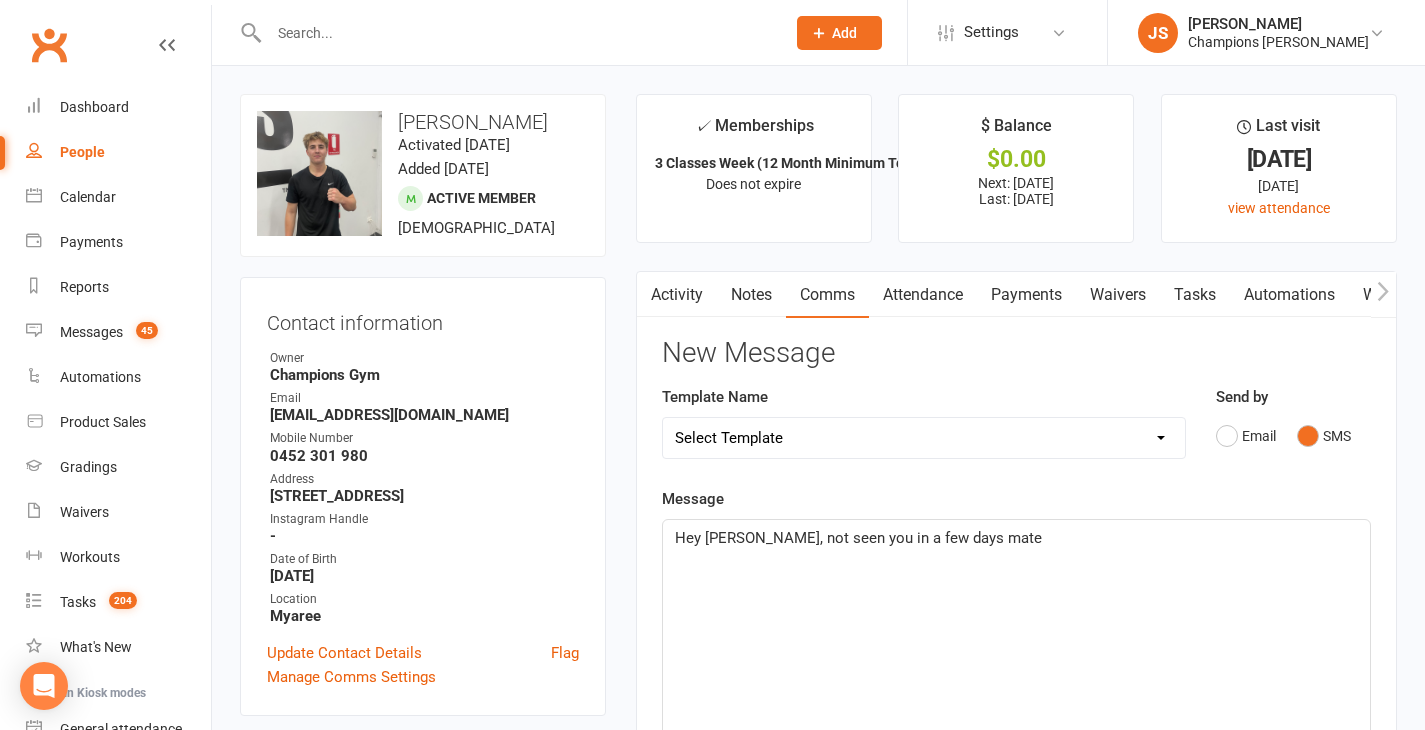 click on "Hey [PERSON_NAME], not seen you in a few days mate" 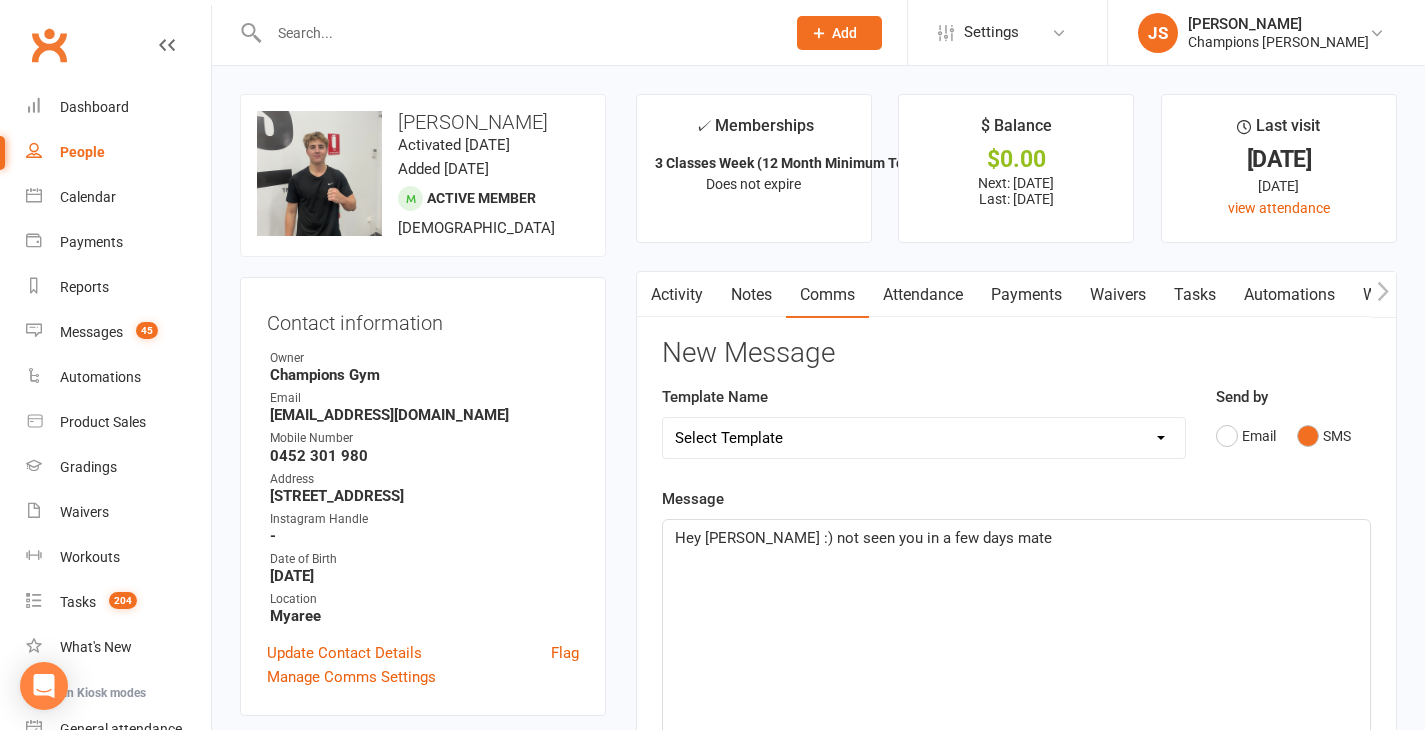 click on "Hey [PERSON_NAME] :) not seen you in a few days mate" 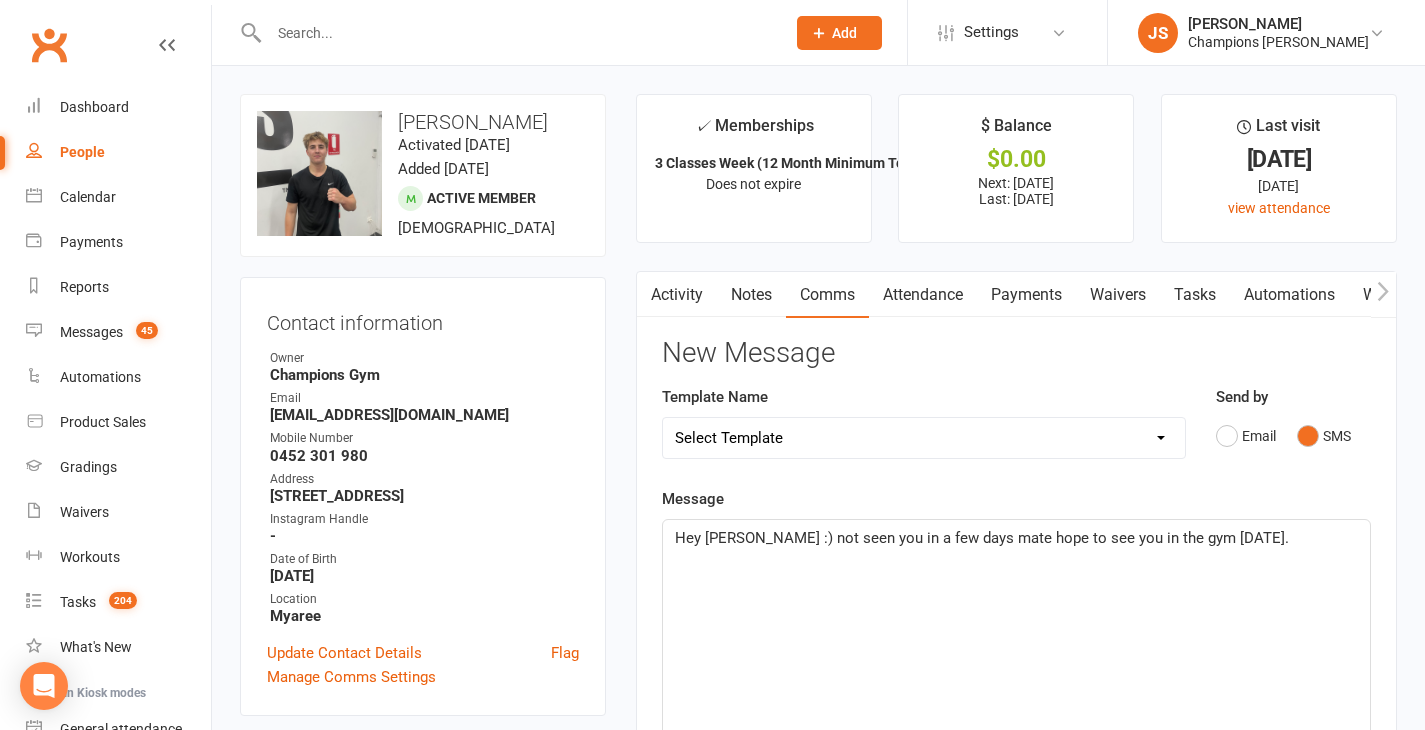 click on "Hey [PERSON_NAME] :) not seen you in a few days mate hope to see you in the gym [DATE]." 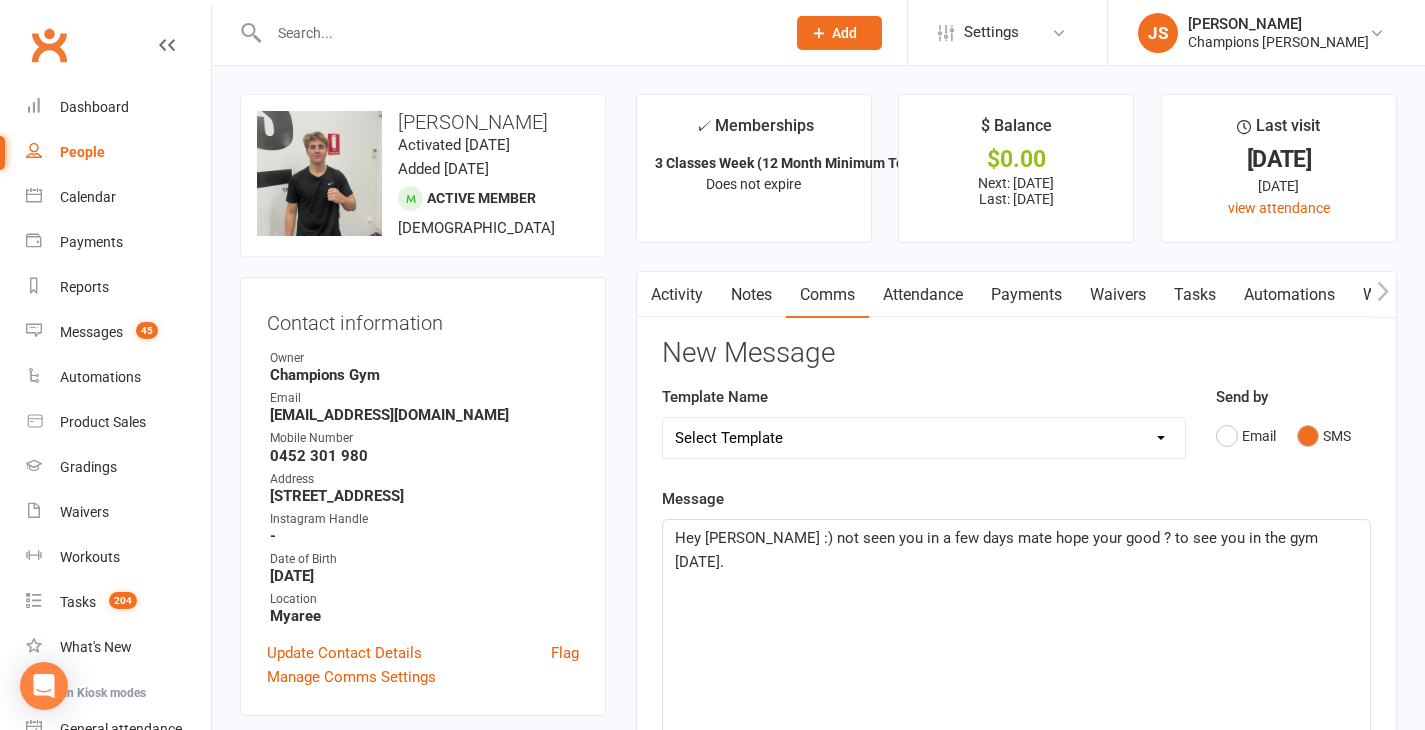 click on "Hey [PERSON_NAME] :) not seen you in a few days mate hope your good ? to see you in the gym [DATE]." 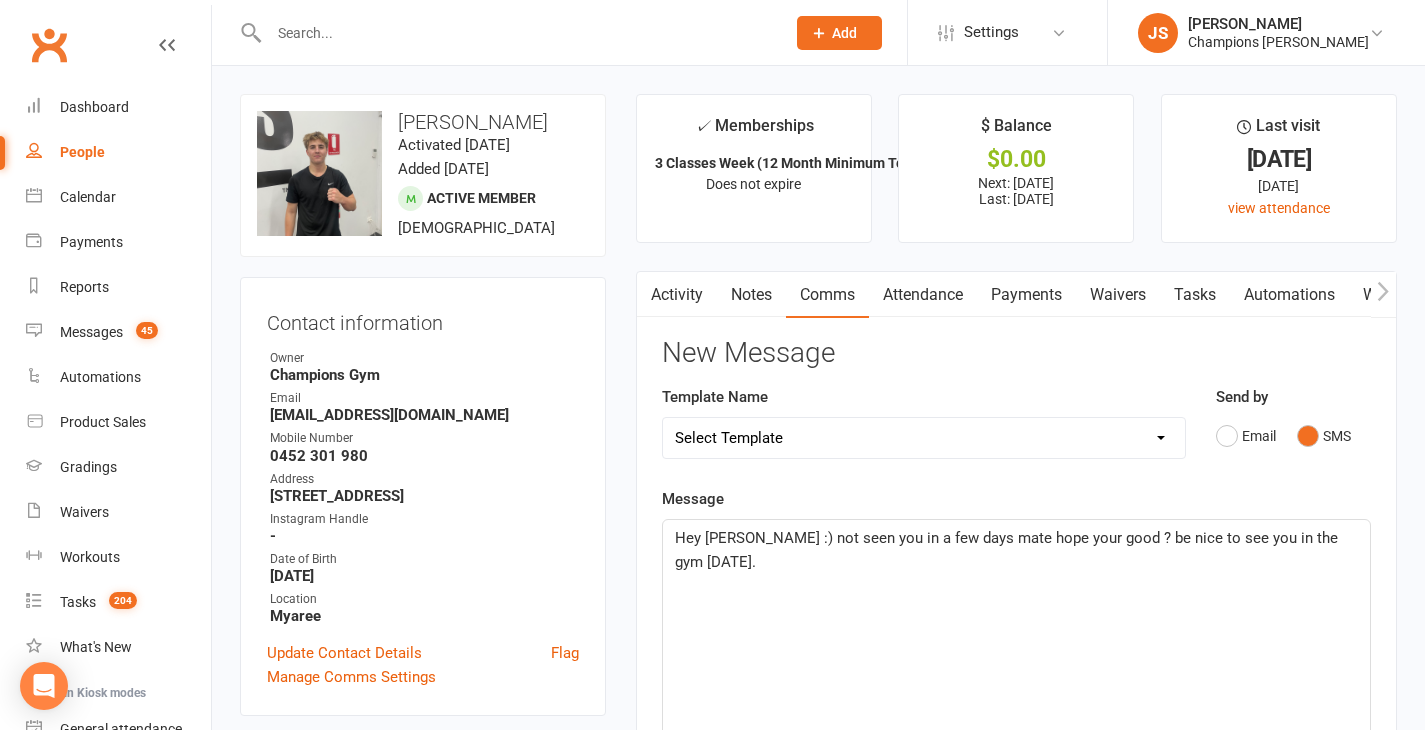 click on "Hey [PERSON_NAME] :) not seen you in a few days mate hope your good ? be nice to see you in the gym [DATE]." 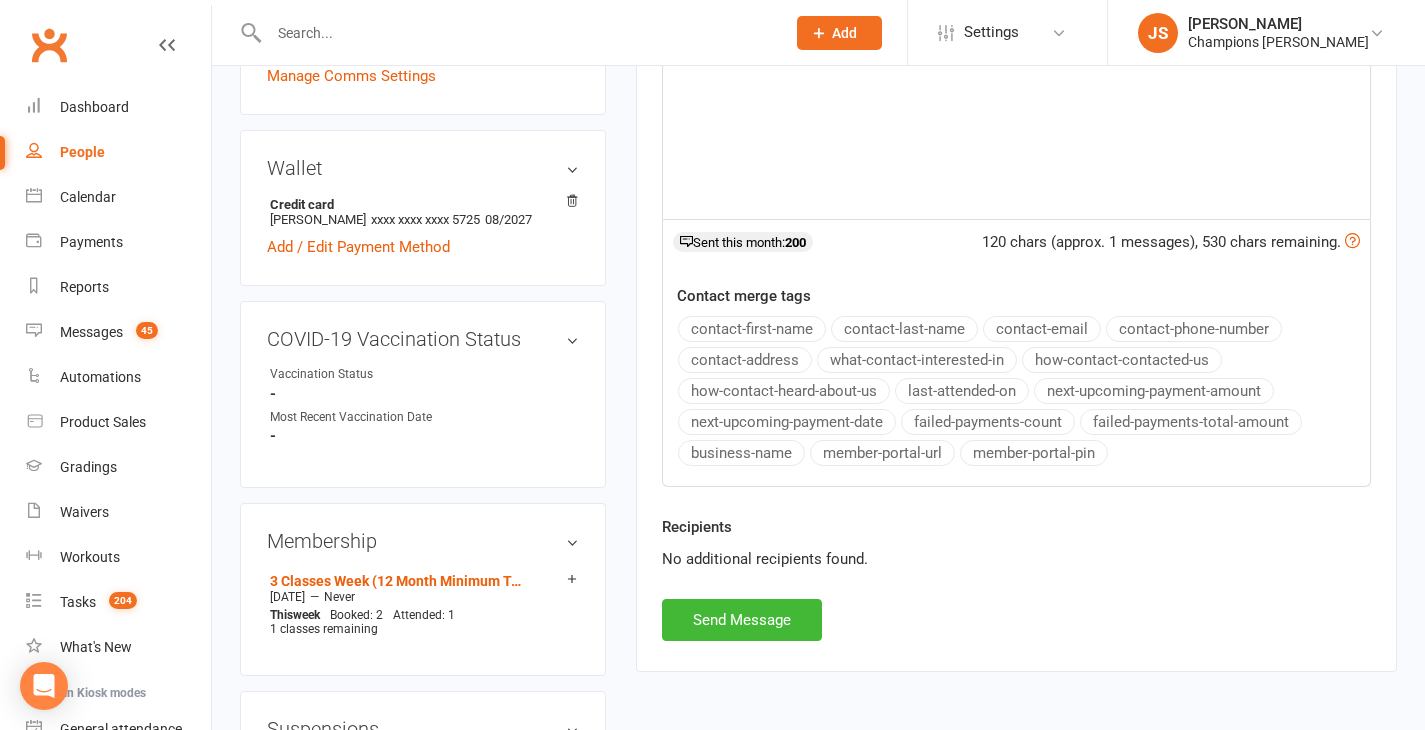 scroll, scrollTop: 597, scrollLeft: 0, axis: vertical 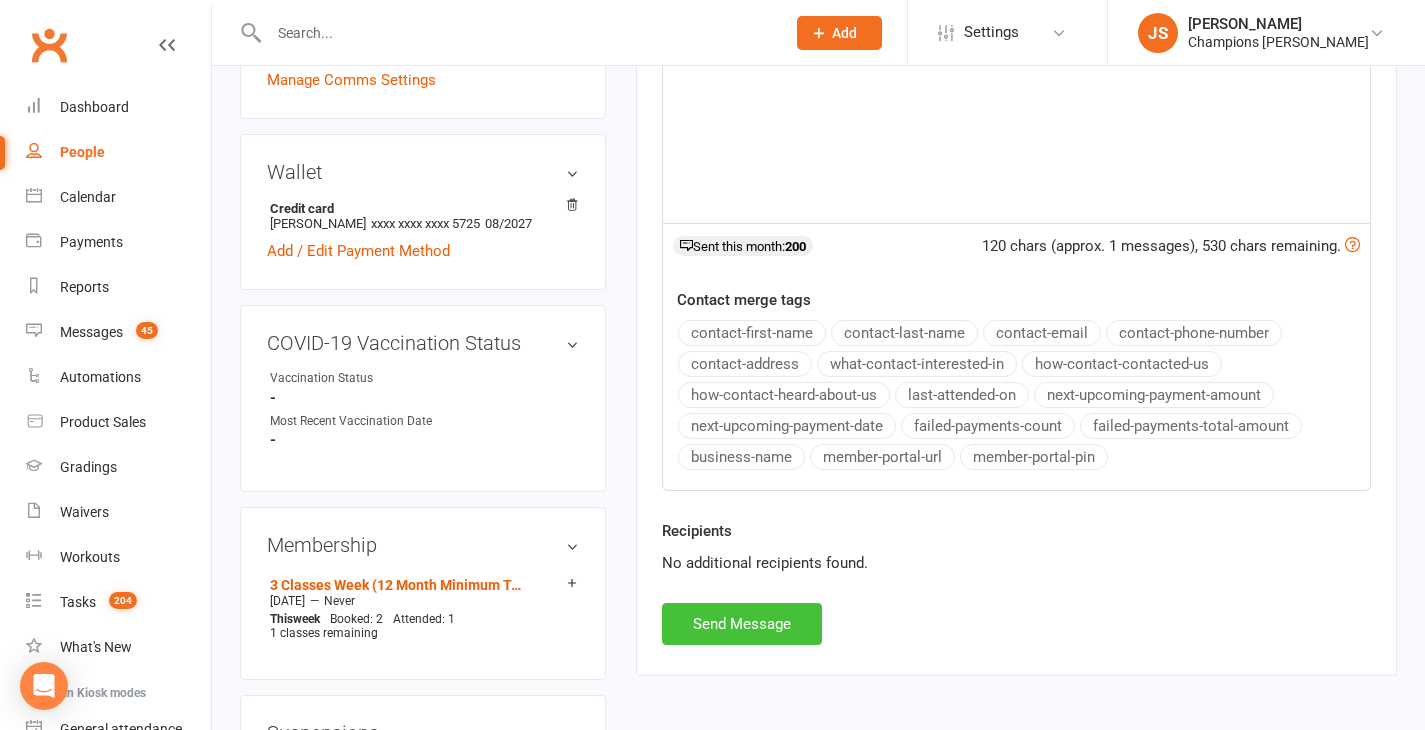 click on "Send Message" at bounding box center [742, 624] 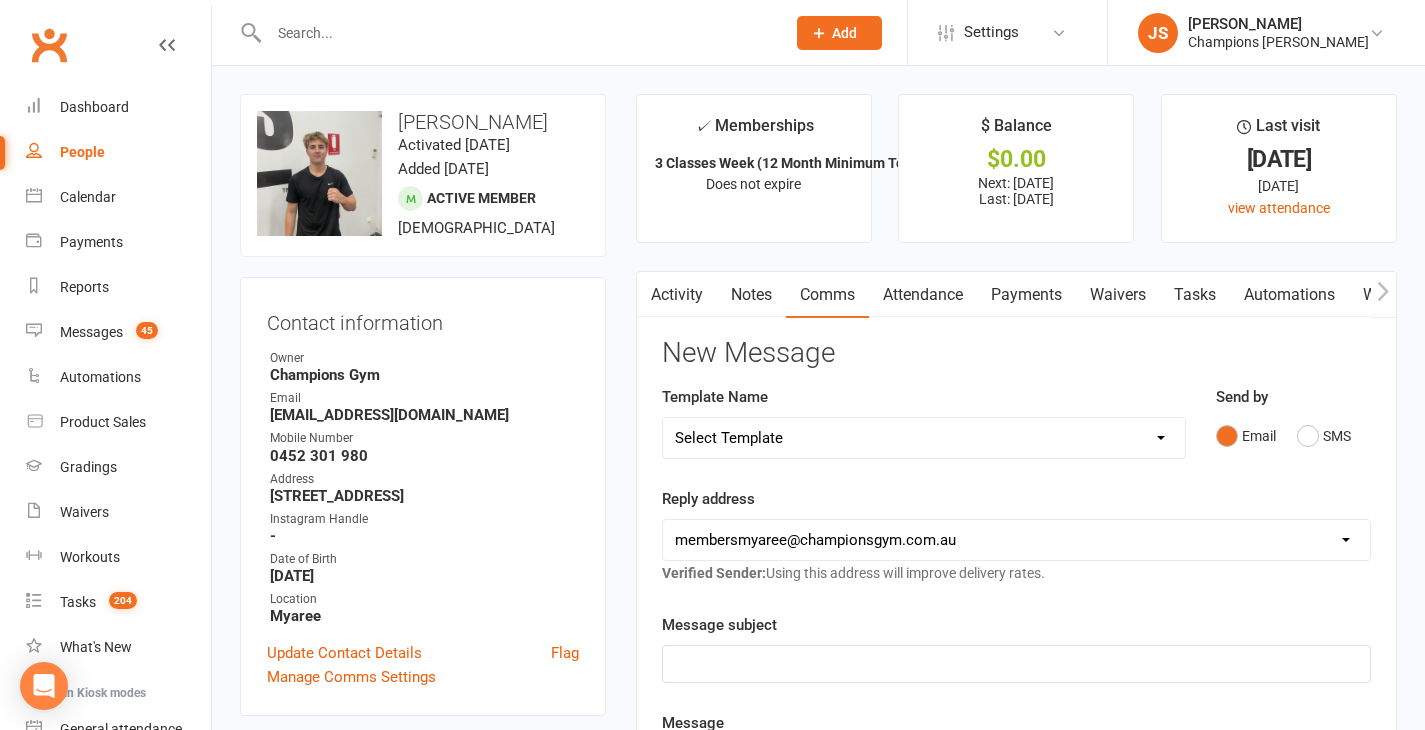 scroll, scrollTop: 20, scrollLeft: 0, axis: vertical 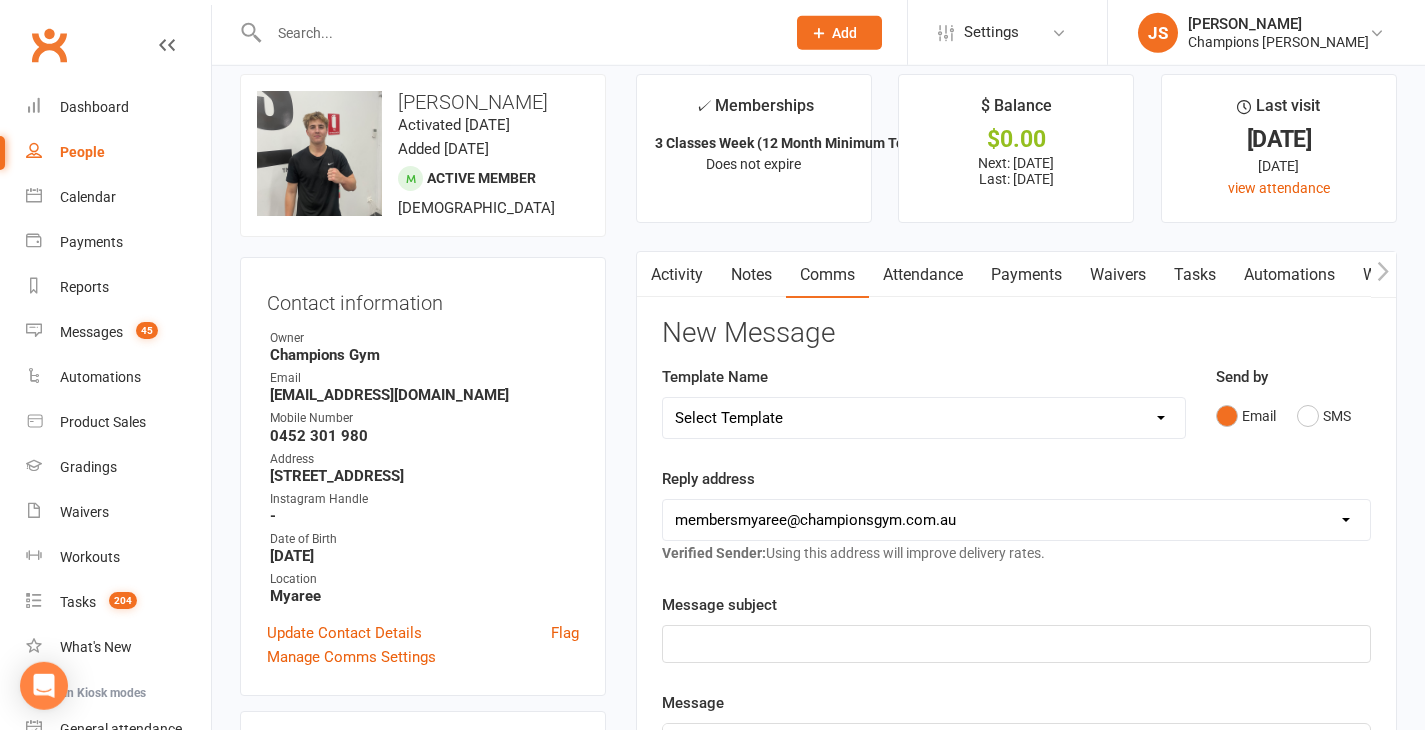 click at bounding box center (517, 33) 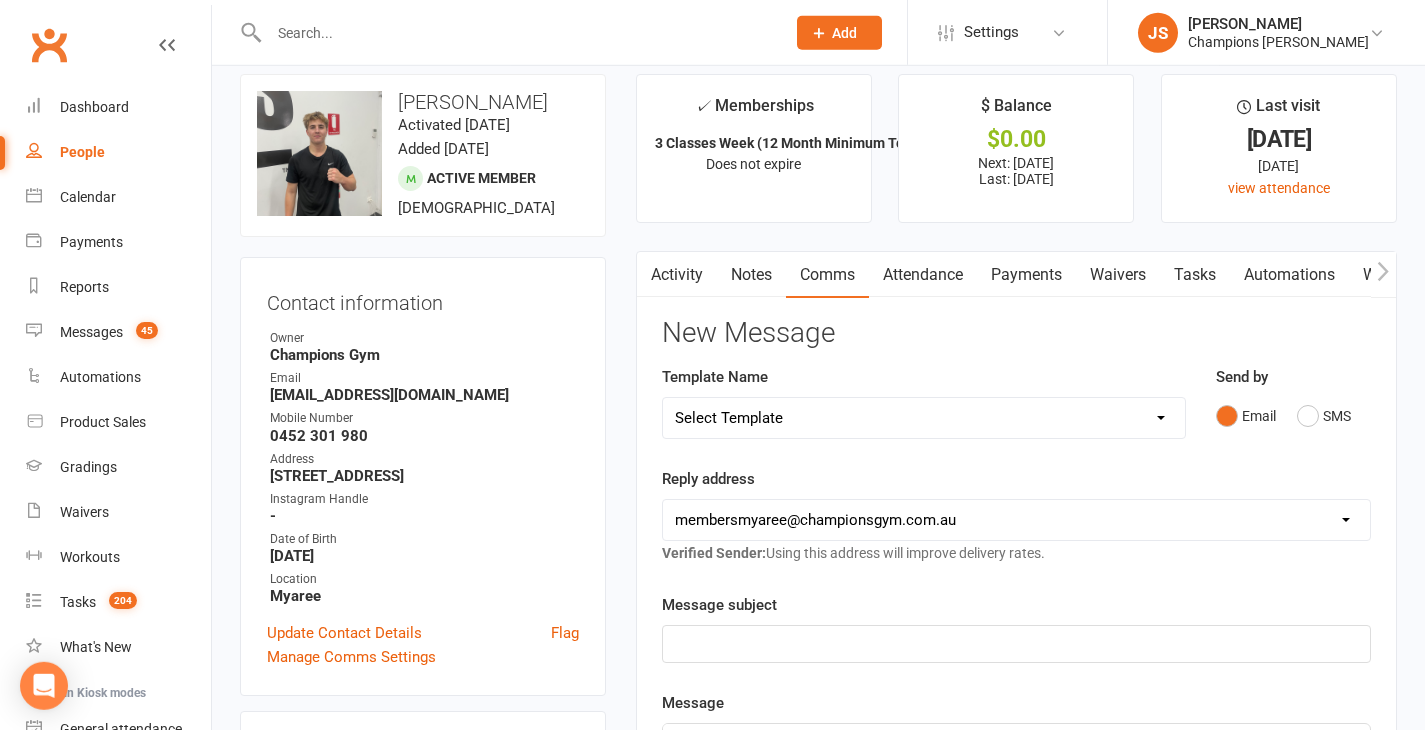 paste on "[PERSON_NAME]" 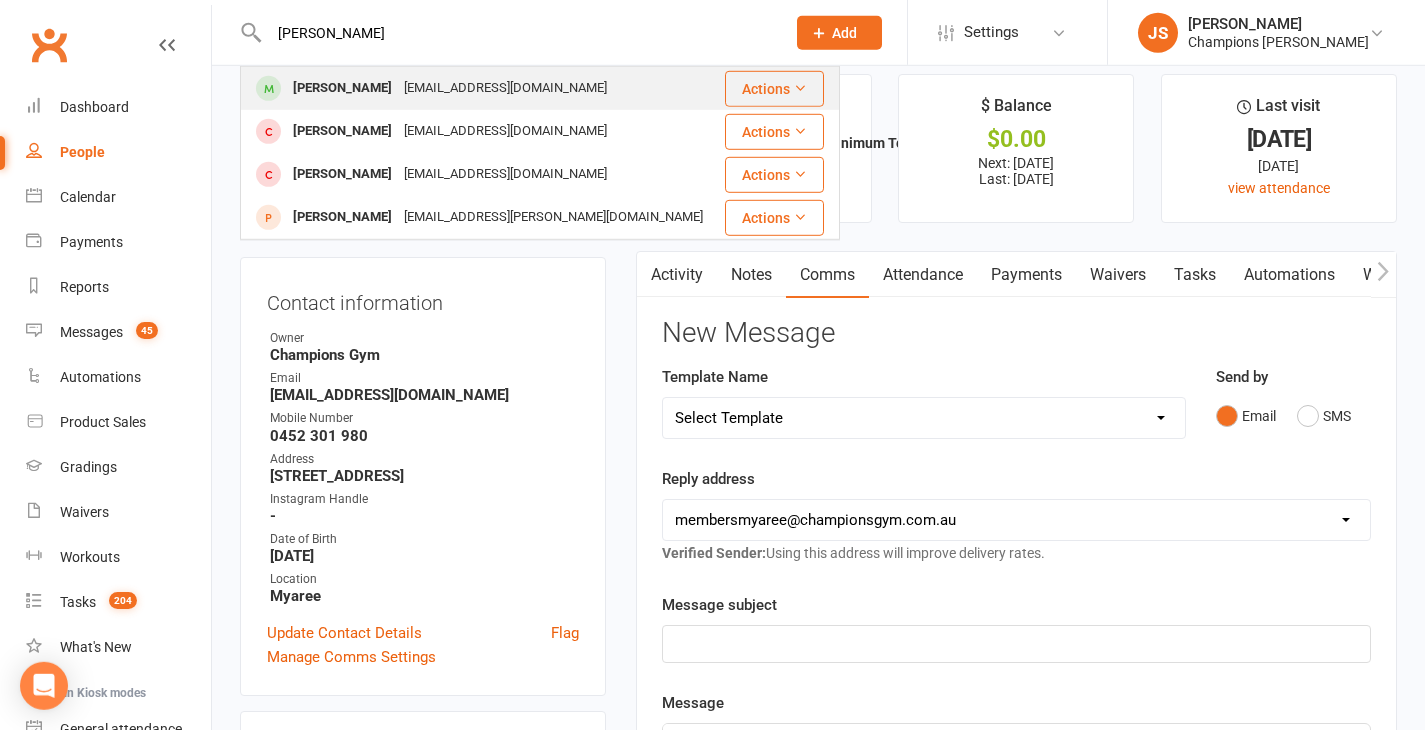 type on "[PERSON_NAME]" 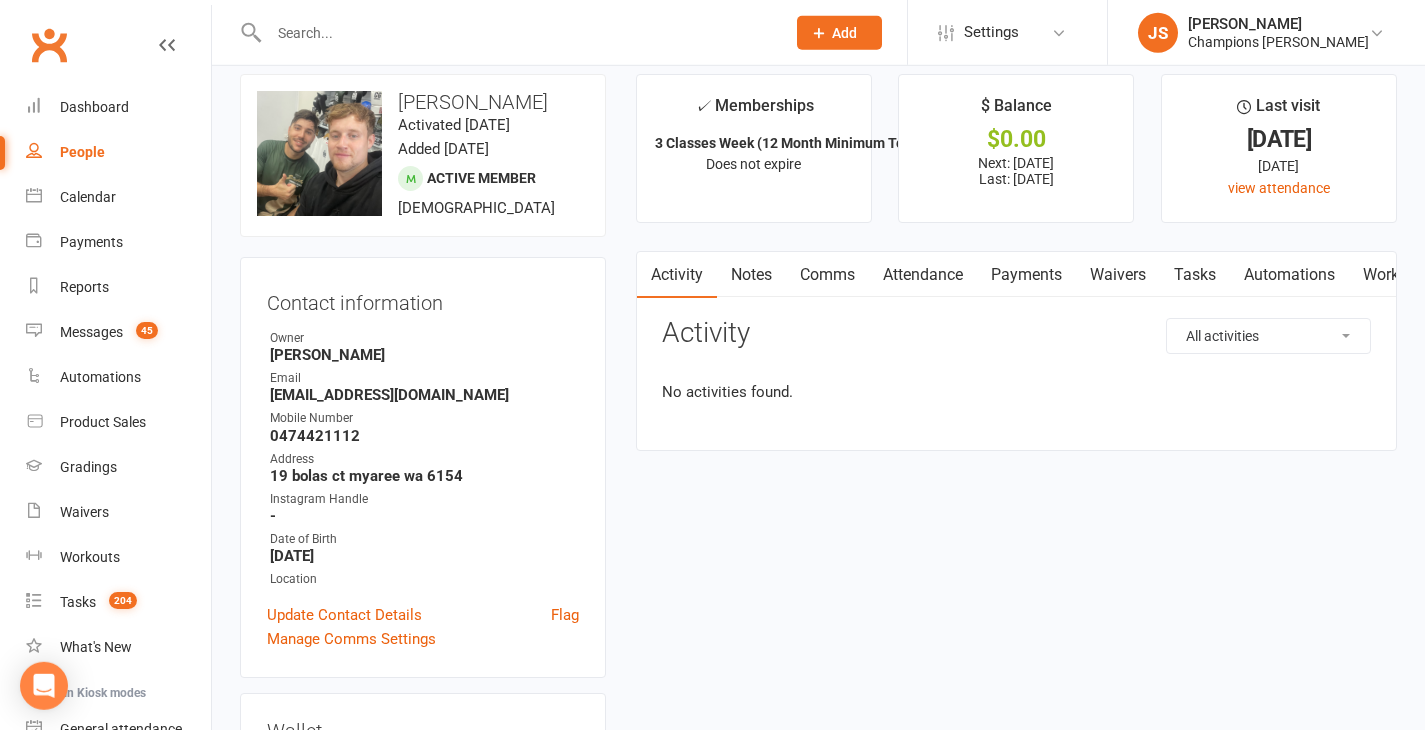 scroll, scrollTop: 0, scrollLeft: 0, axis: both 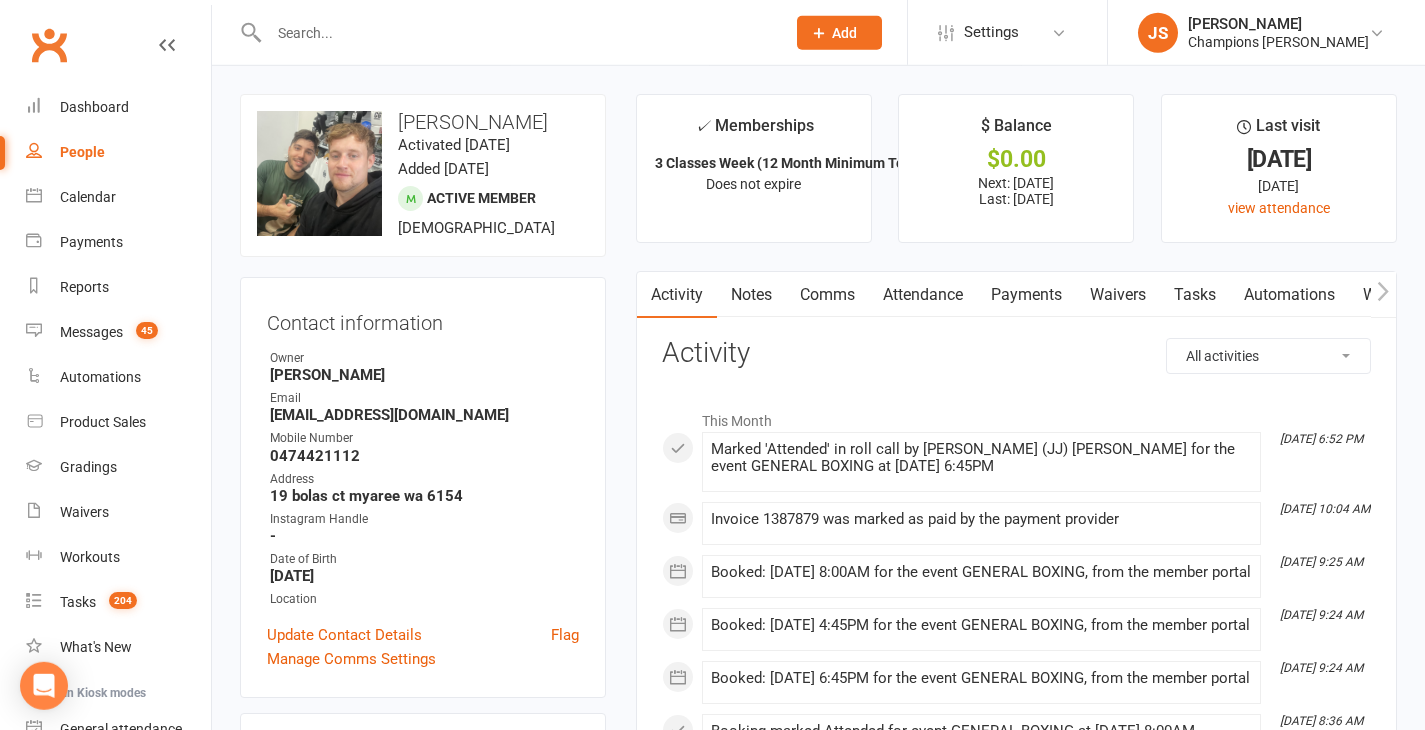 click on "Attendance" at bounding box center [923, 295] 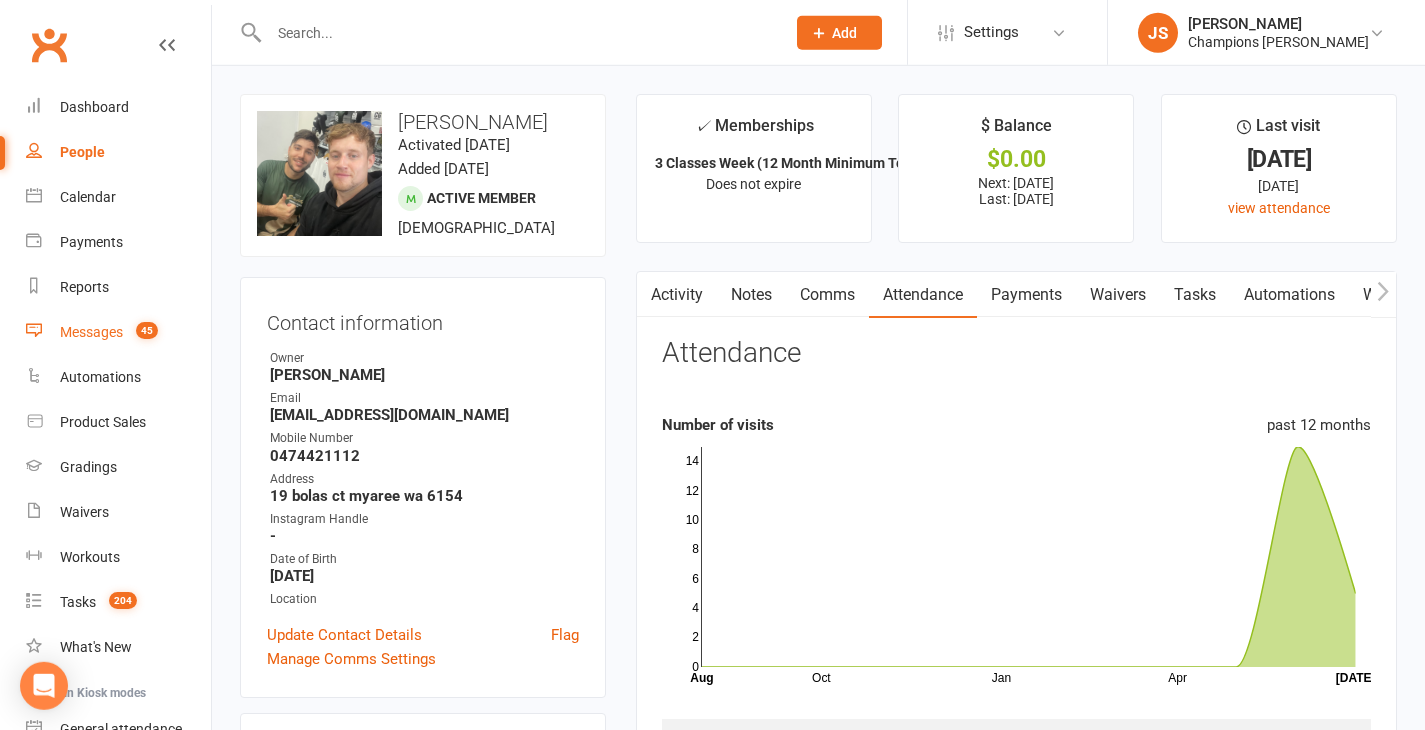 click on "Messages" at bounding box center [91, 332] 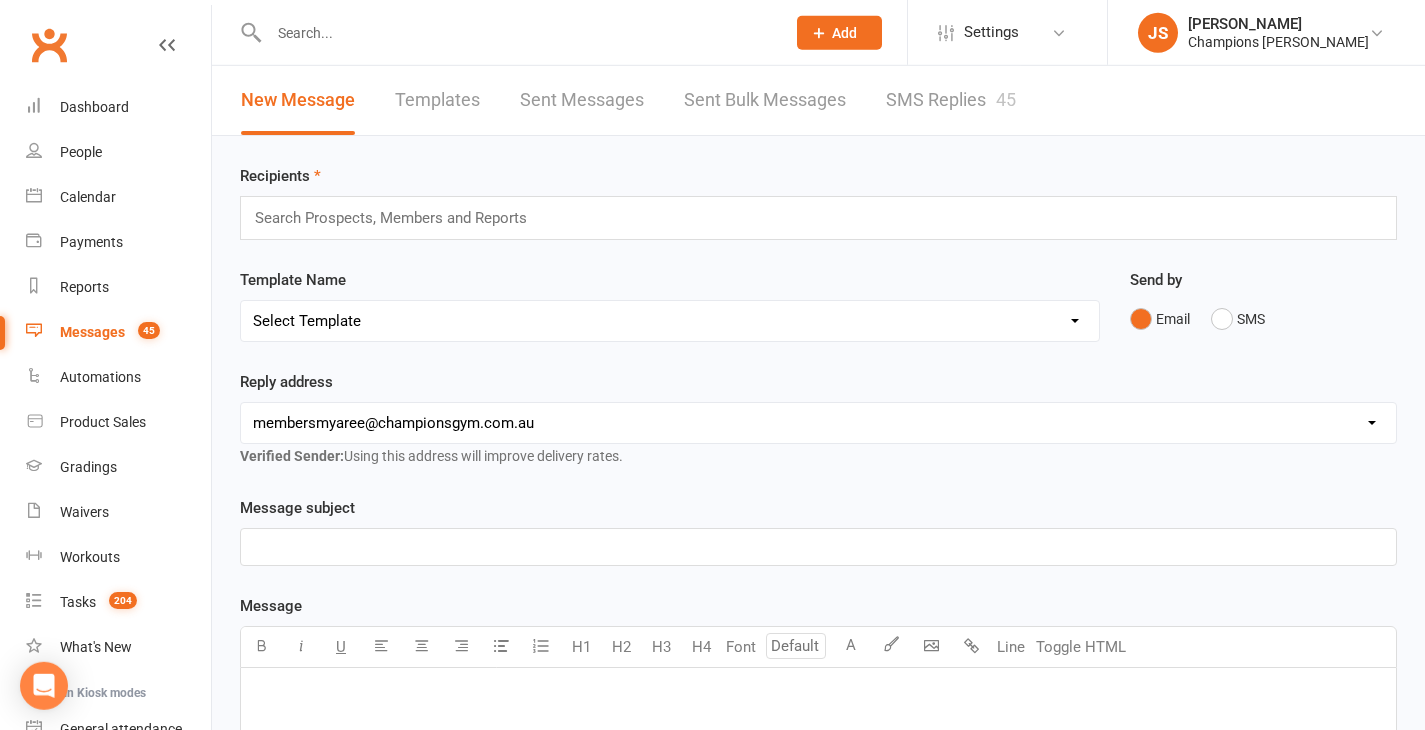 click on "SMS Replies  45" at bounding box center (951, 100) 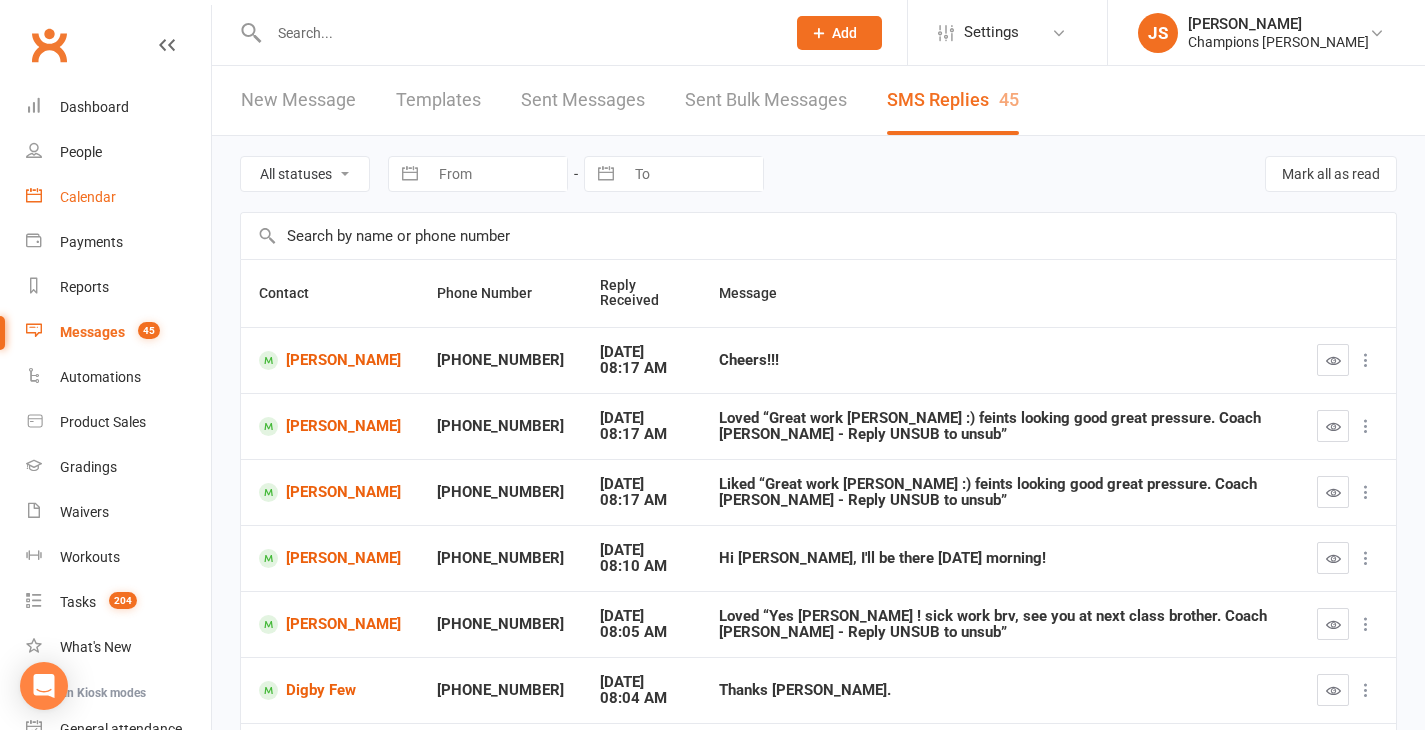 click on "Calendar" at bounding box center [118, 197] 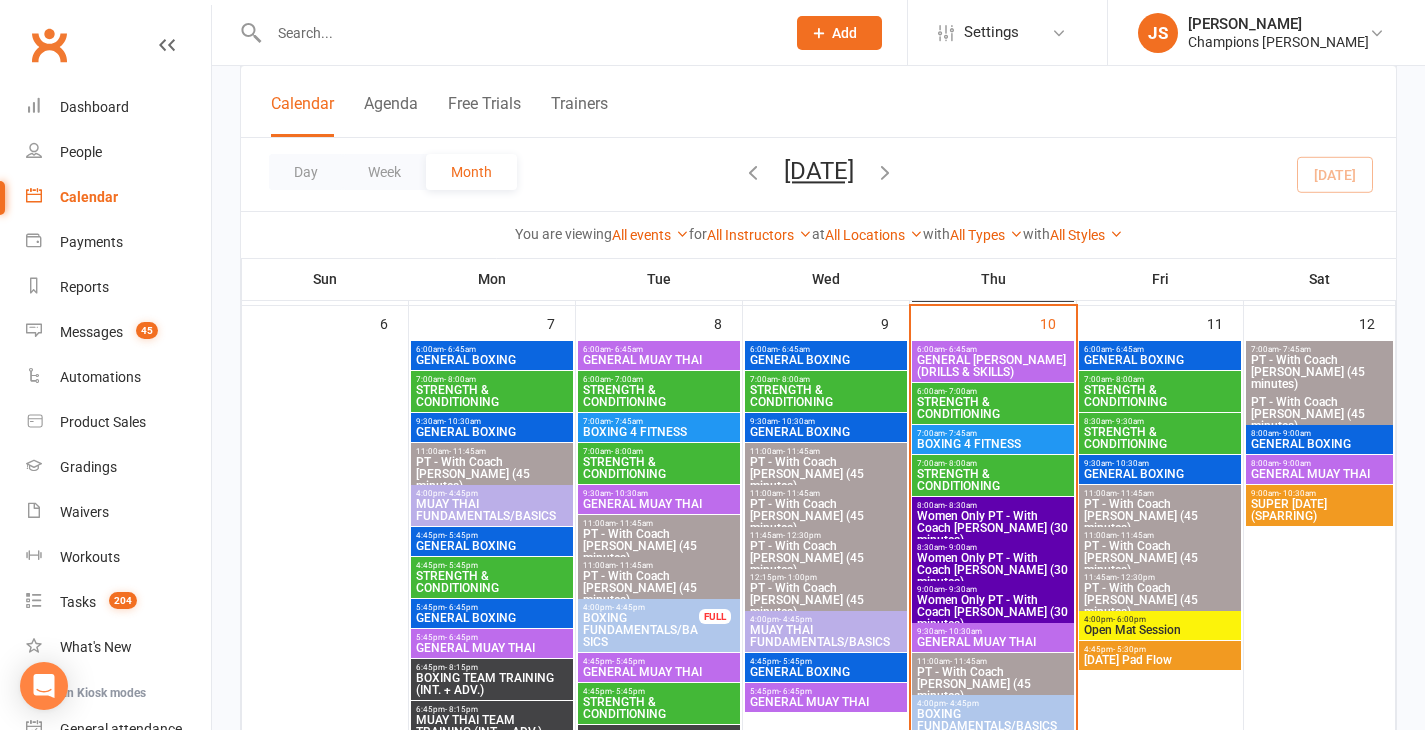 scroll, scrollTop: 684, scrollLeft: 0, axis: vertical 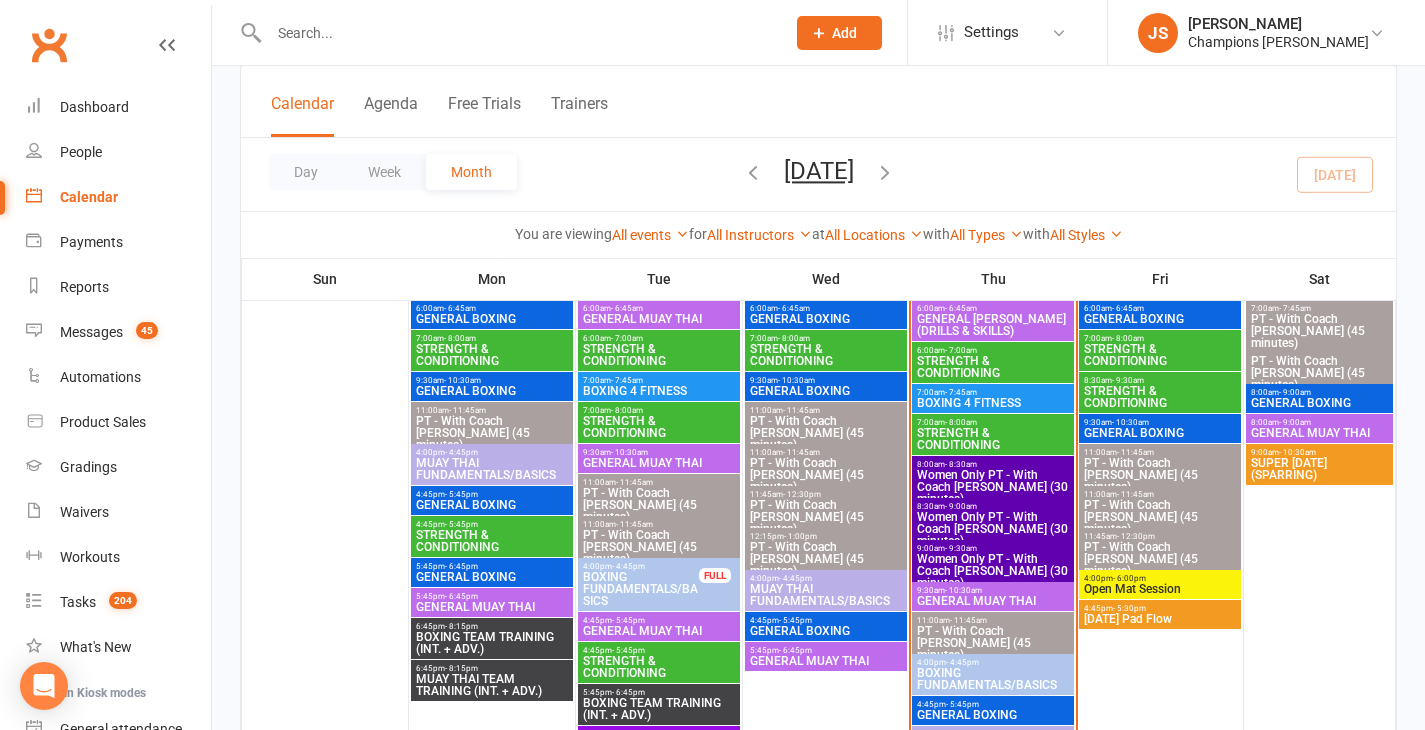 click at bounding box center (517, 33) 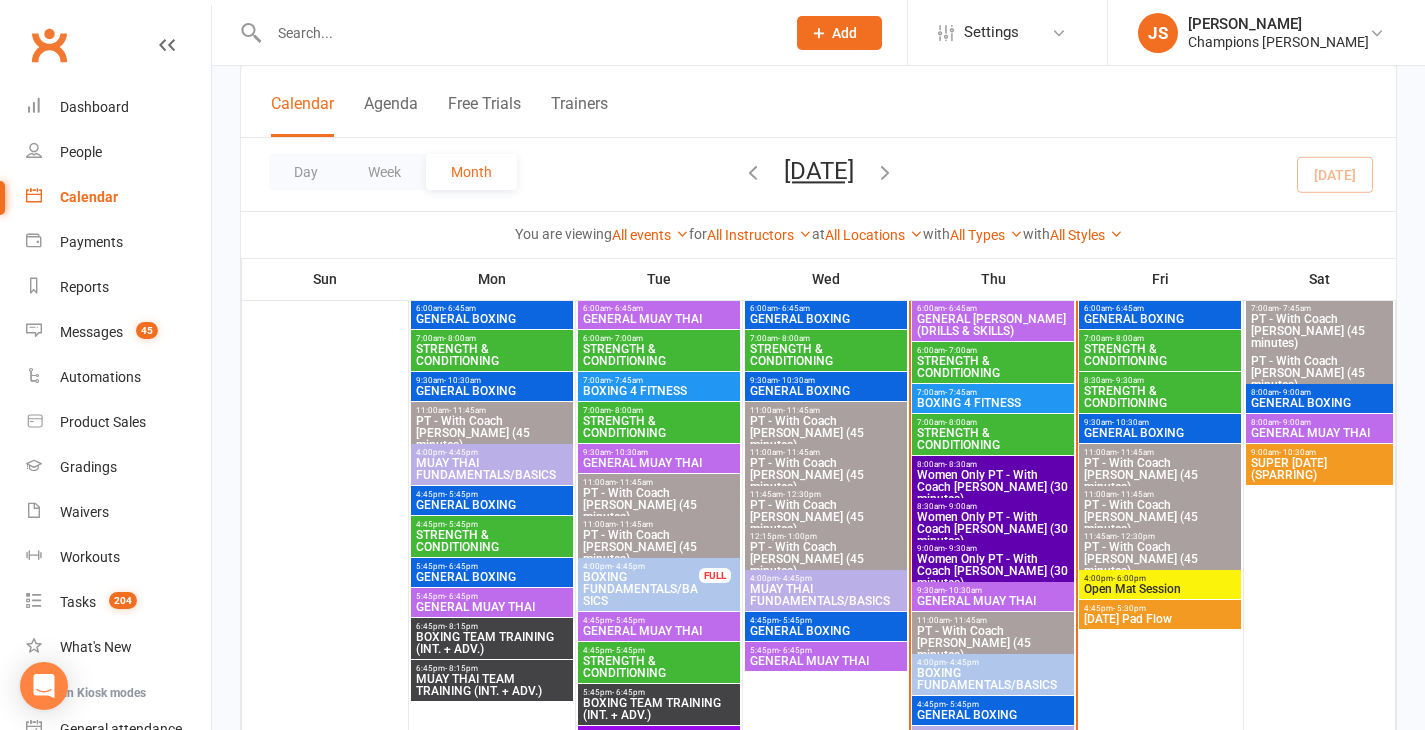 paste on "[PERSON_NAME]" 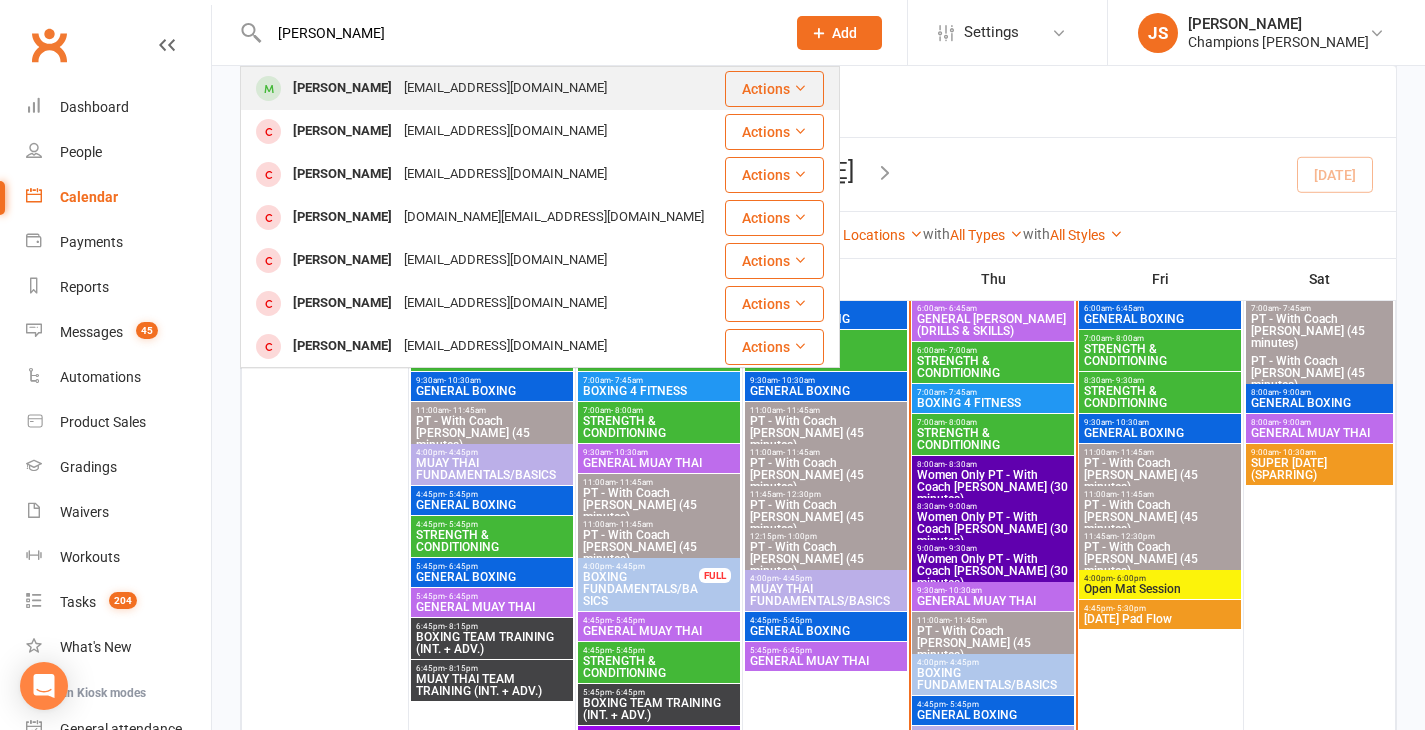 type on "[PERSON_NAME]" 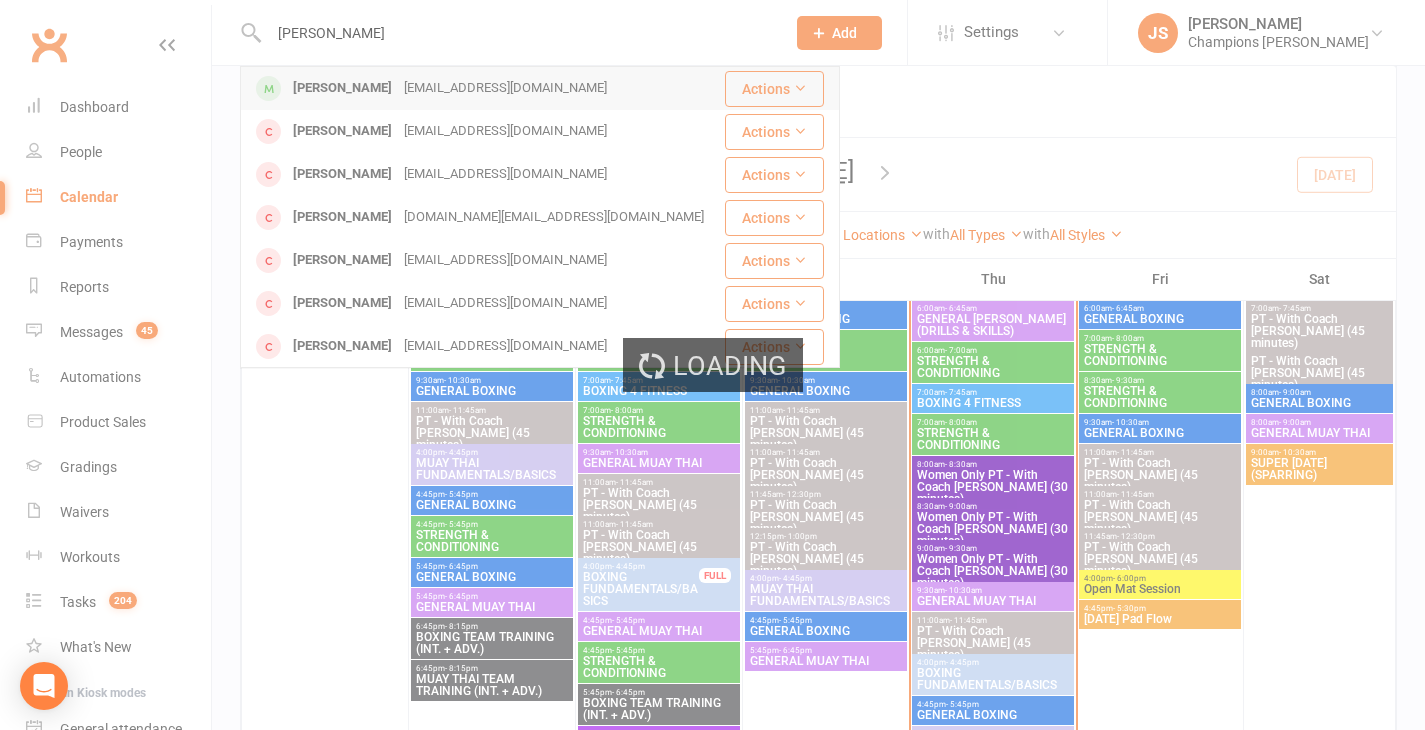 type 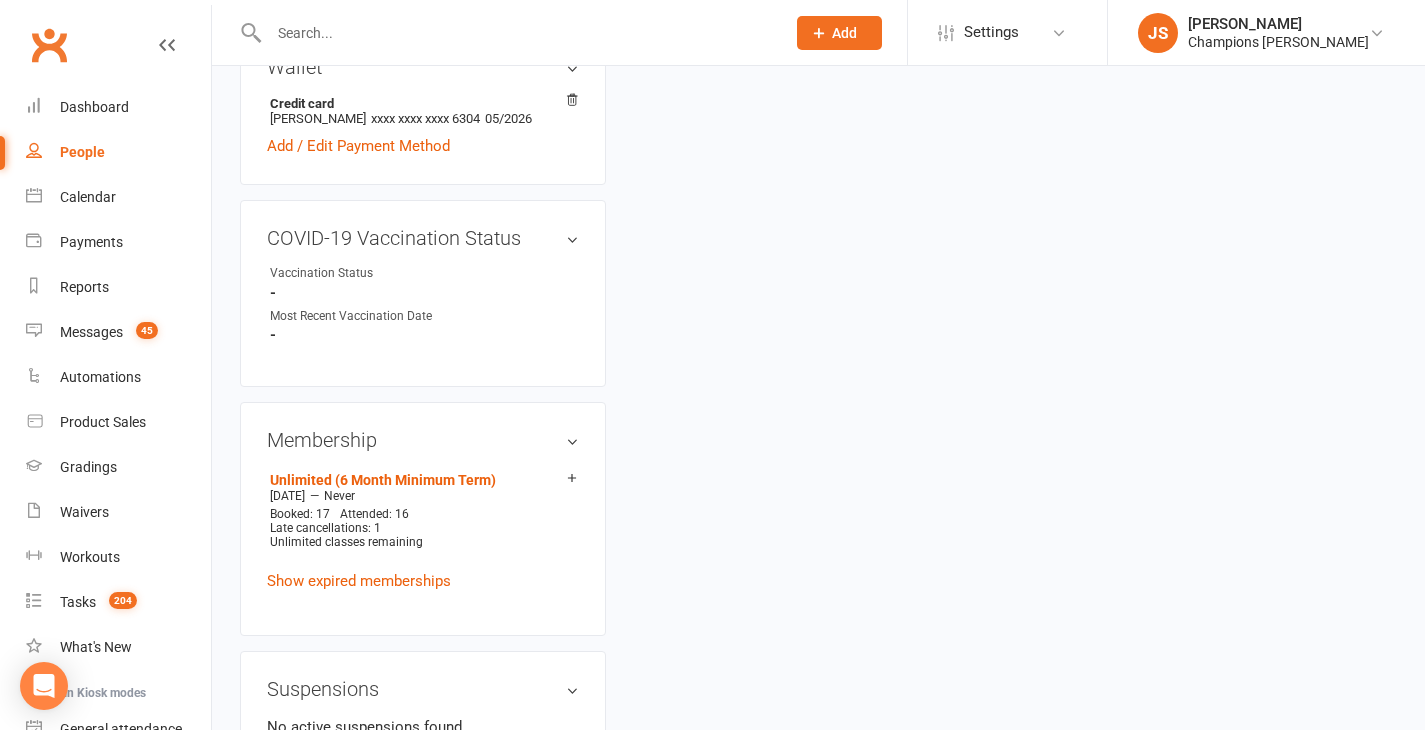 scroll, scrollTop: 0, scrollLeft: 0, axis: both 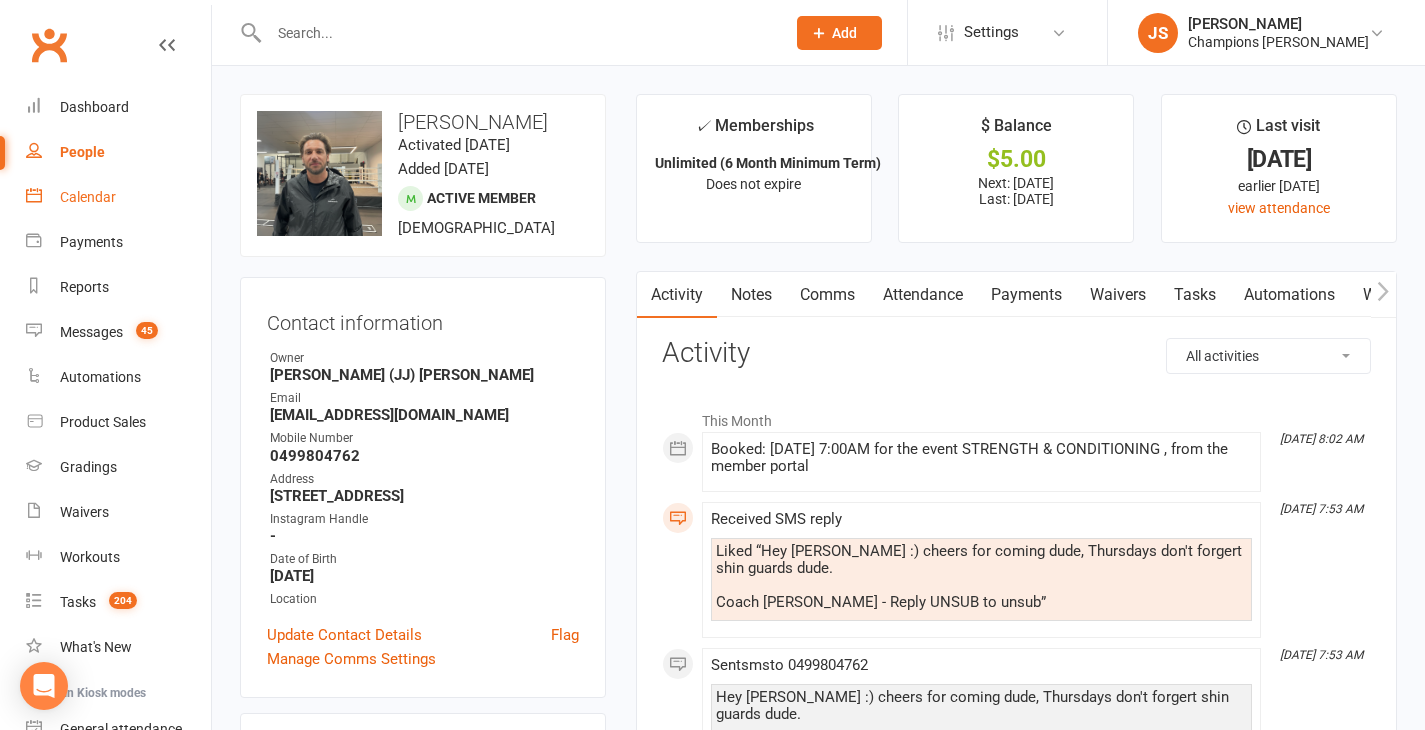 click on "Calendar" at bounding box center [118, 197] 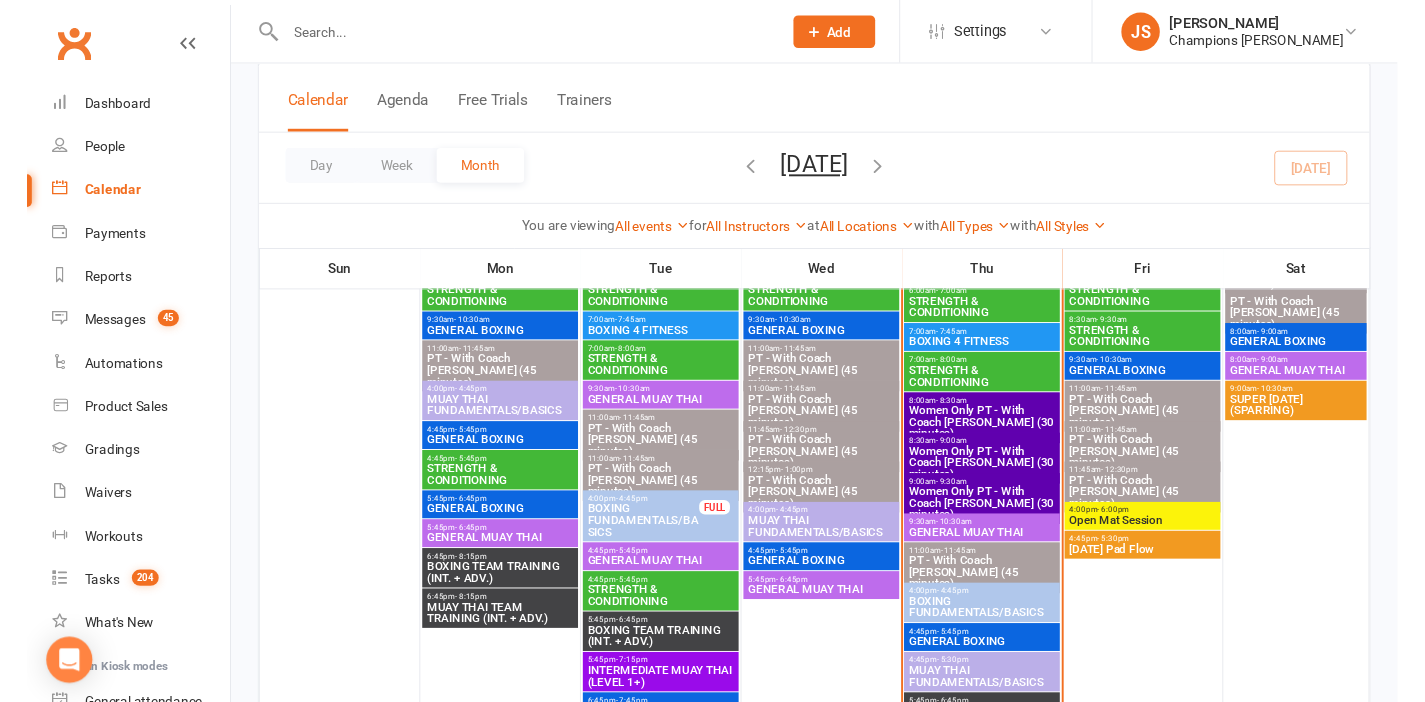 scroll, scrollTop: 723, scrollLeft: 0, axis: vertical 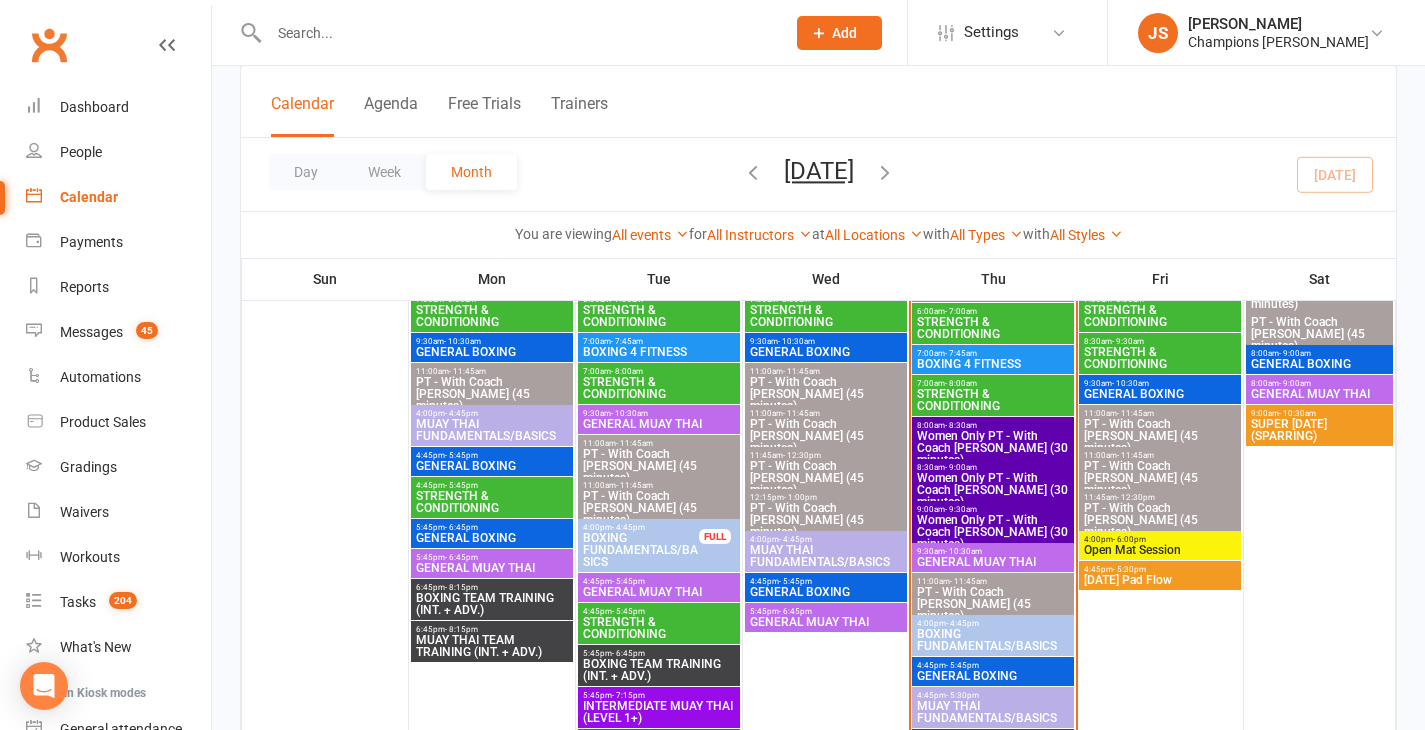 click on "- 10:30am" at bounding box center (963, 551) 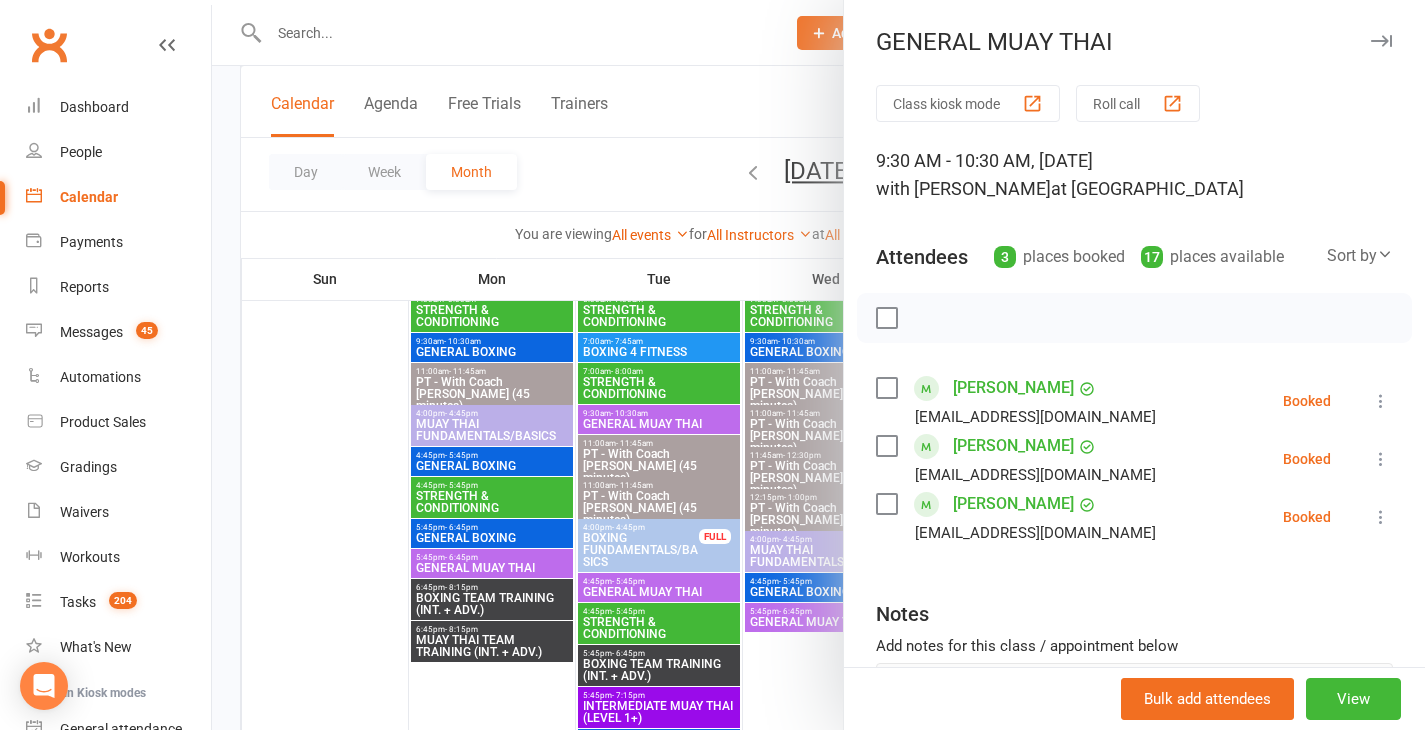 click at bounding box center (818, 365) 